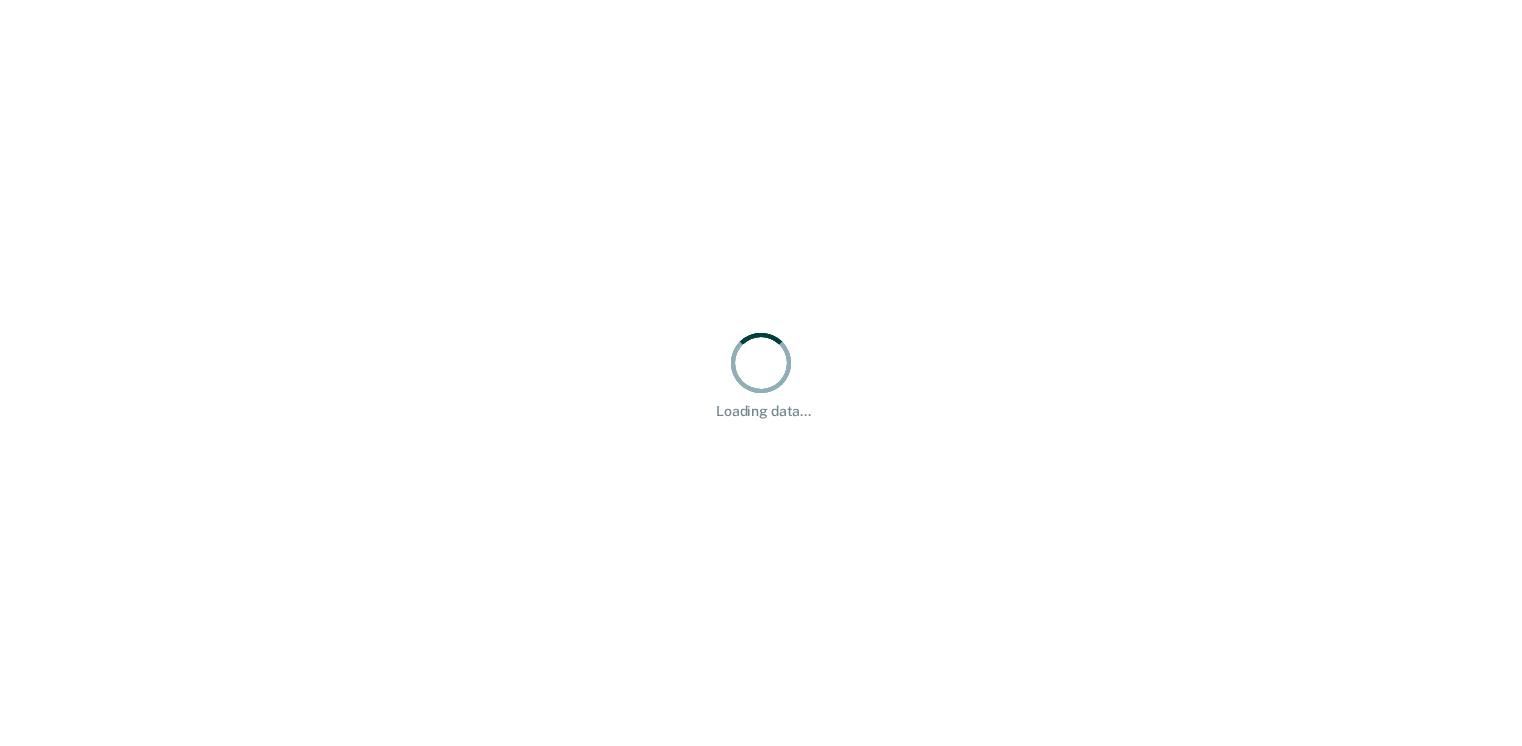 scroll, scrollTop: 0, scrollLeft: 0, axis: both 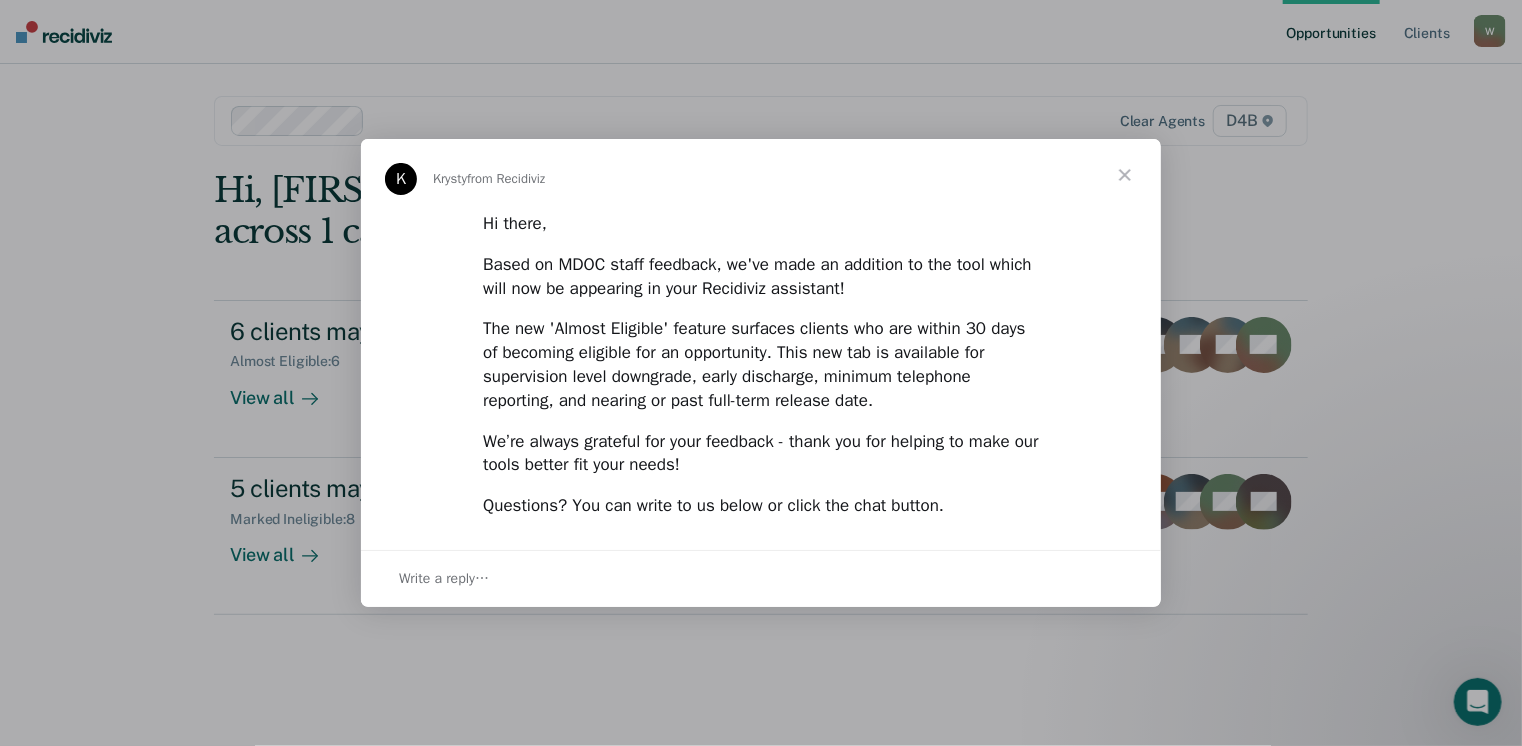 click at bounding box center (1125, 175) 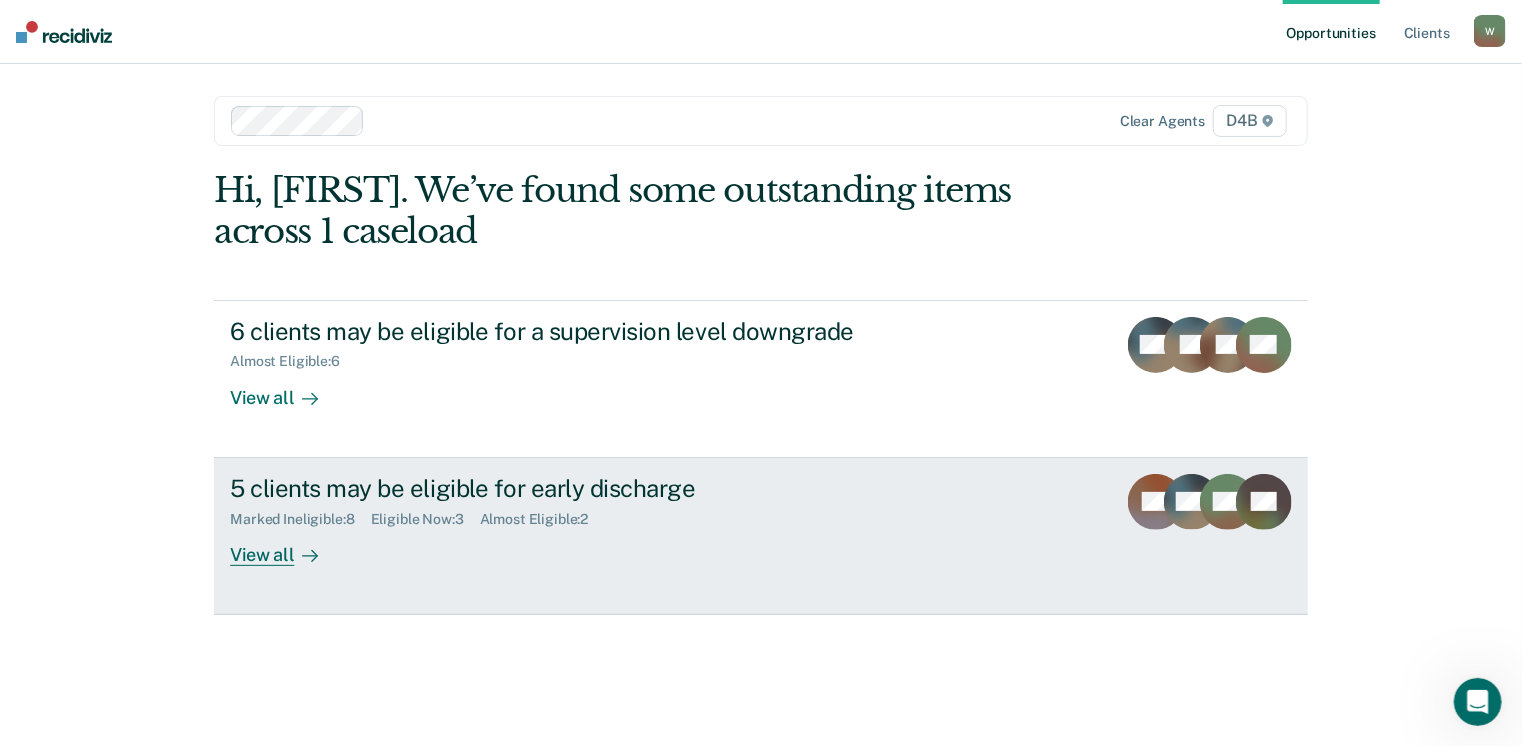 click on "View all" at bounding box center (286, 546) 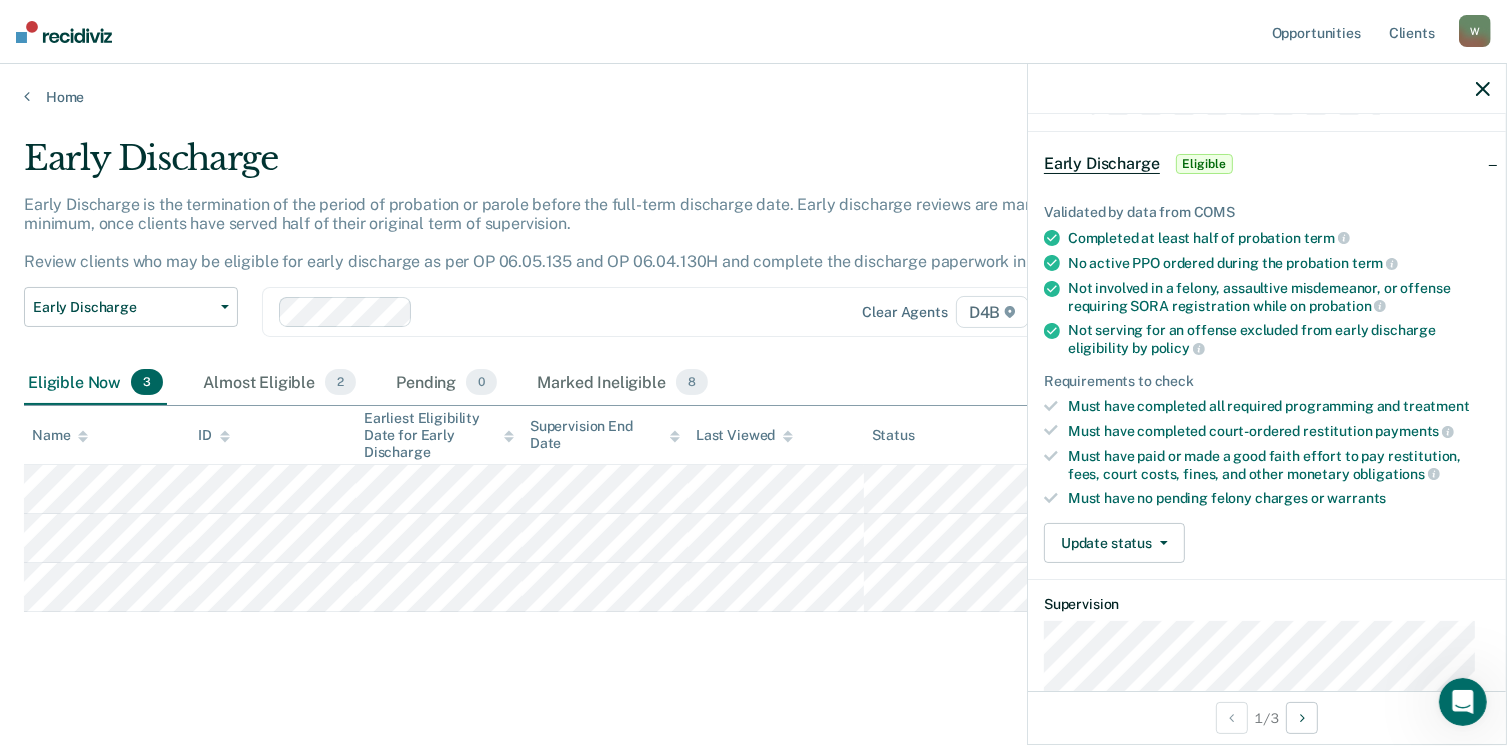 scroll, scrollTop: 100, scrollLeft: 0, axis: vertical 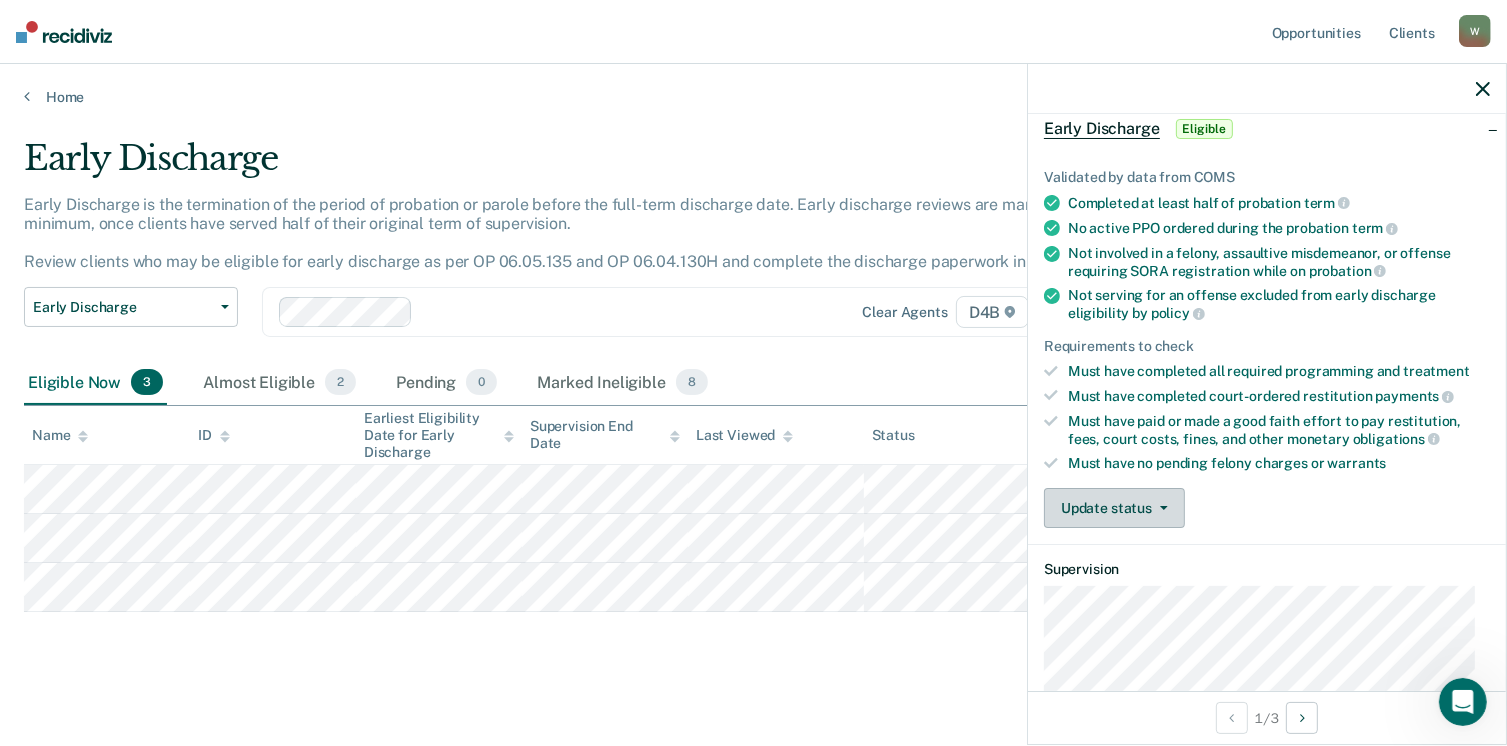 click on "Update status" at bounding box center [1114, 508] 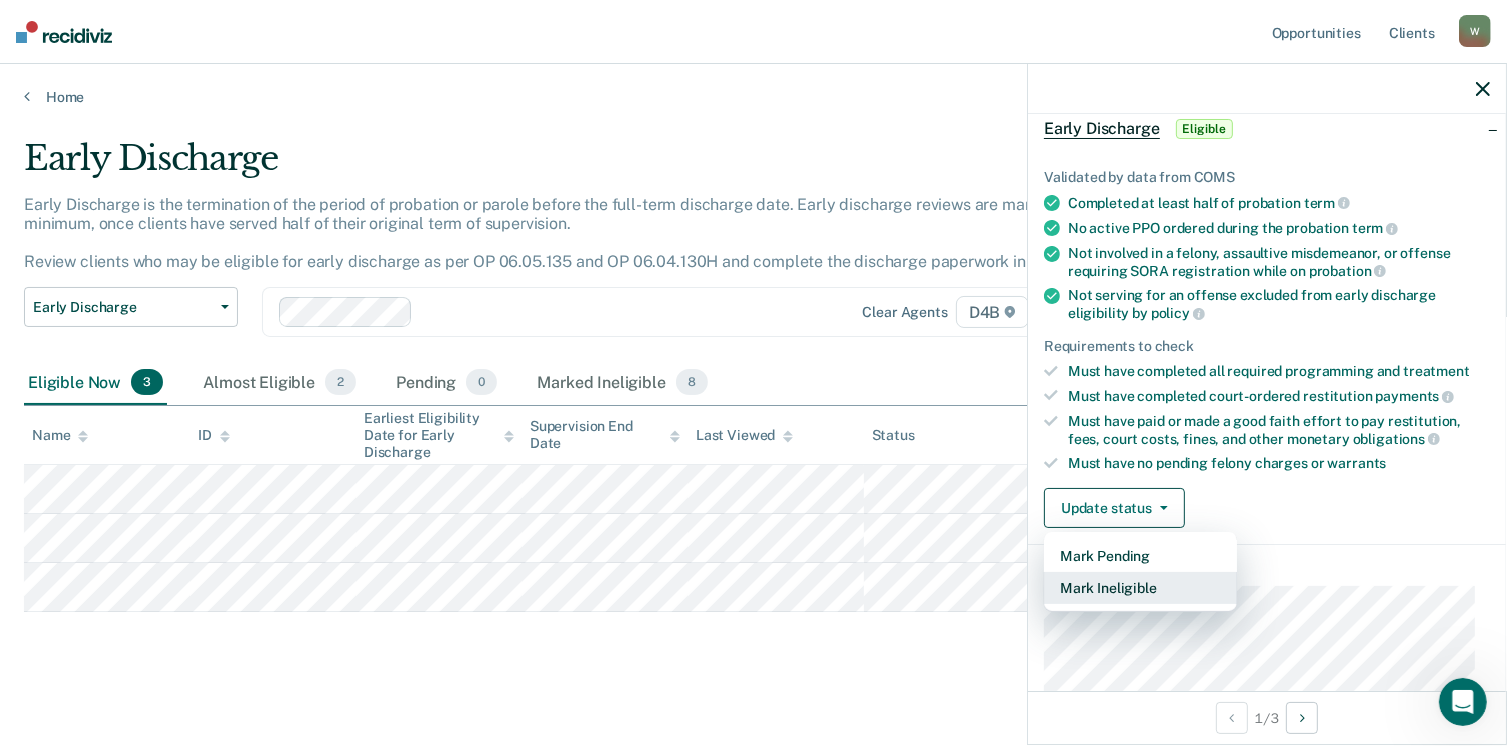 click on "Mark Ineligible" at bounding box center (1140, 588) 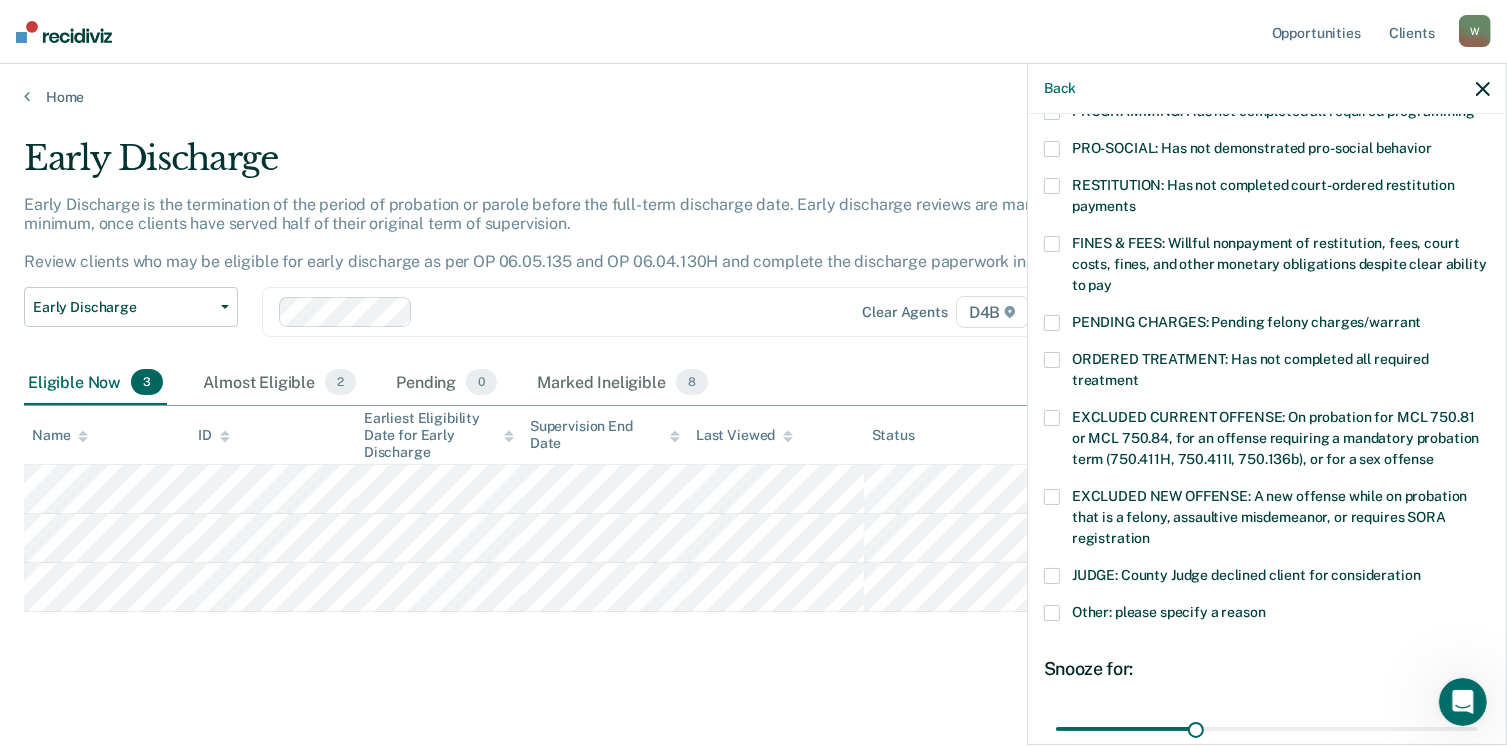 scroll, scrollTop: 500, scrollLeft: 0, axis: vertical 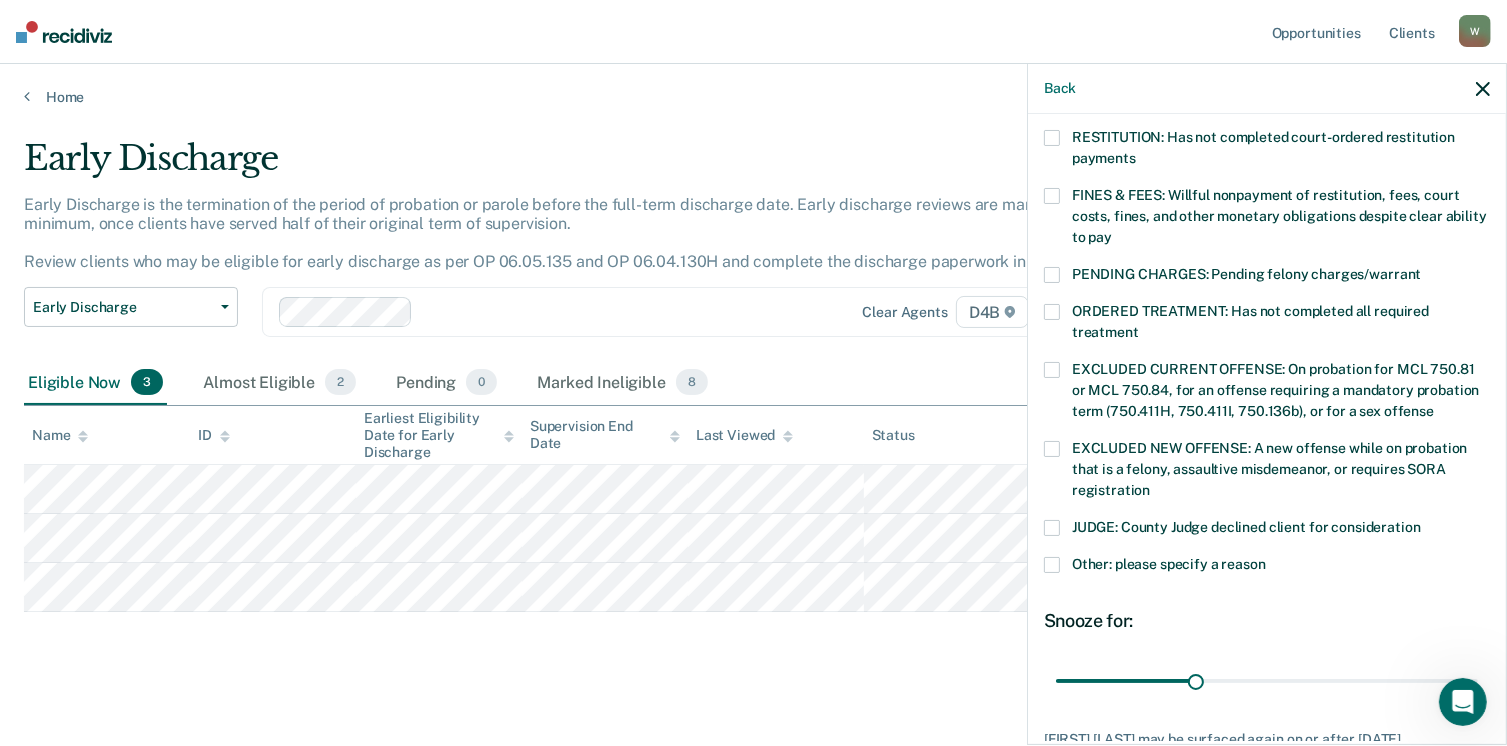 click at bounding box center (1052, 565) 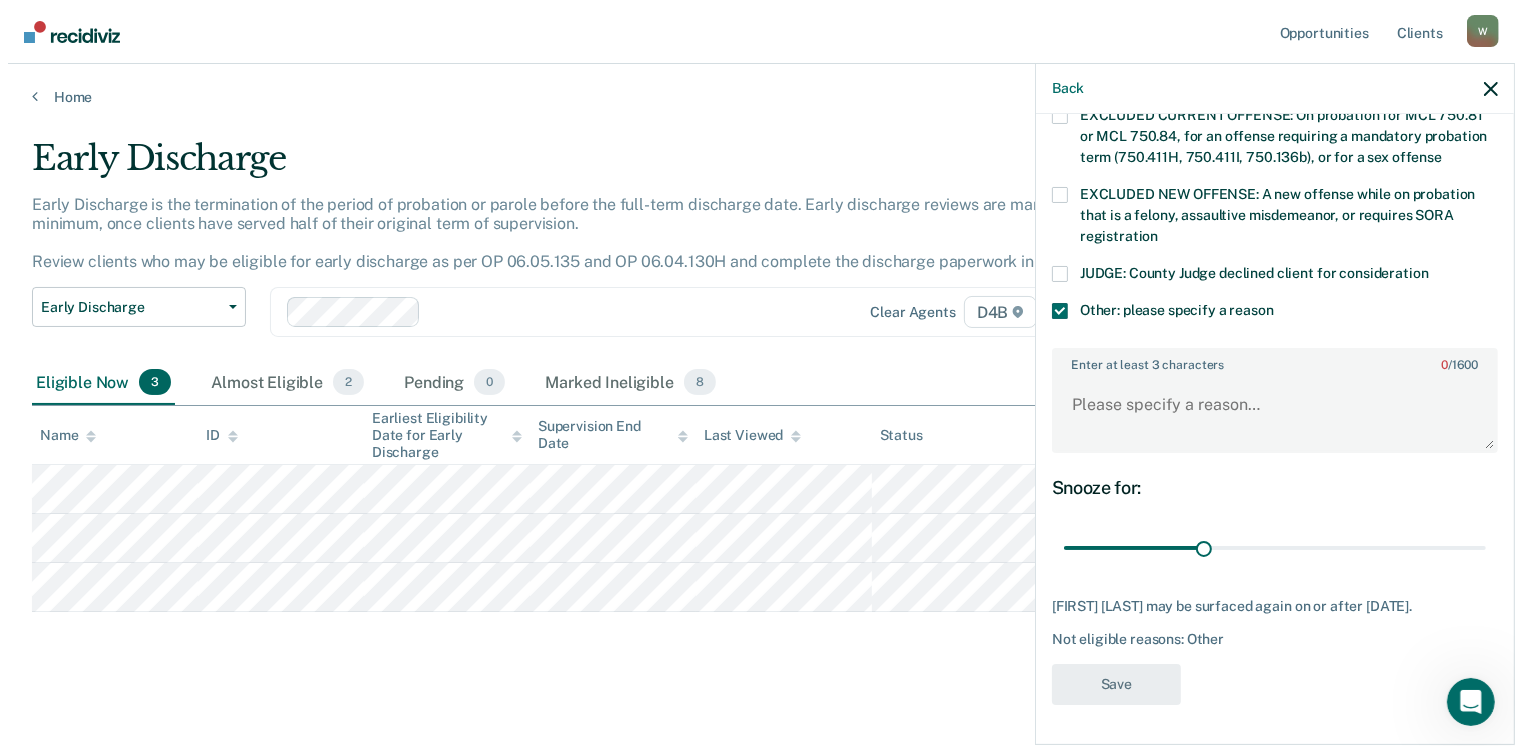 scroll, scrollTop: 766, scrollLeft: 0, axis: vertical 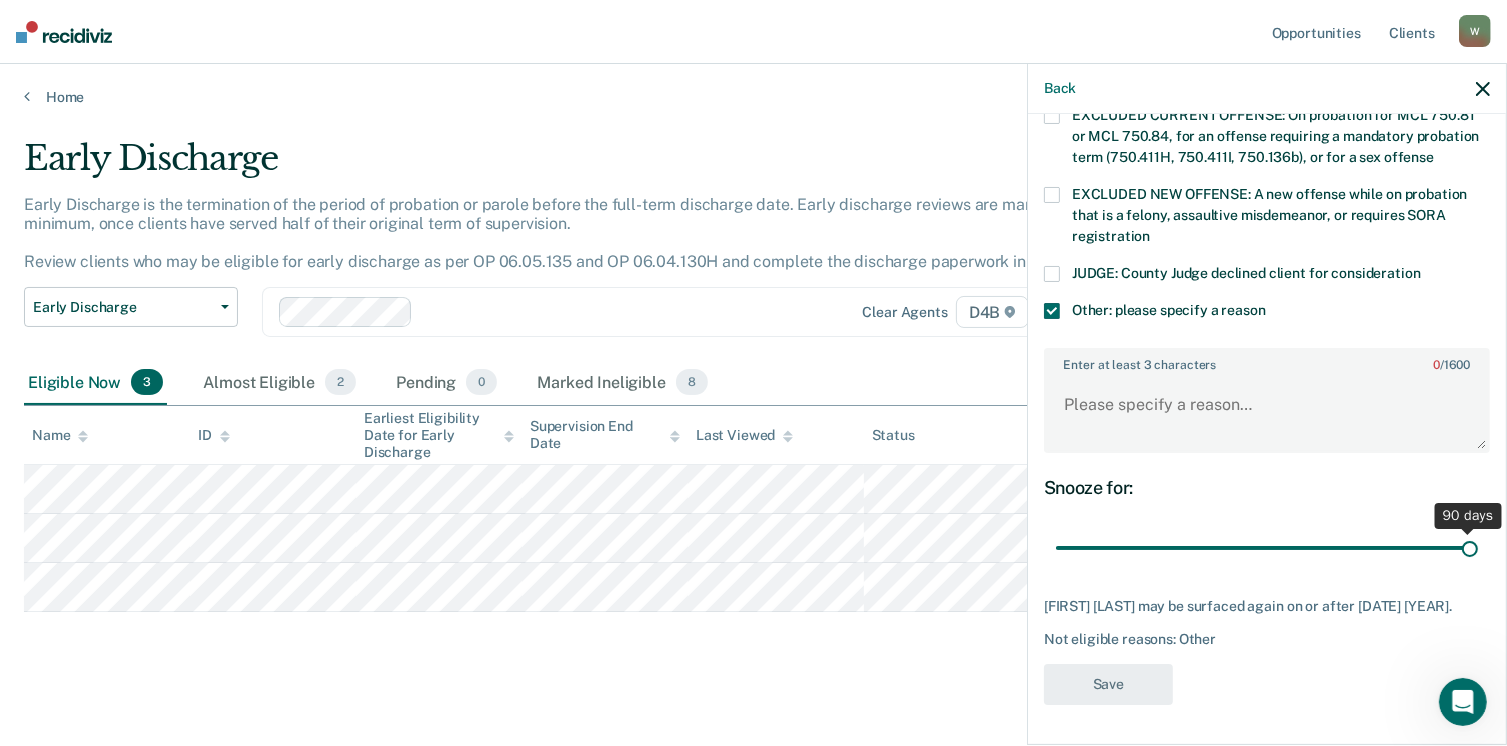 drag, startPoint x: 1189, startPoint y: 537, endPoint x: 1273, endPoint y: 502, distance: 91 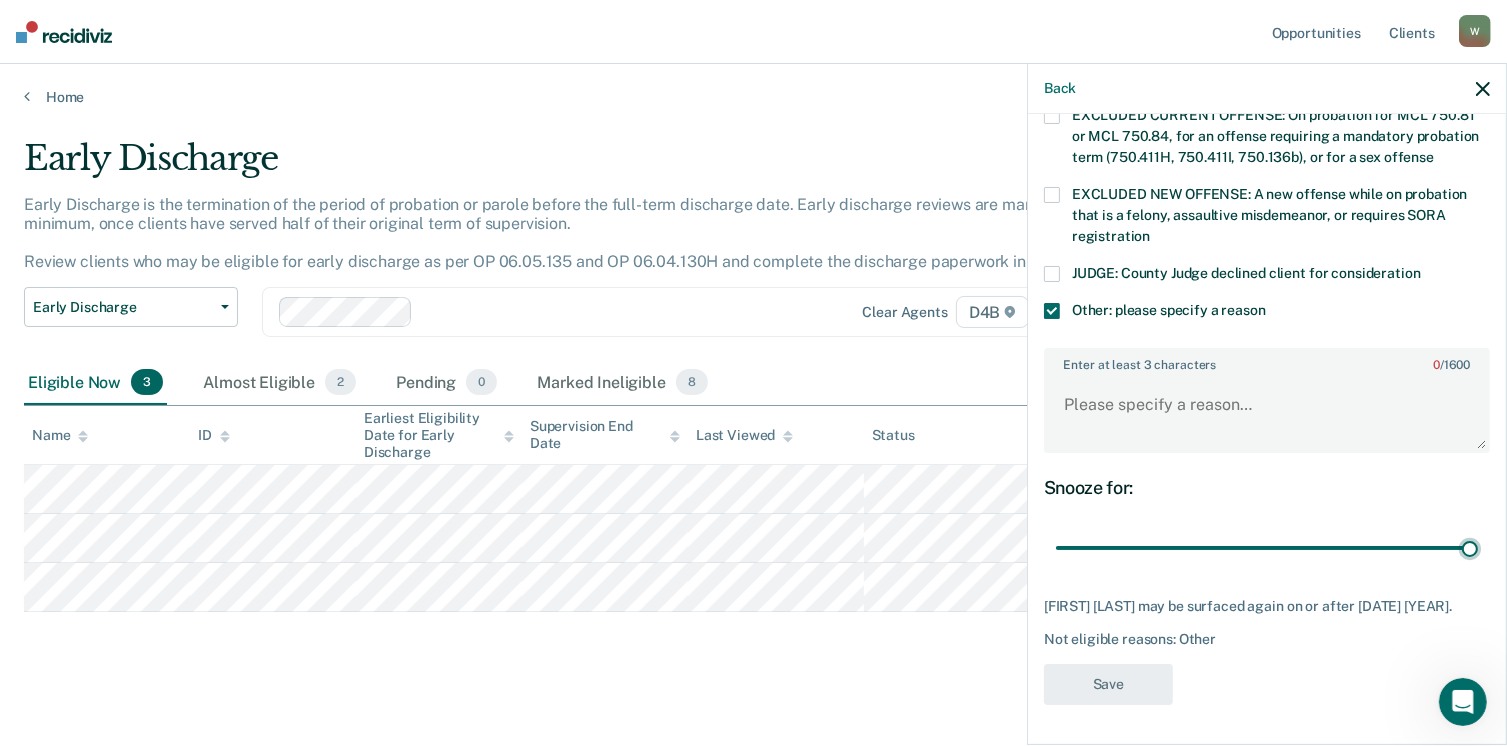 type on "90" 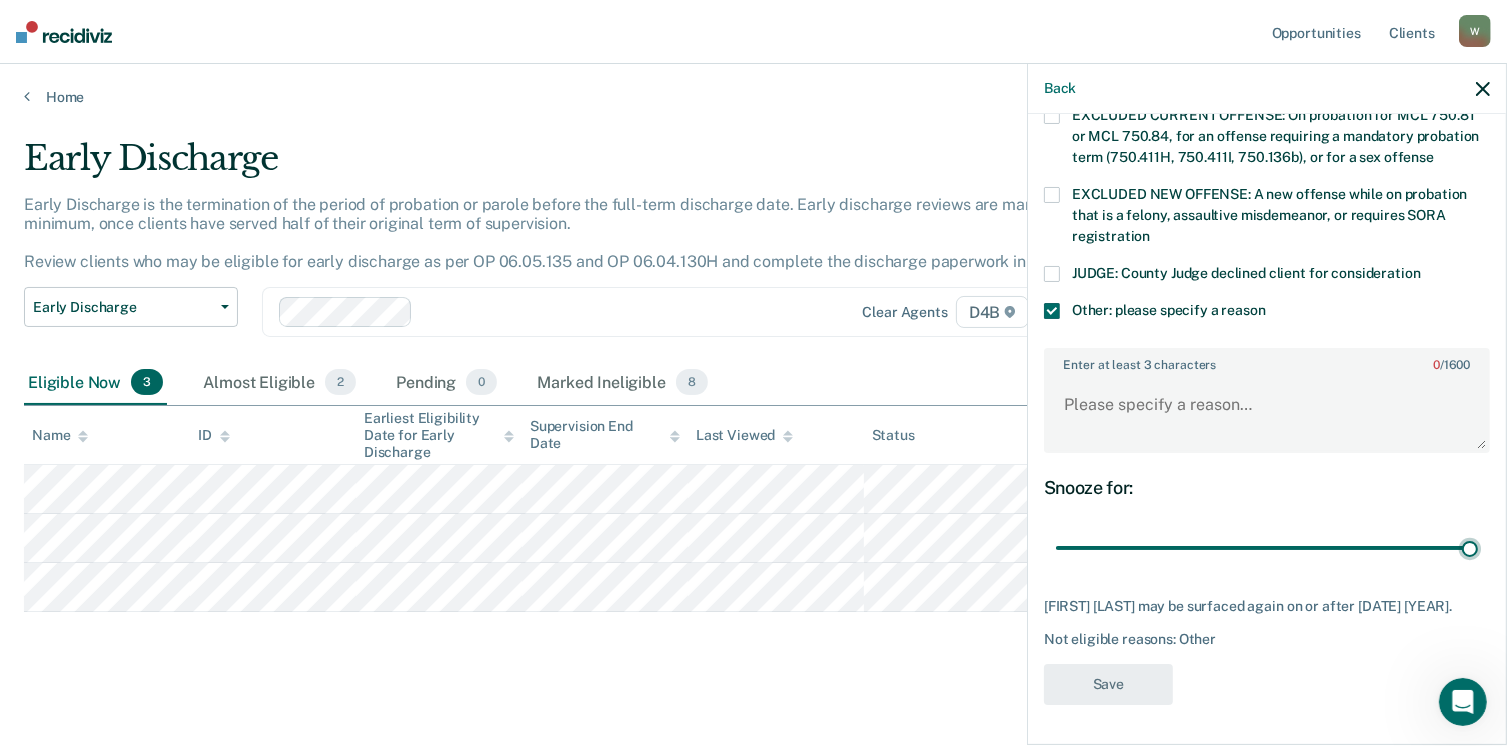 click at bounding box center (1267, 548) 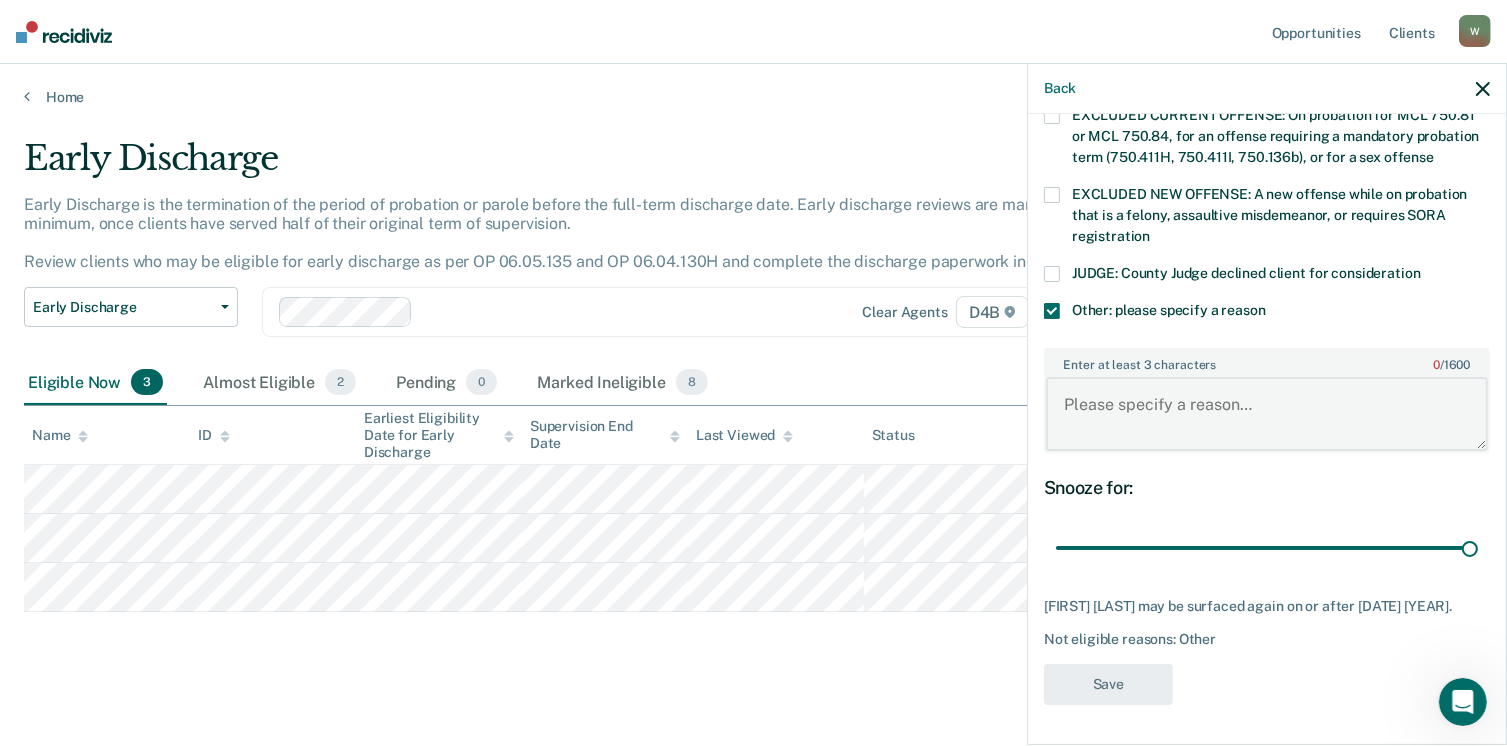 click on "Enter at least 3 characters 0  /  1600" at bounding box center [1267, 414] 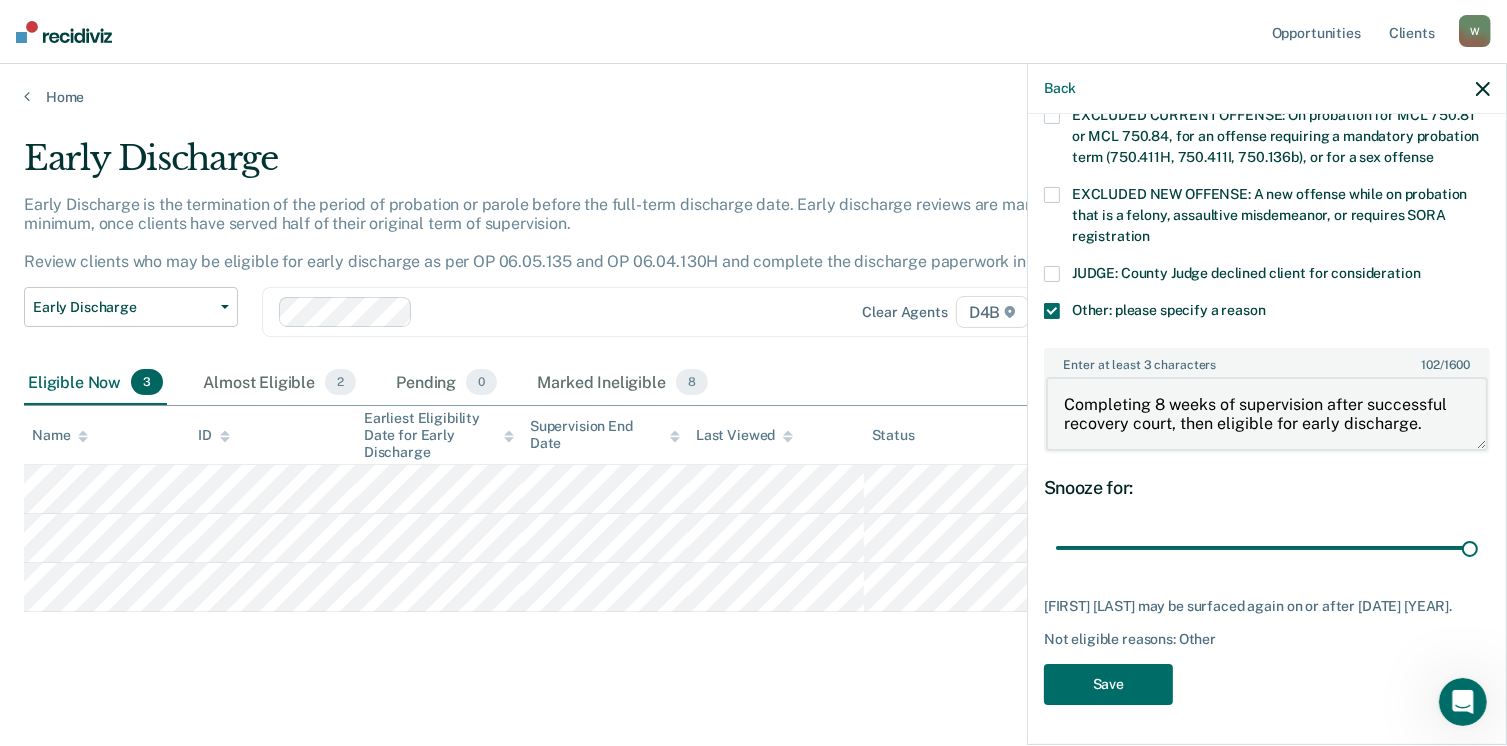 drag, startPoint x: 1420, startPoint y: 409, endPoint x: 1057, endPoint y: 384, distance: 363.85986 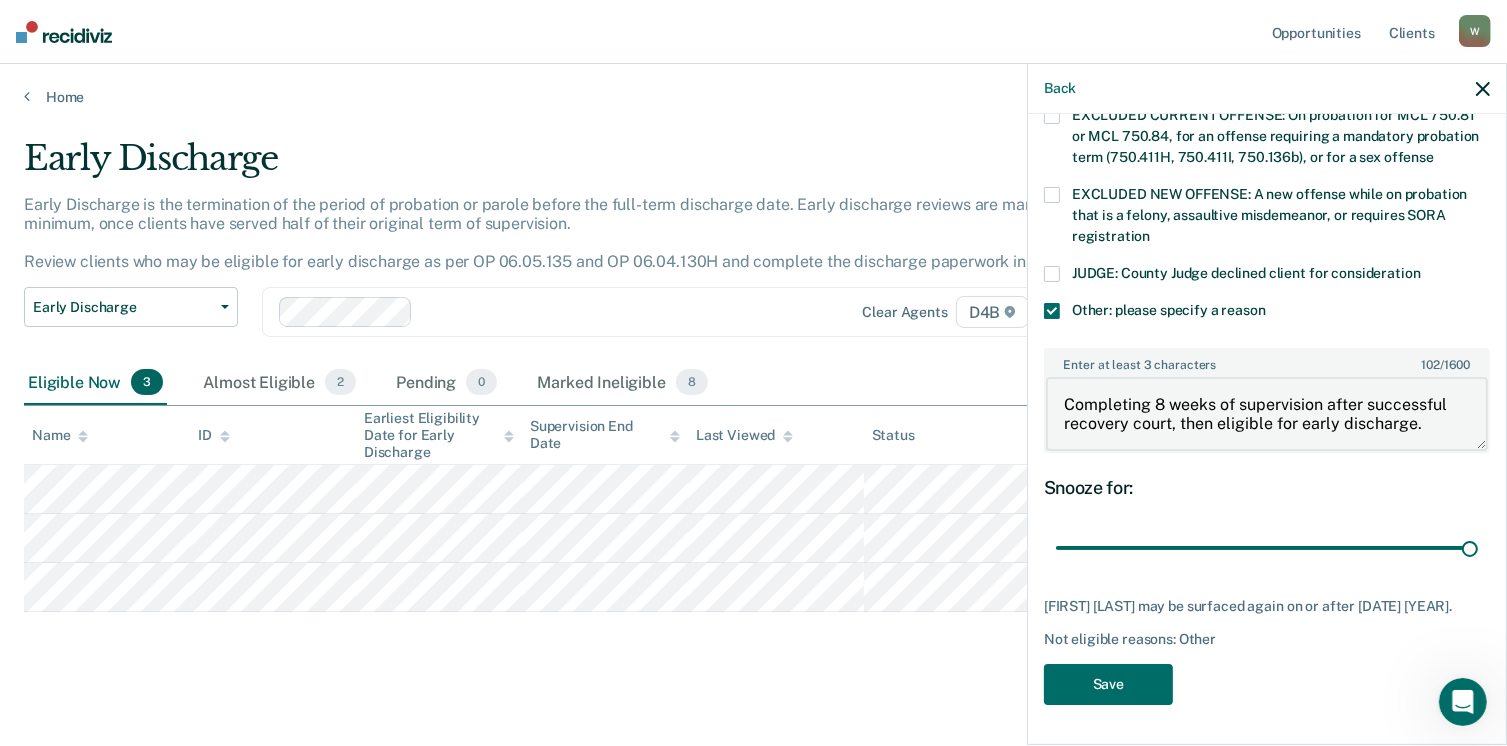click on "Completing 8 weeks of supervision after successful recovery court, then eligible for early discharge." at bounding box center (1267, 414) 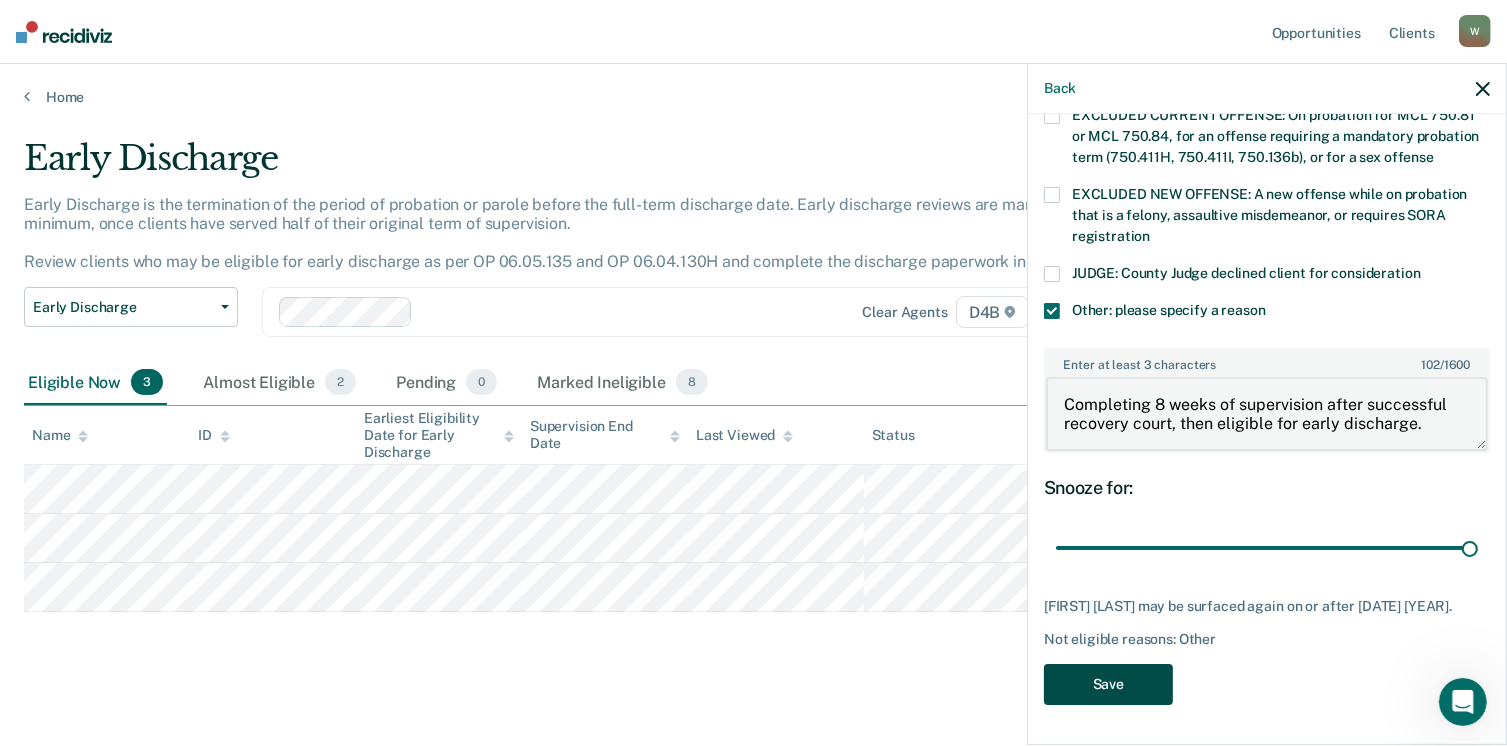 type on "Completing 8 weeks of supervision after successful recovery court, then eligible for early discharge." 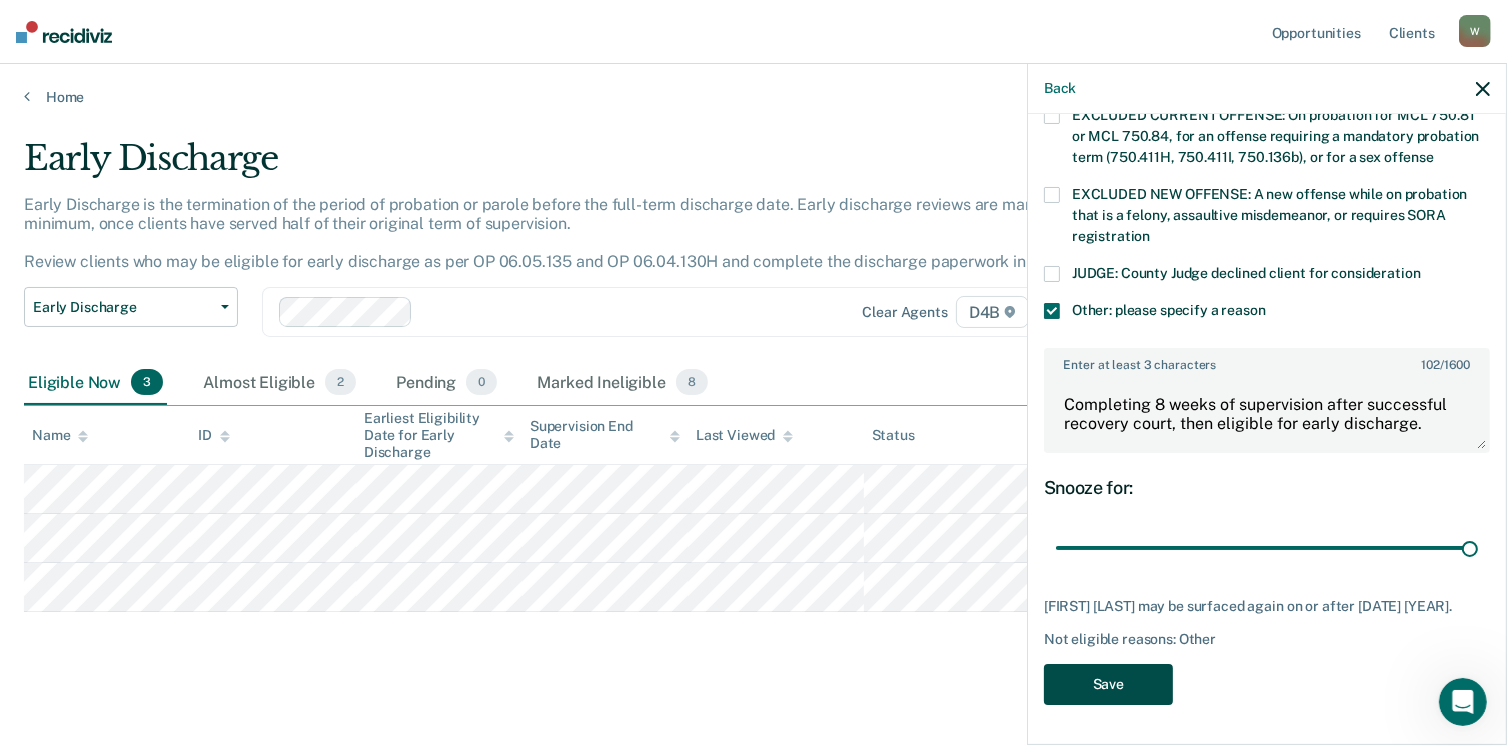 drag, startPoint x: 1135, startPoint y: 682, endPoint x: 1125, endPoint y: 679, distance: 10.440307 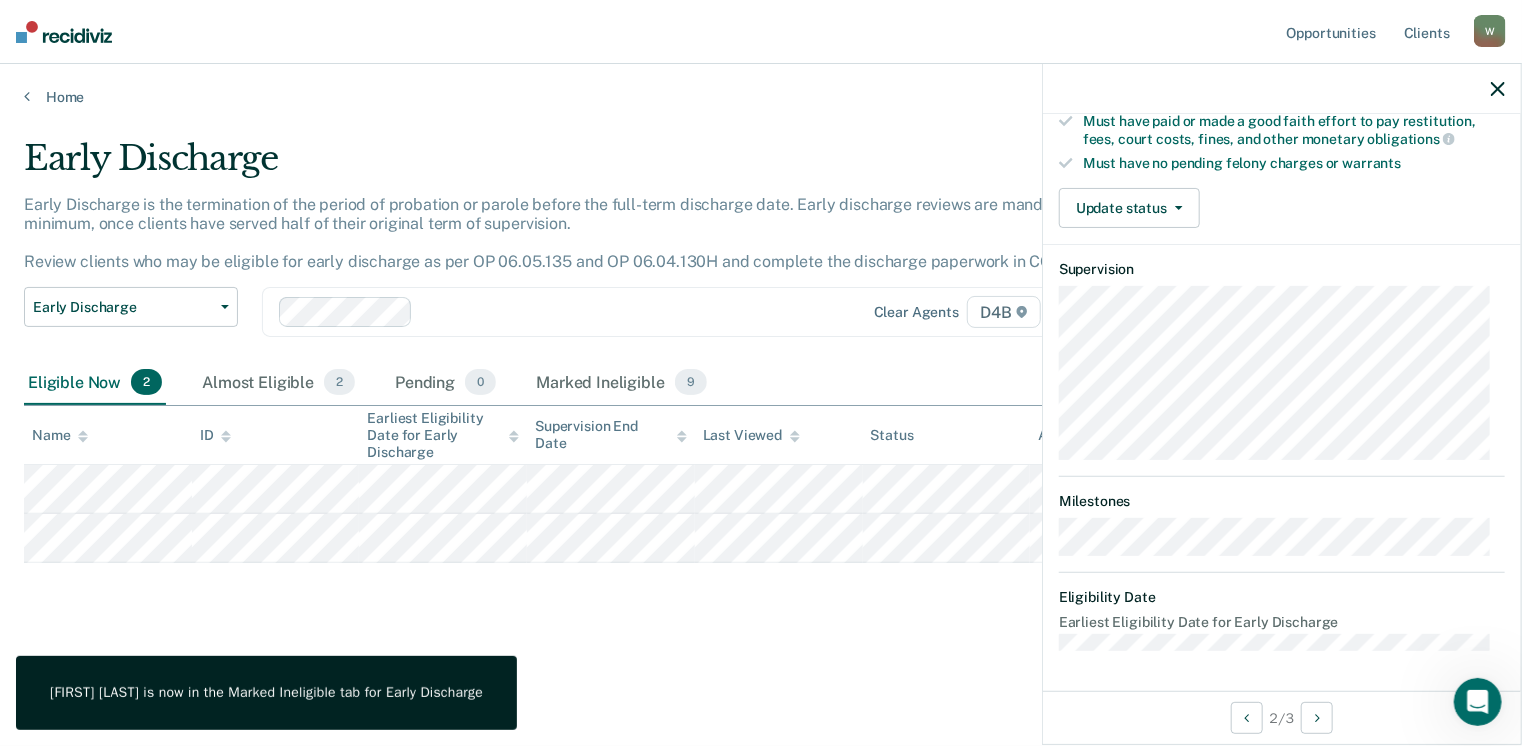 scroll, scrollTop: 392, scrollLeft: 0, axis: vertical 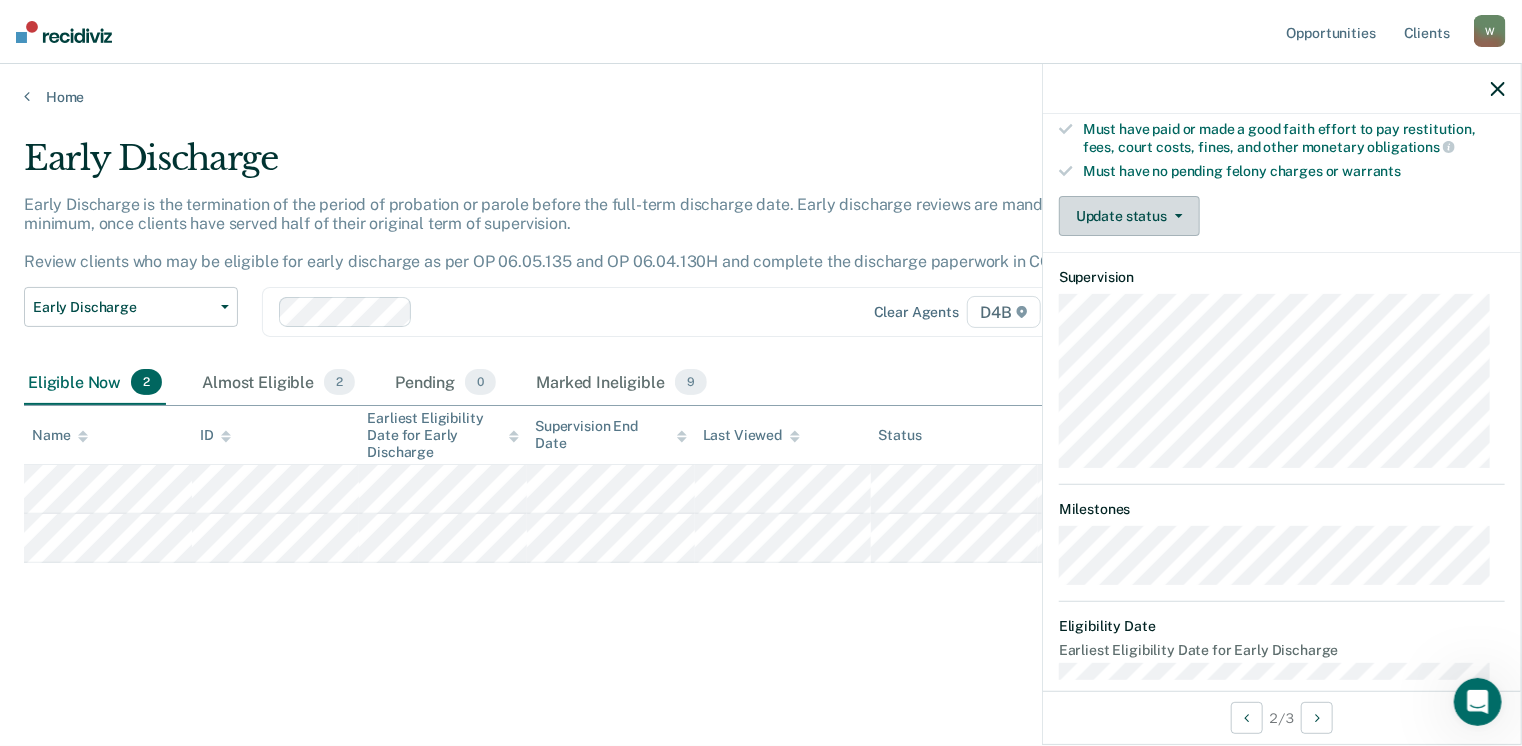 click on "Update status" at bounding box center [1129, 216] 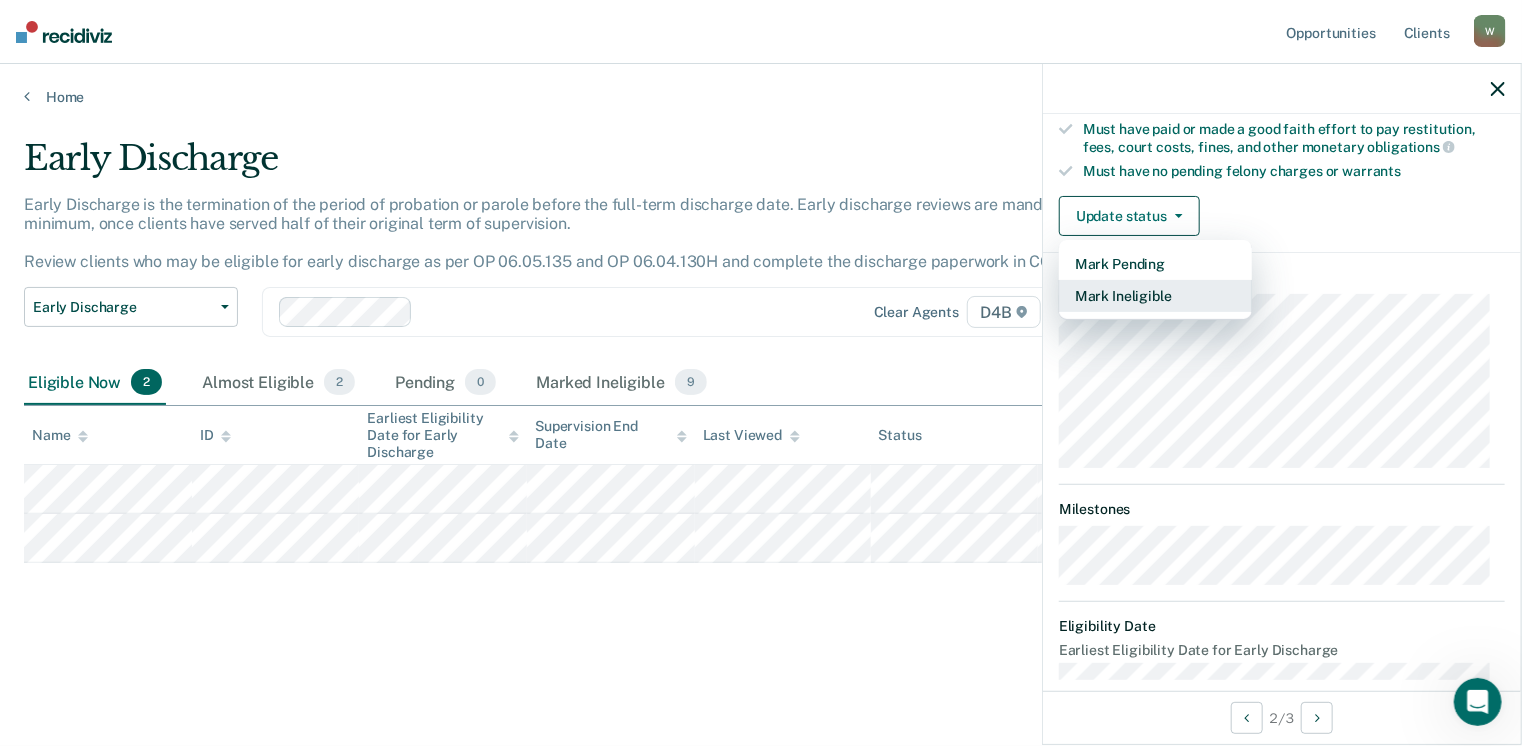 click on "Mark Ineligible" at bounding box center (1155, 296) 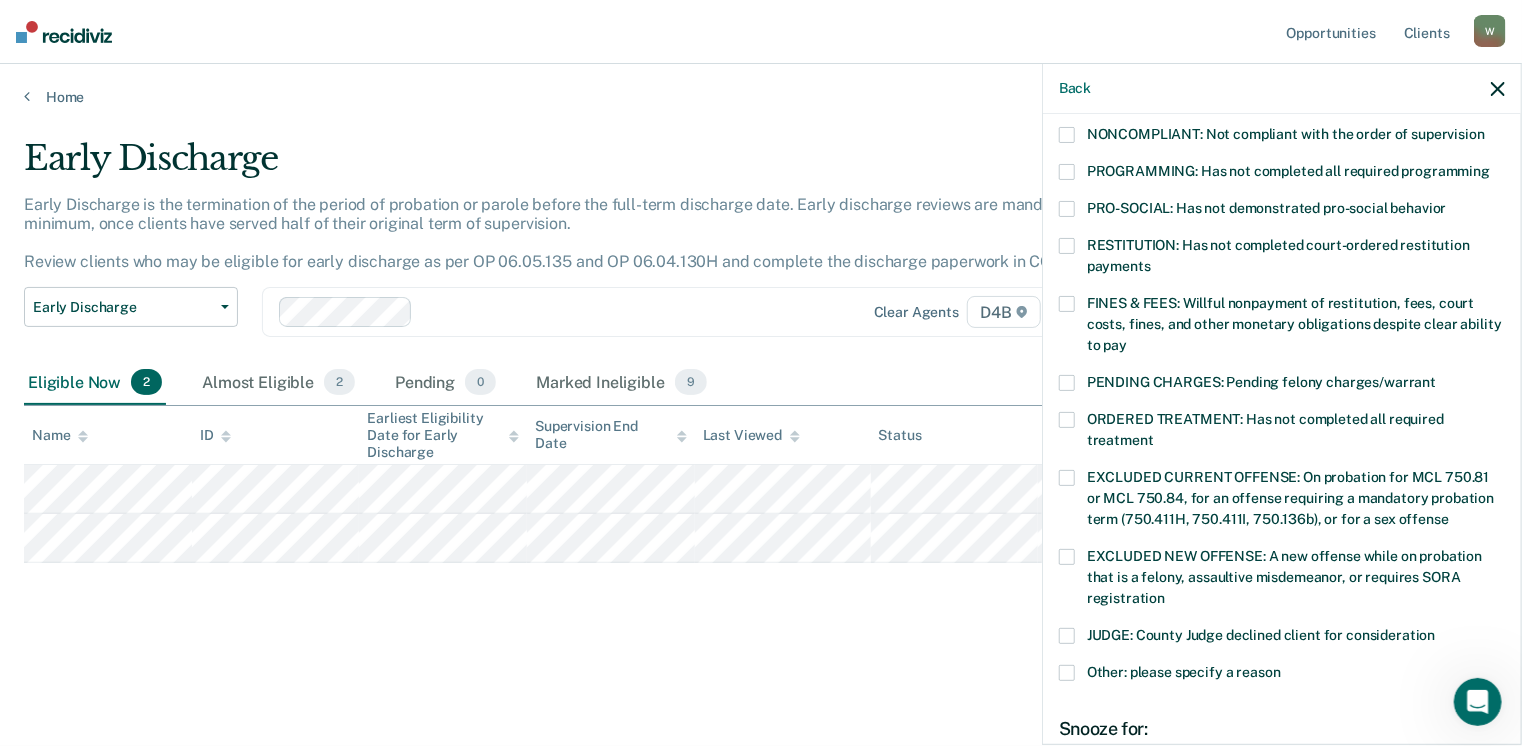 click at bounding box center (1067, 673) 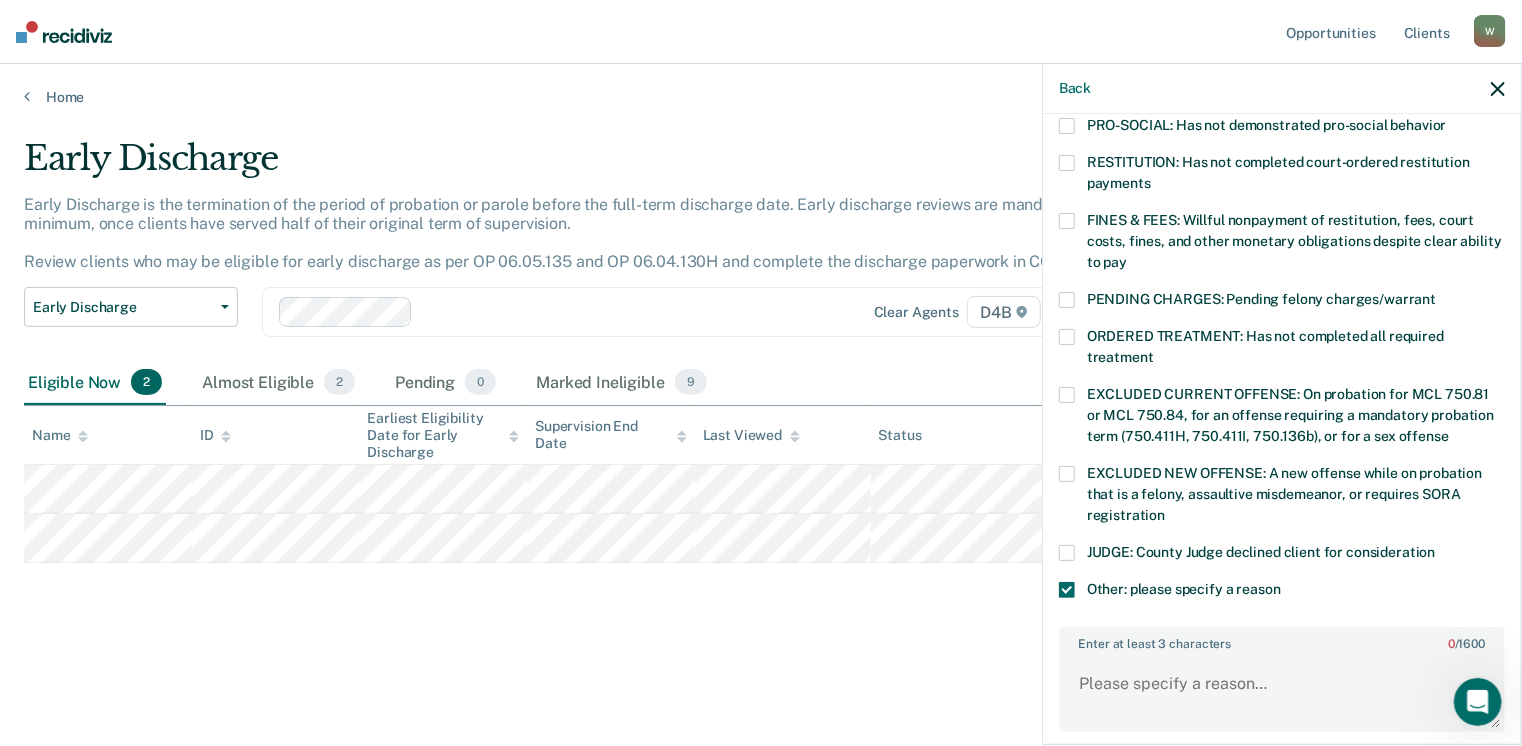 scroll, scrollTop: 592, scrollLeft: 0, axis: vertical 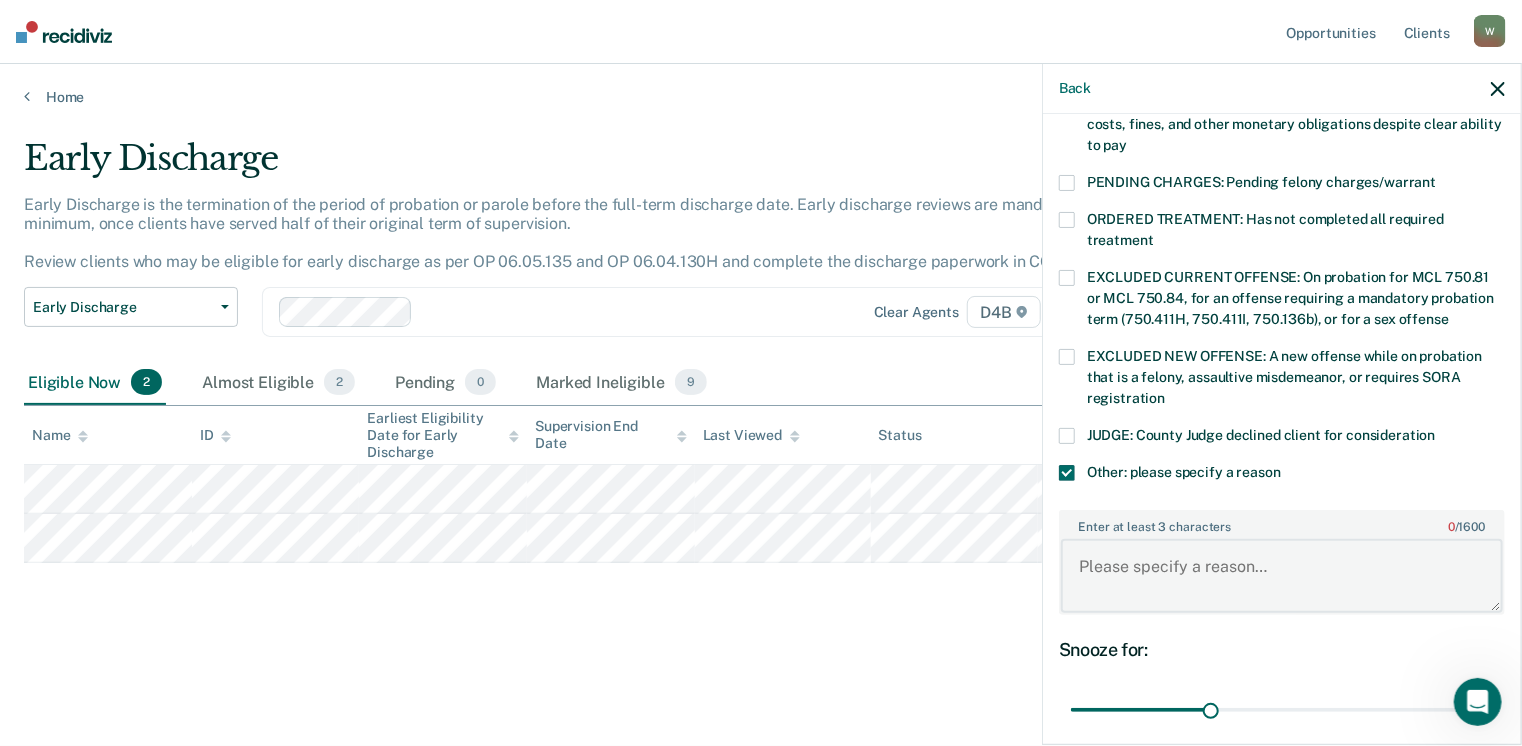 click on "Enter at least 3 characters 0  /  1600" at bounding box center [1282, 576] 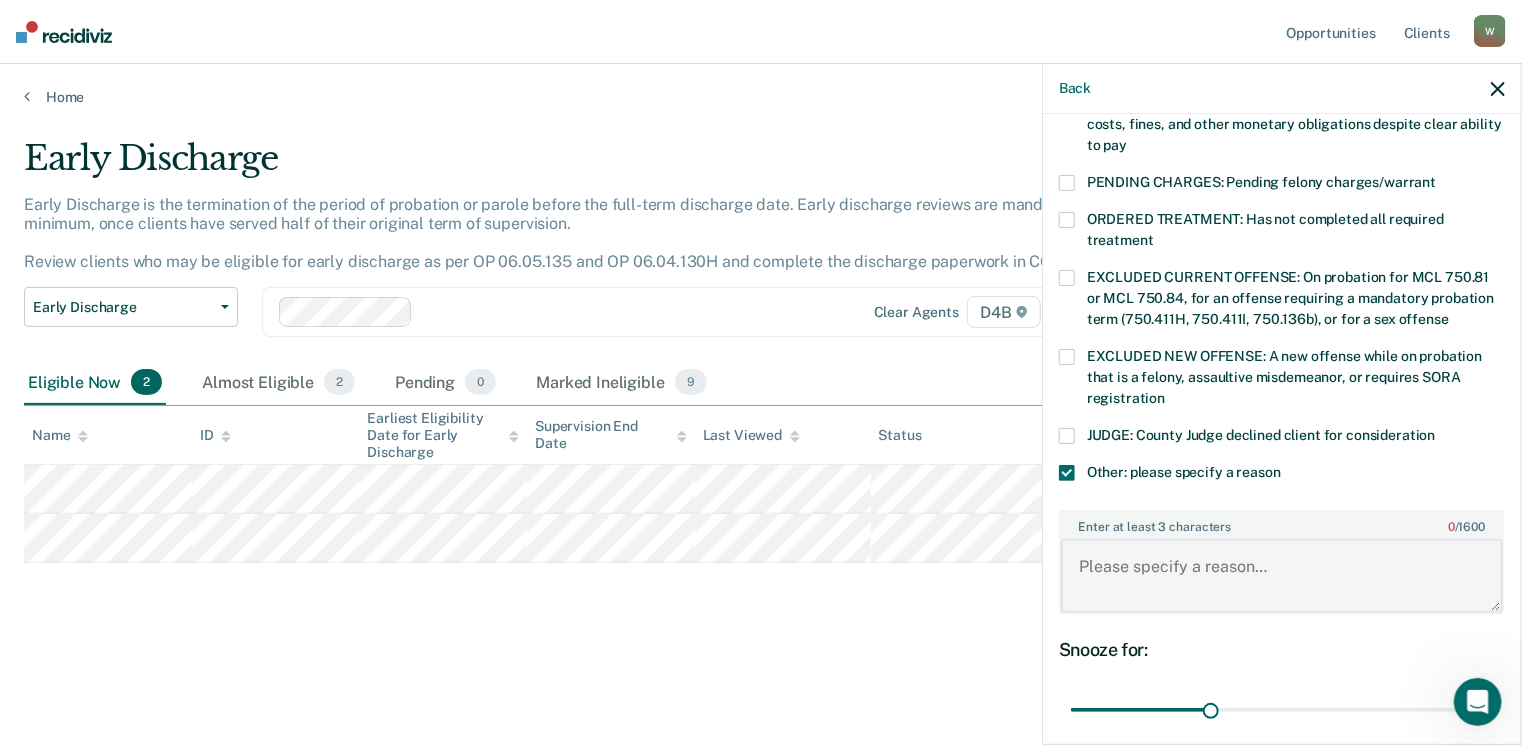 paste on "Completing 8 weeks of supervision after successful recovery court, then eligible for early discharge." 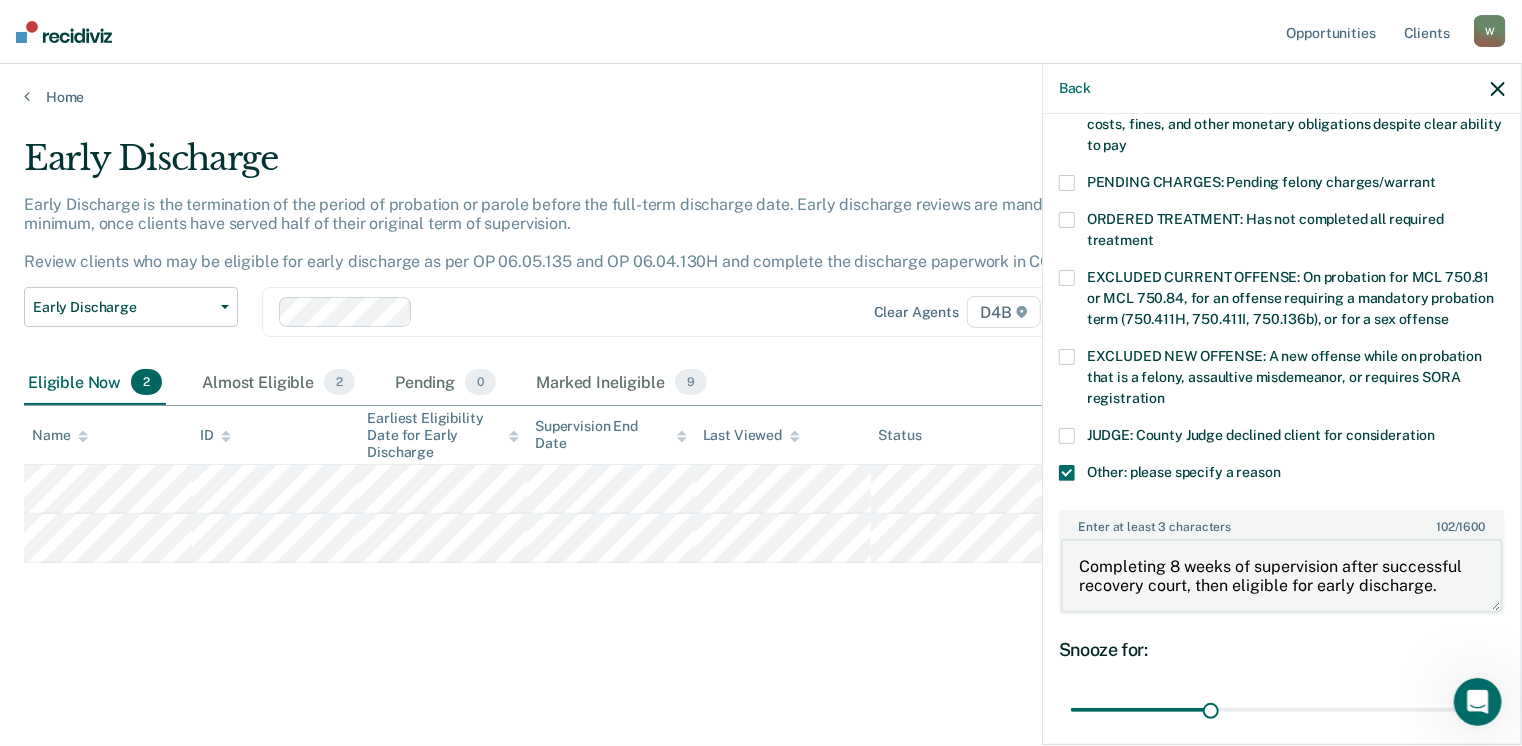 click on "Completing 8 weeks of supervision after successful recovery court, then eligible for early discharge." at bounding box center (1282, 576) 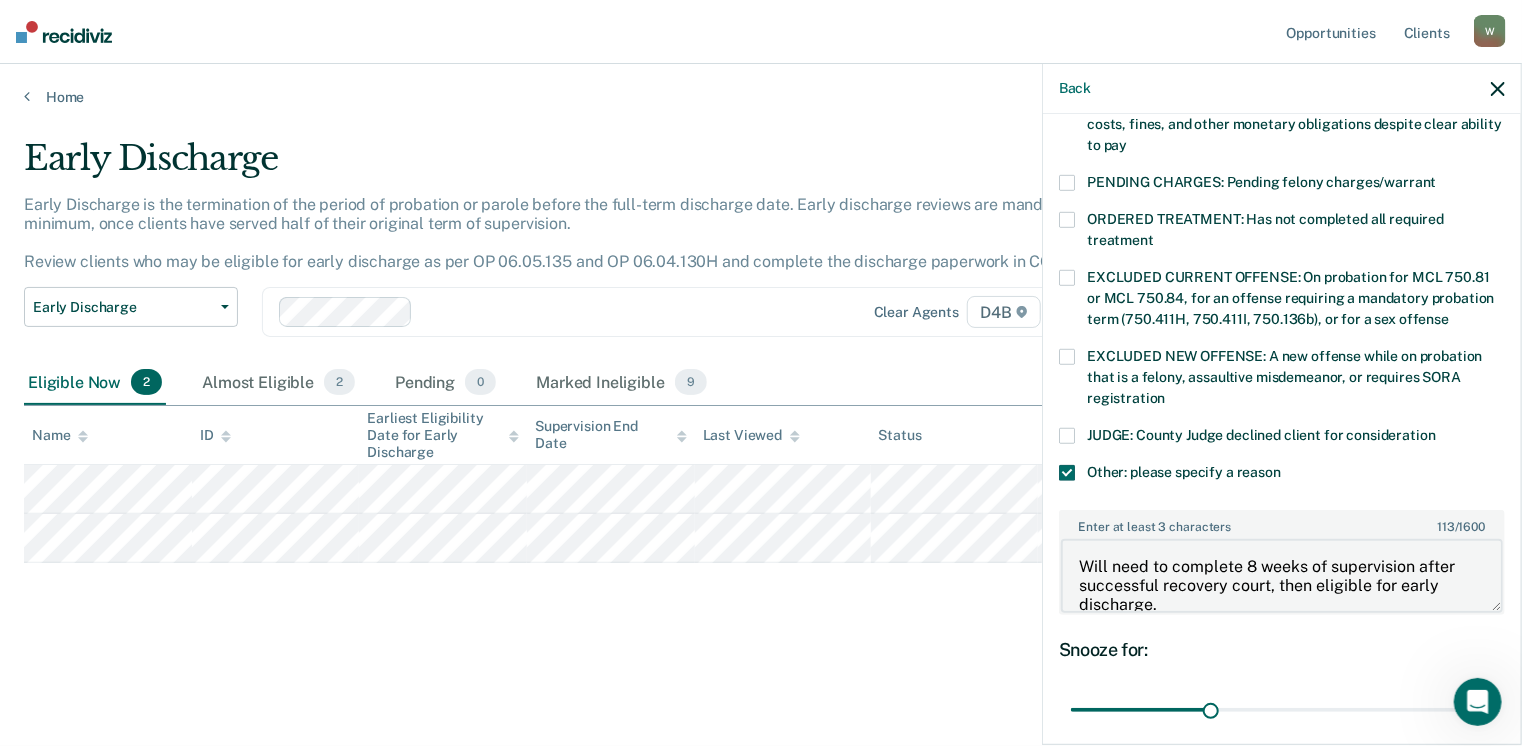click on "Will need to complete 8 weeks of supervision after successful recovery court, then eligible for early discharge." at bounding box center [1282, 576] 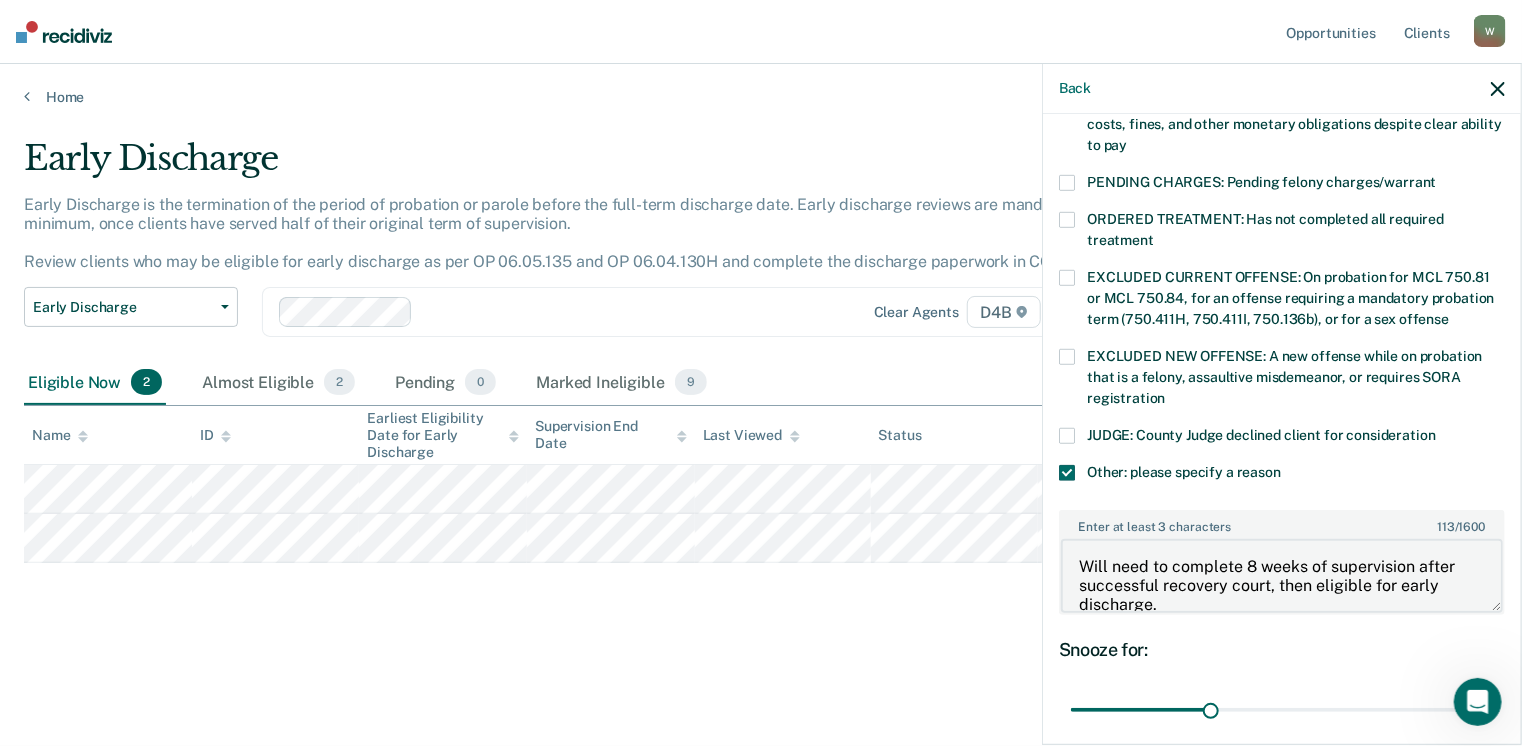 scroll, scrollTop: 22, scrollLeft: 0, axis: vertical 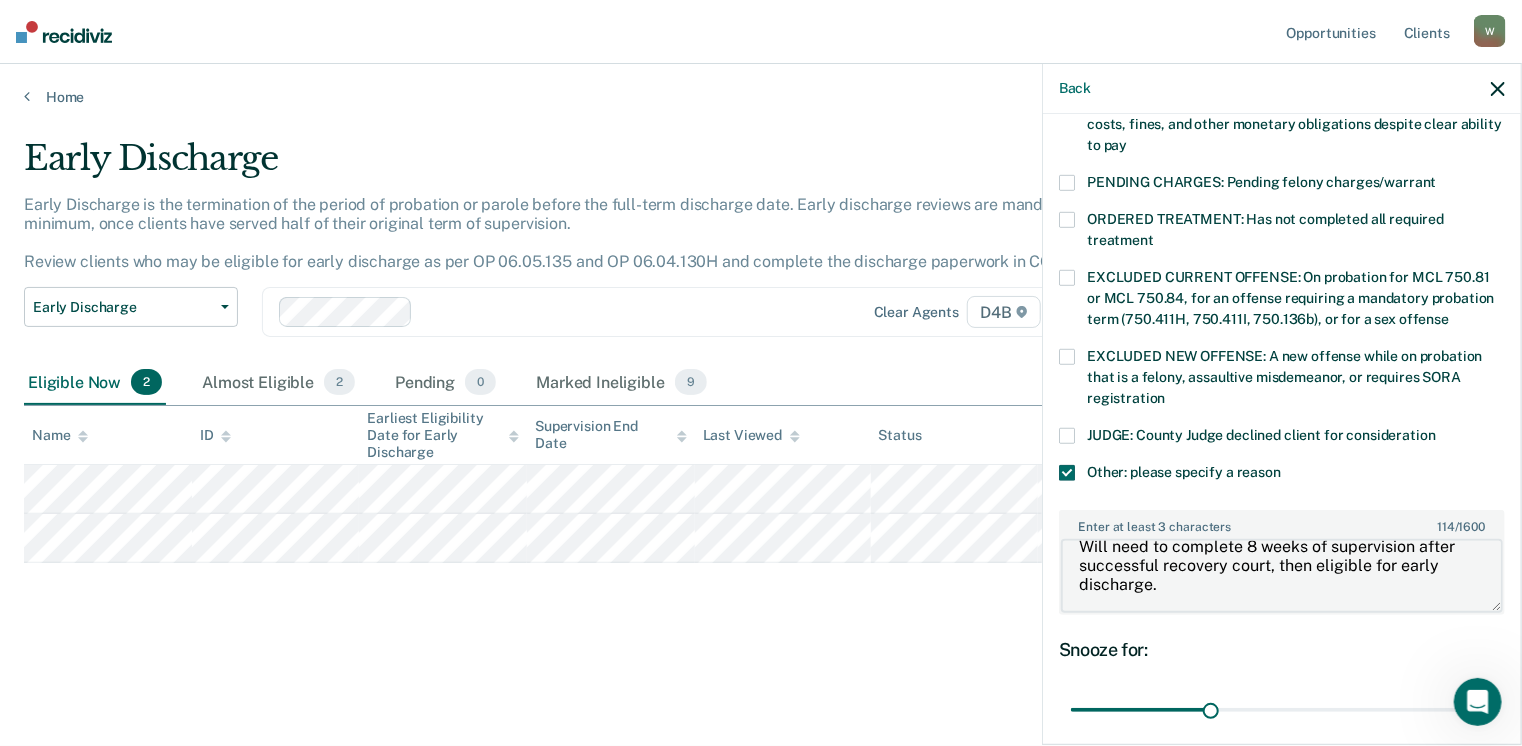 click on "Will need to complete 8 weeks of supervision after successful recovery court, then eligible for early discharge." at bounding box center [1282, 576] 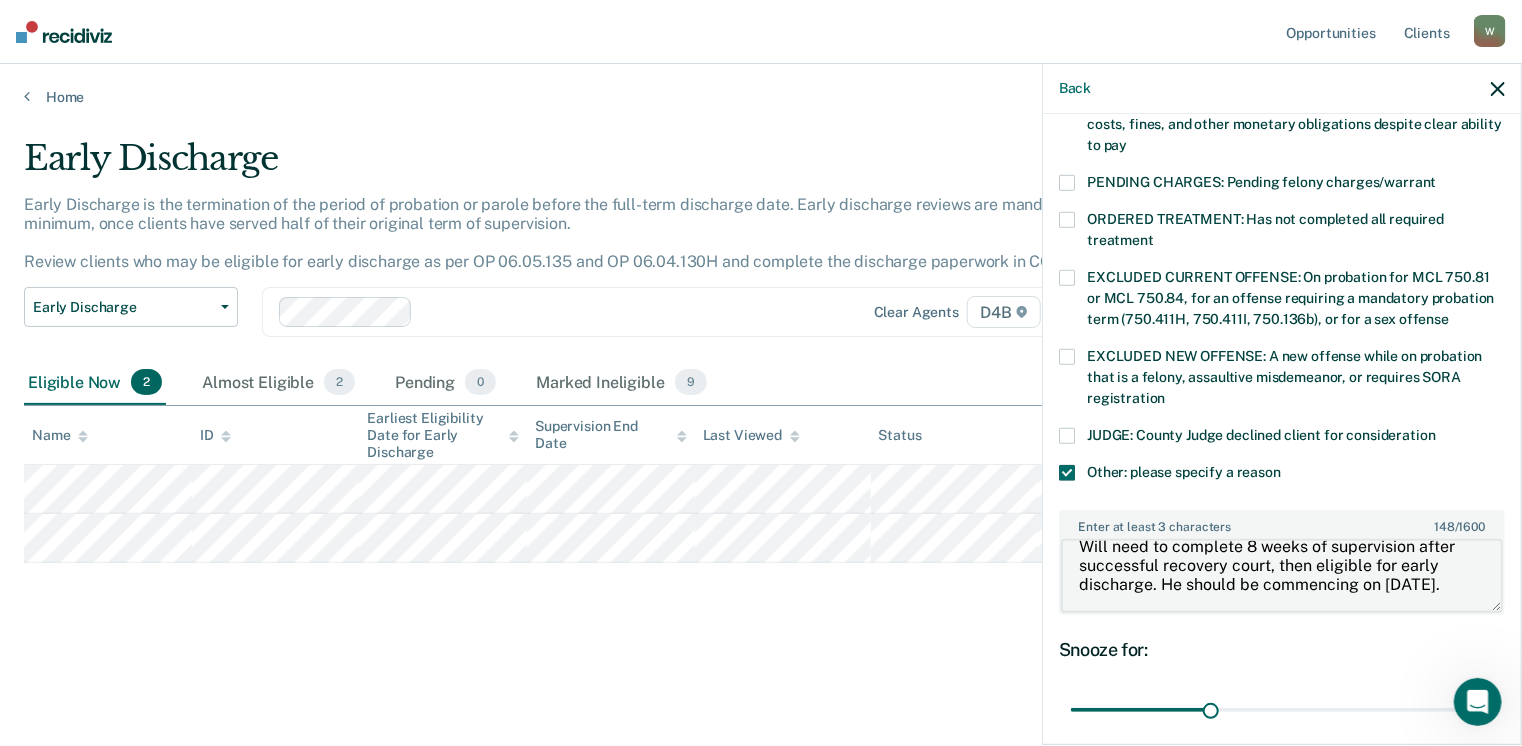 scroll, scrollTop: 0, scrollLeft: 0, axis: both 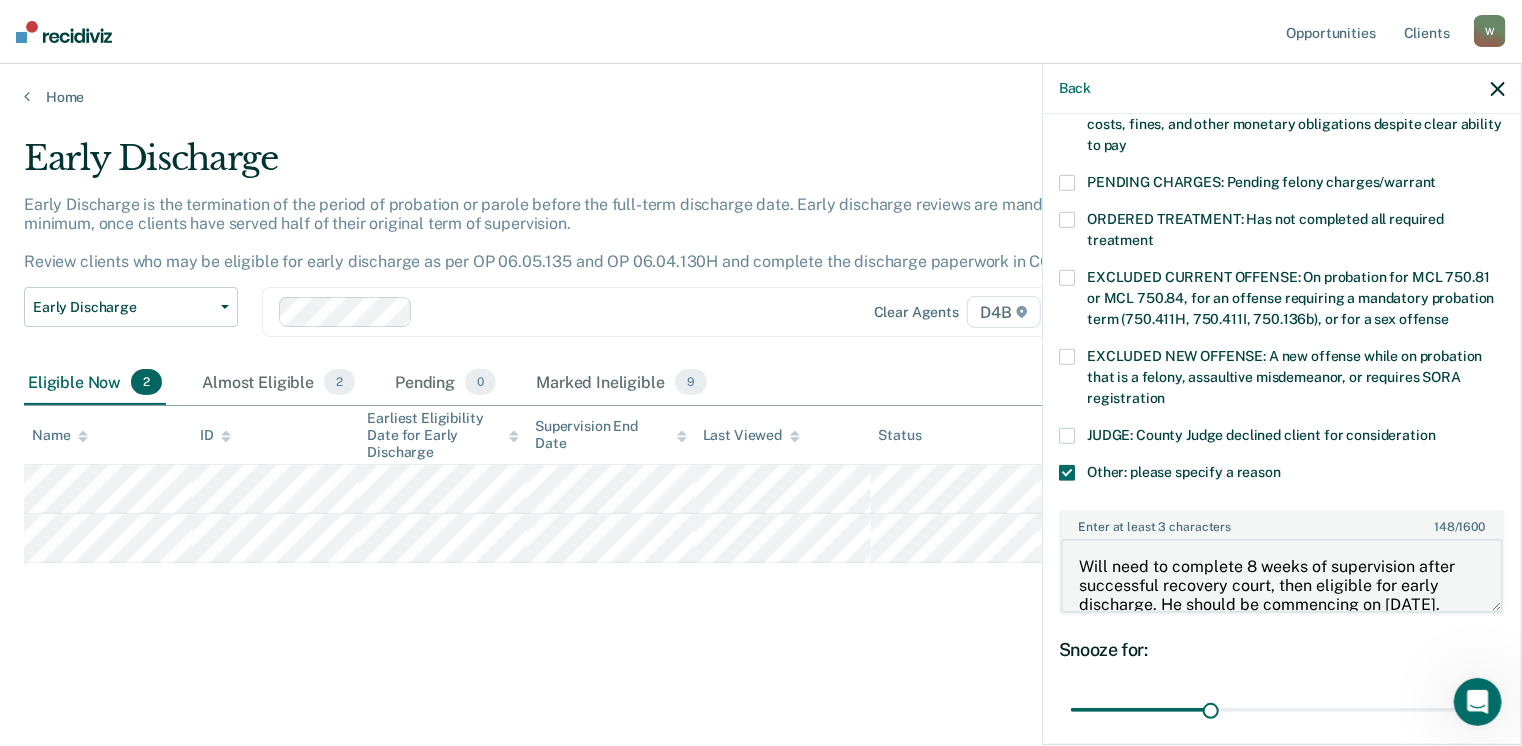 drag, startPoint x: 1440, startPoint y: 580, endPoint x: 1055, endPoint y: 517, distance: 390.12048 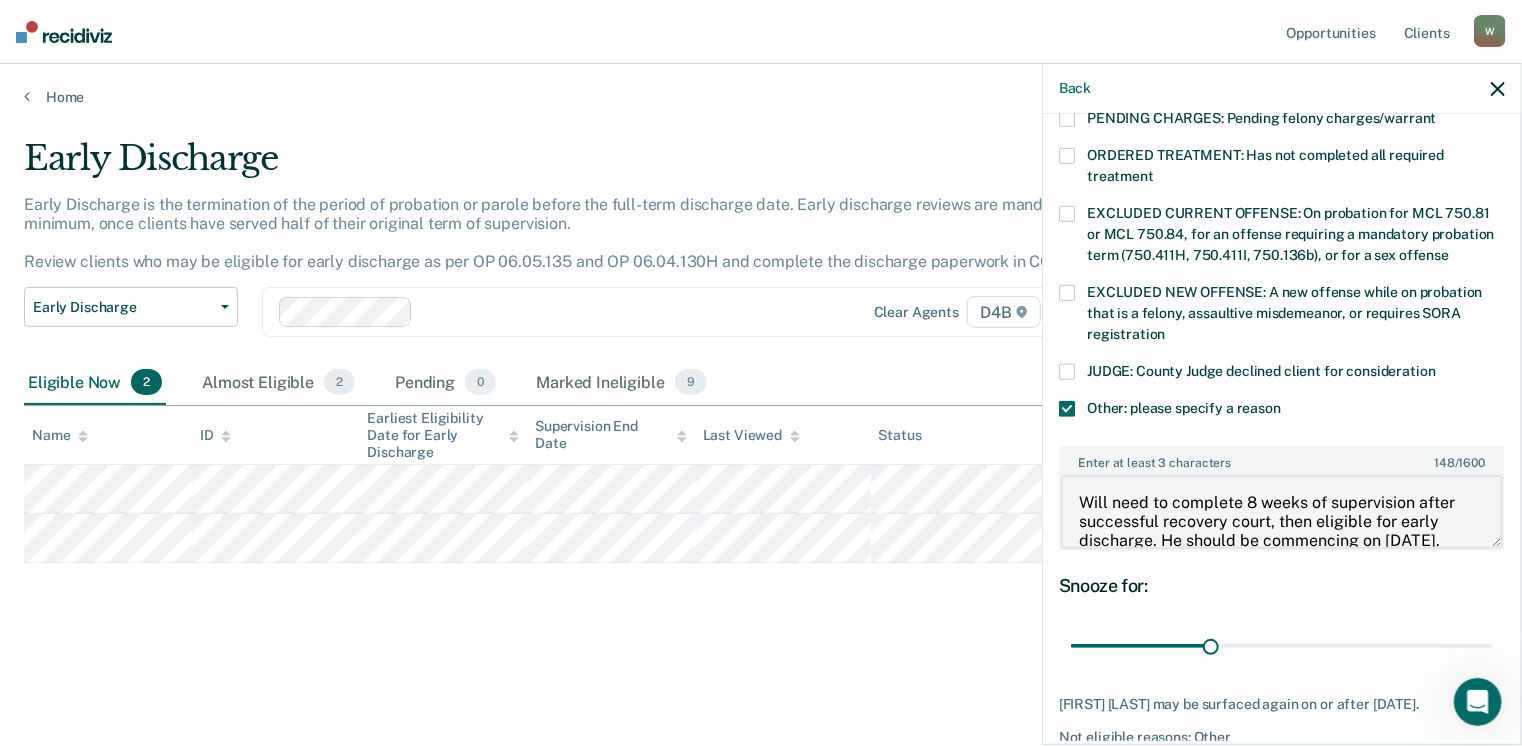 scroll, scrollTop: 692, scrollLeft: 0, axis: vertical 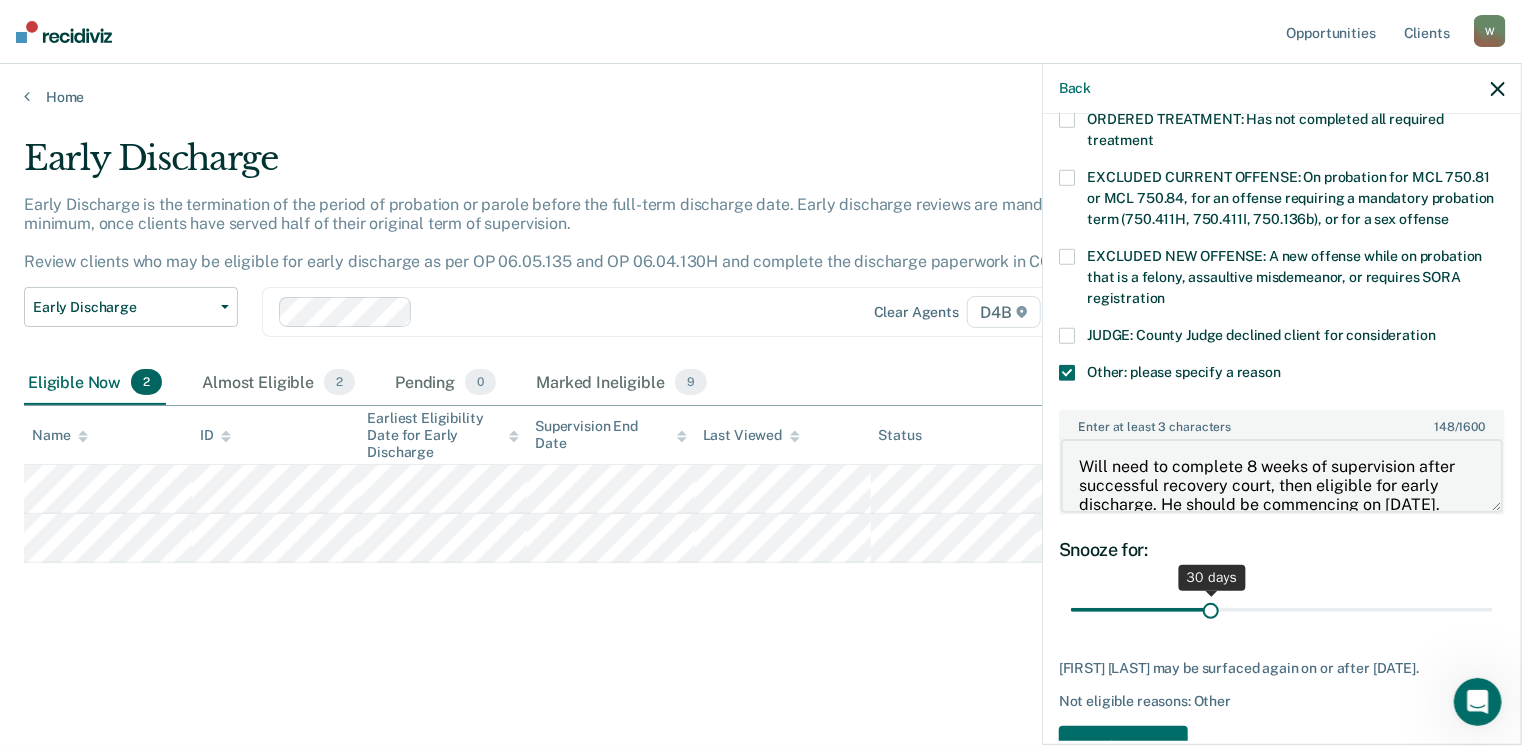 type on "Will need to complete 8 weeks of supervision after successful recovery court, then eligible for early discharge. He should be commencing on [DATE]." 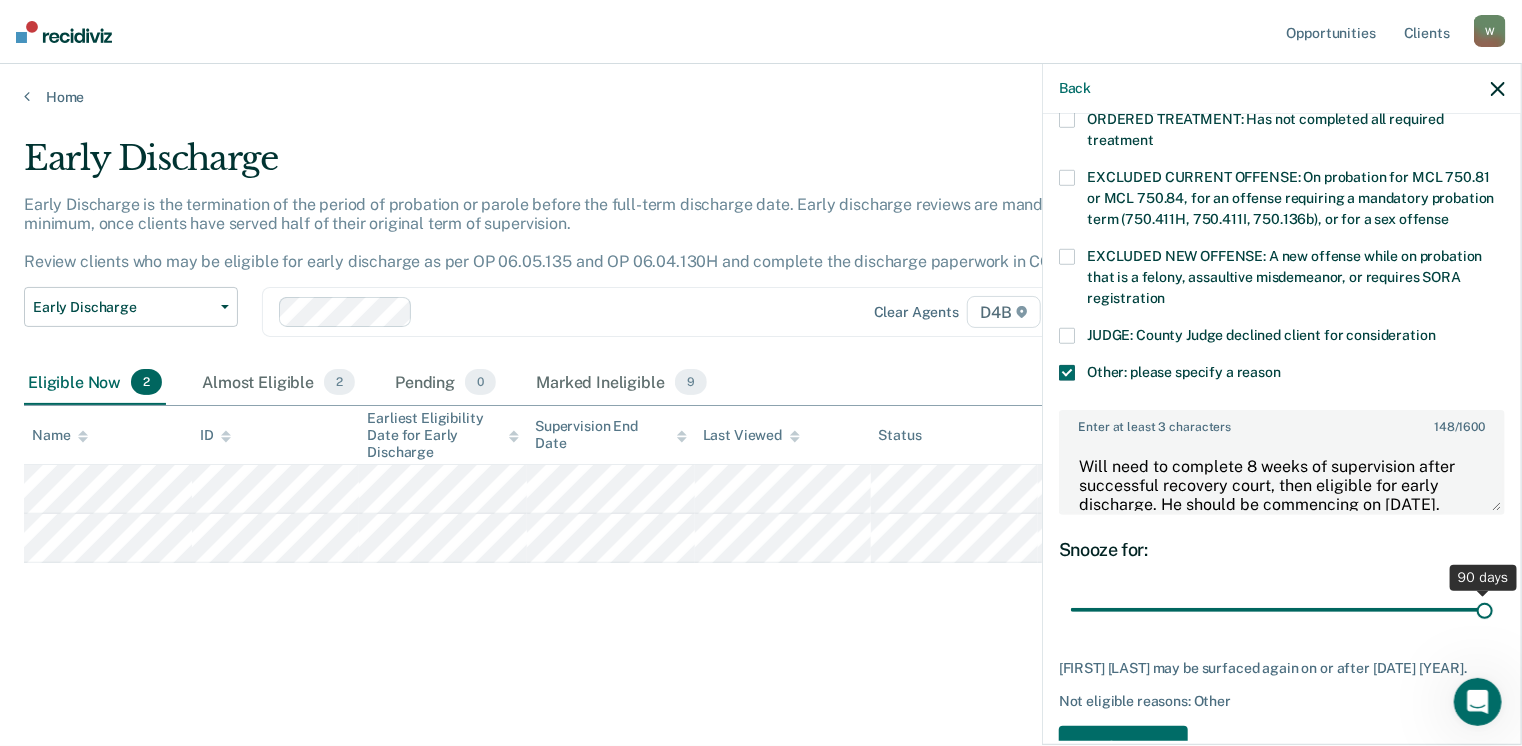 drag, startPoint x: 1209, startPoint y: 603, endPoint x: 1476, endPoint y: 628, distance: 268.16785 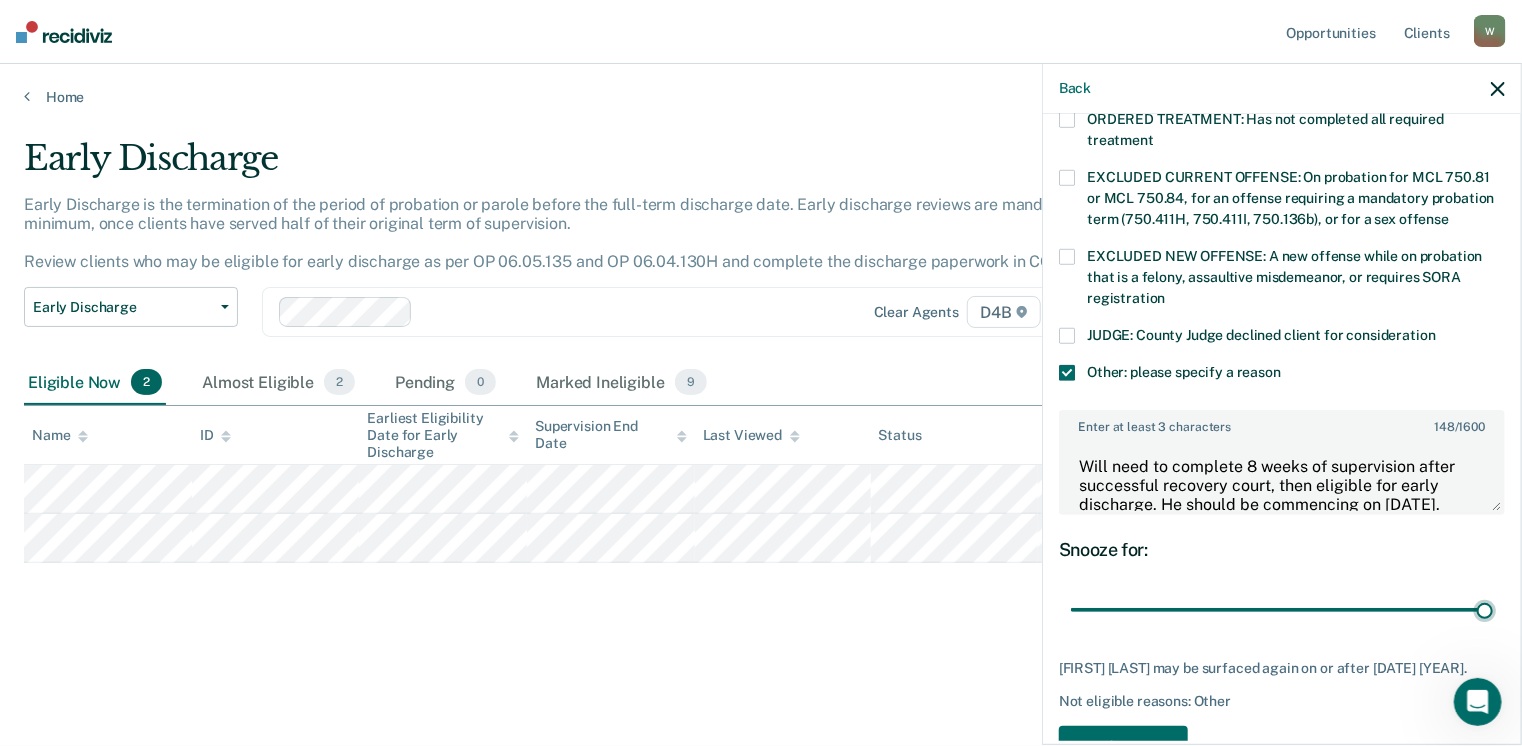 type on "90" 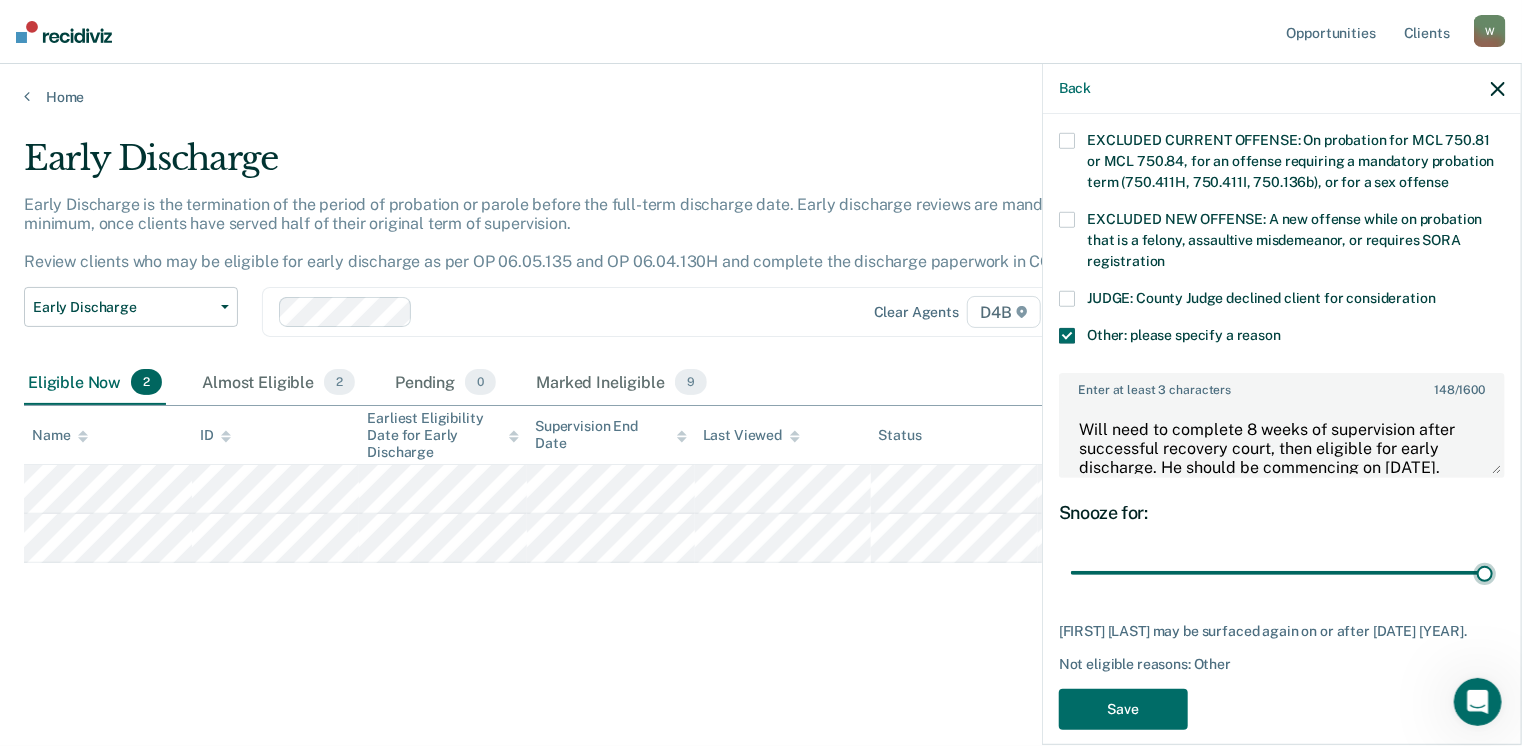 scroll, scrollTop: 749, scrollLeft: 0, axis: vertical 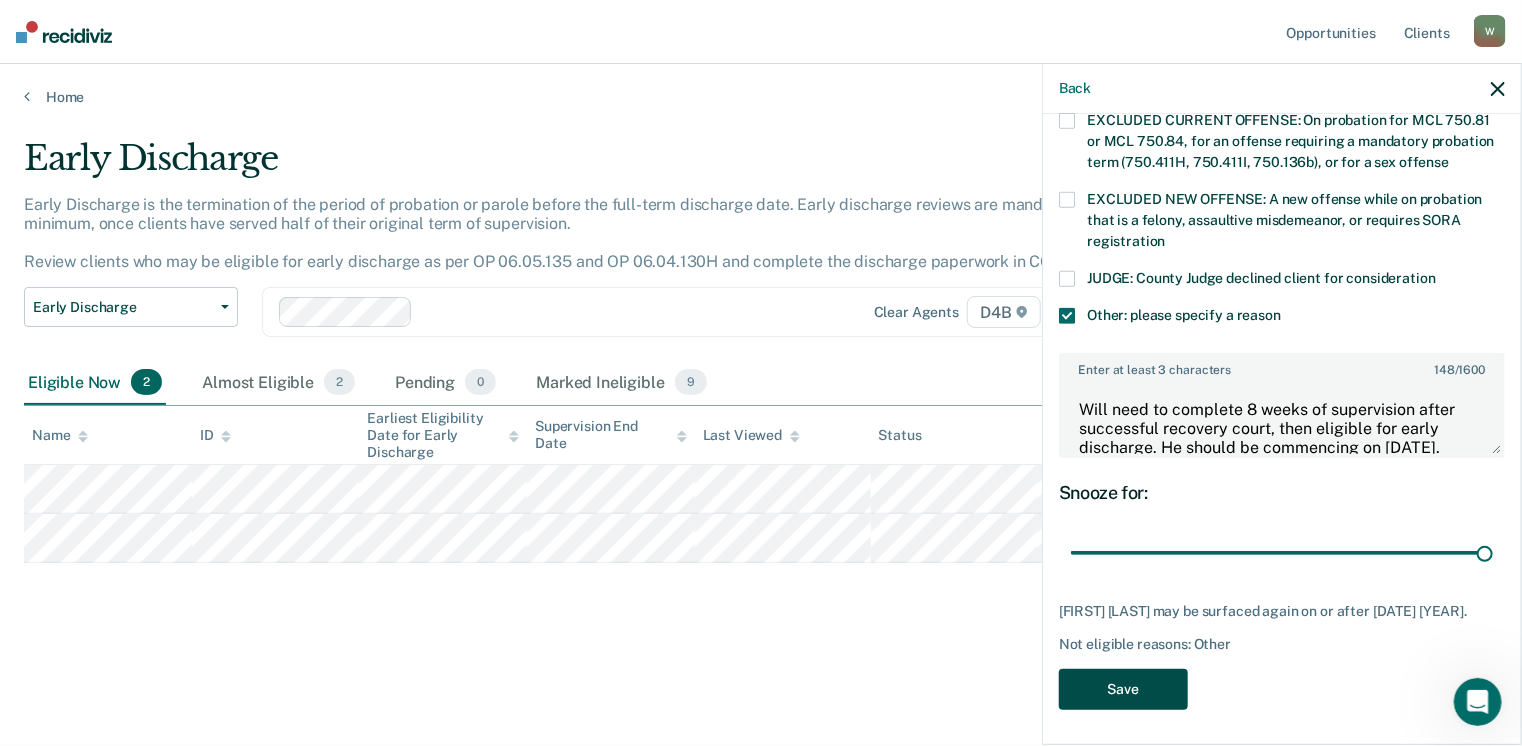 click on "Save" at bounding box center [1123, 689] 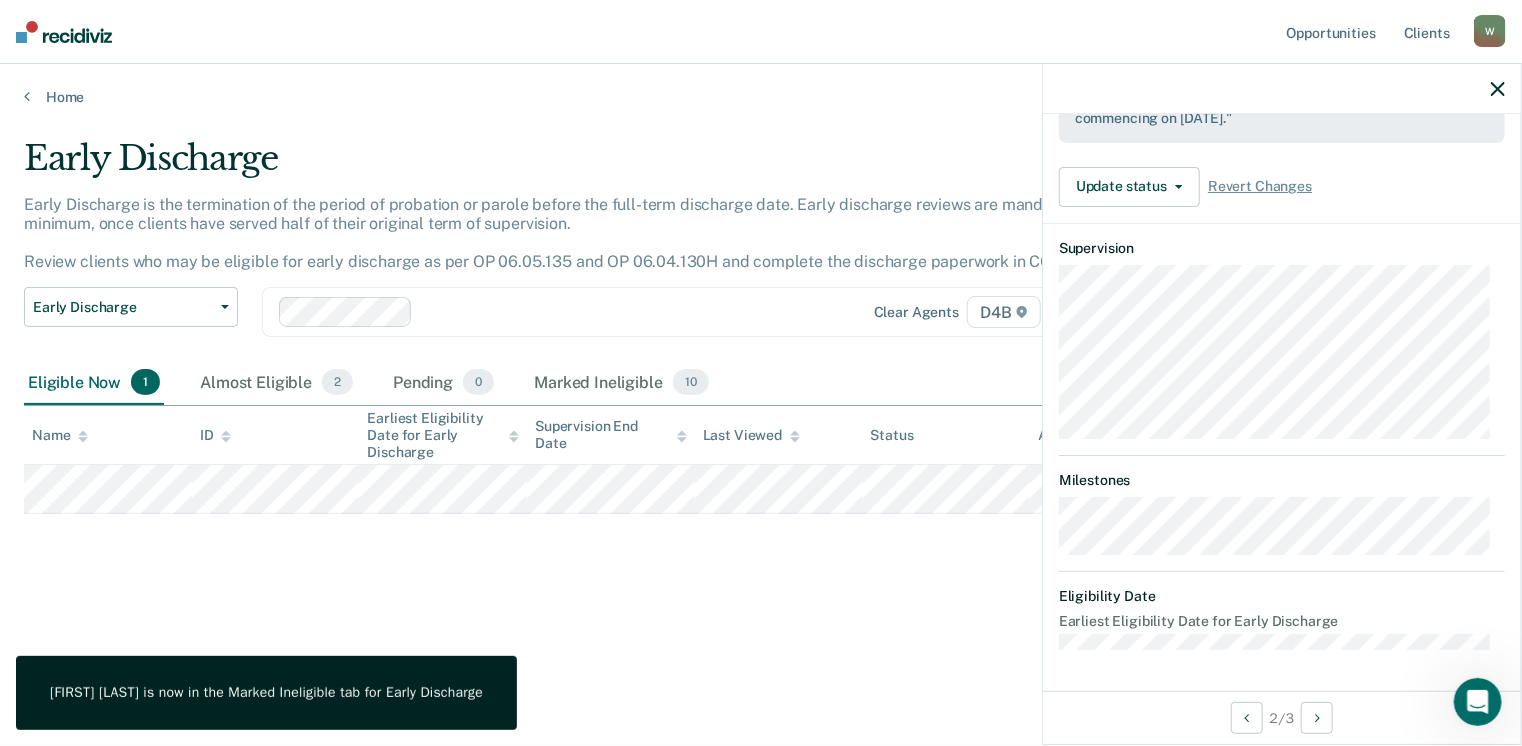 scroll, scrollTop: 392, scrollLeft: 0, axis: vertical 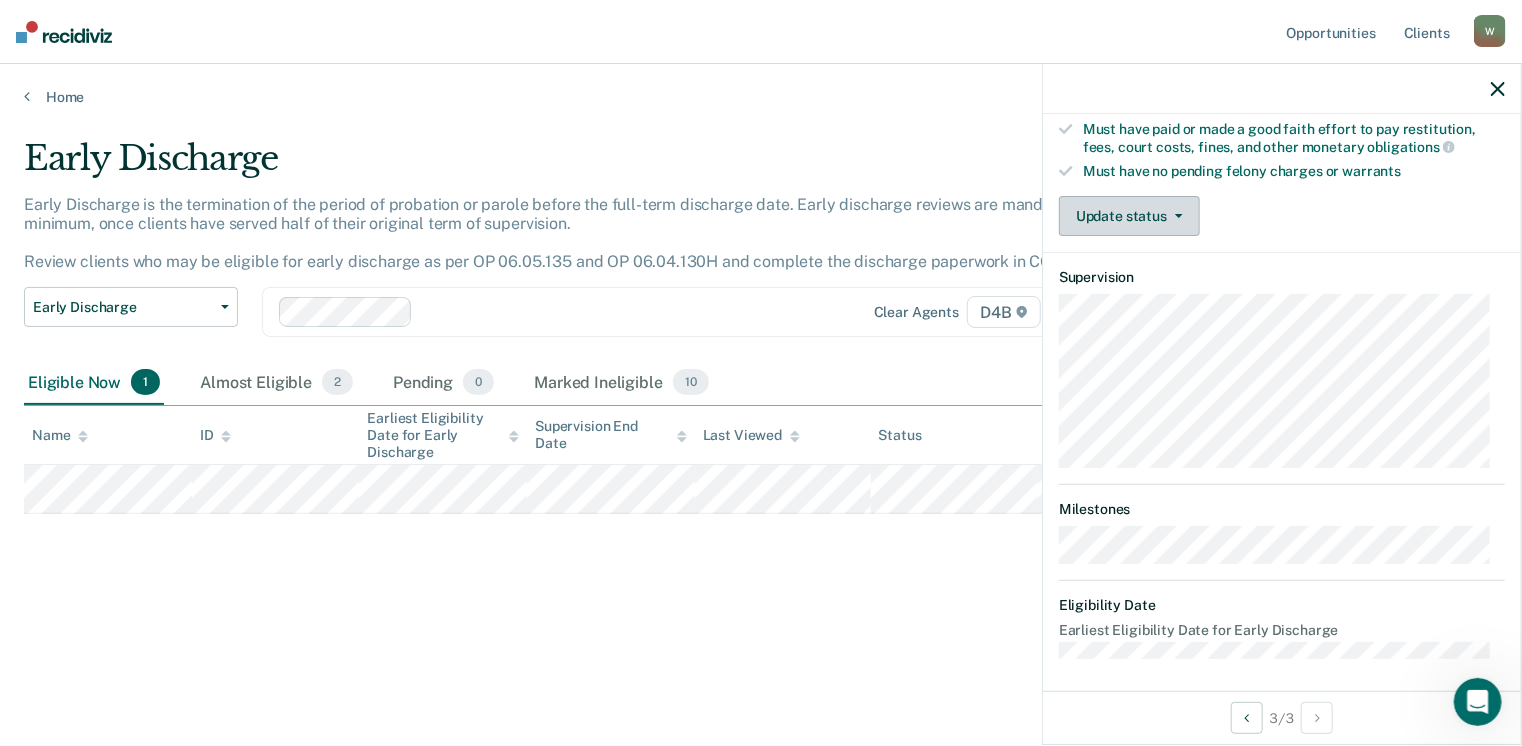 click on "Update status" at bounding box center [1129, 216] 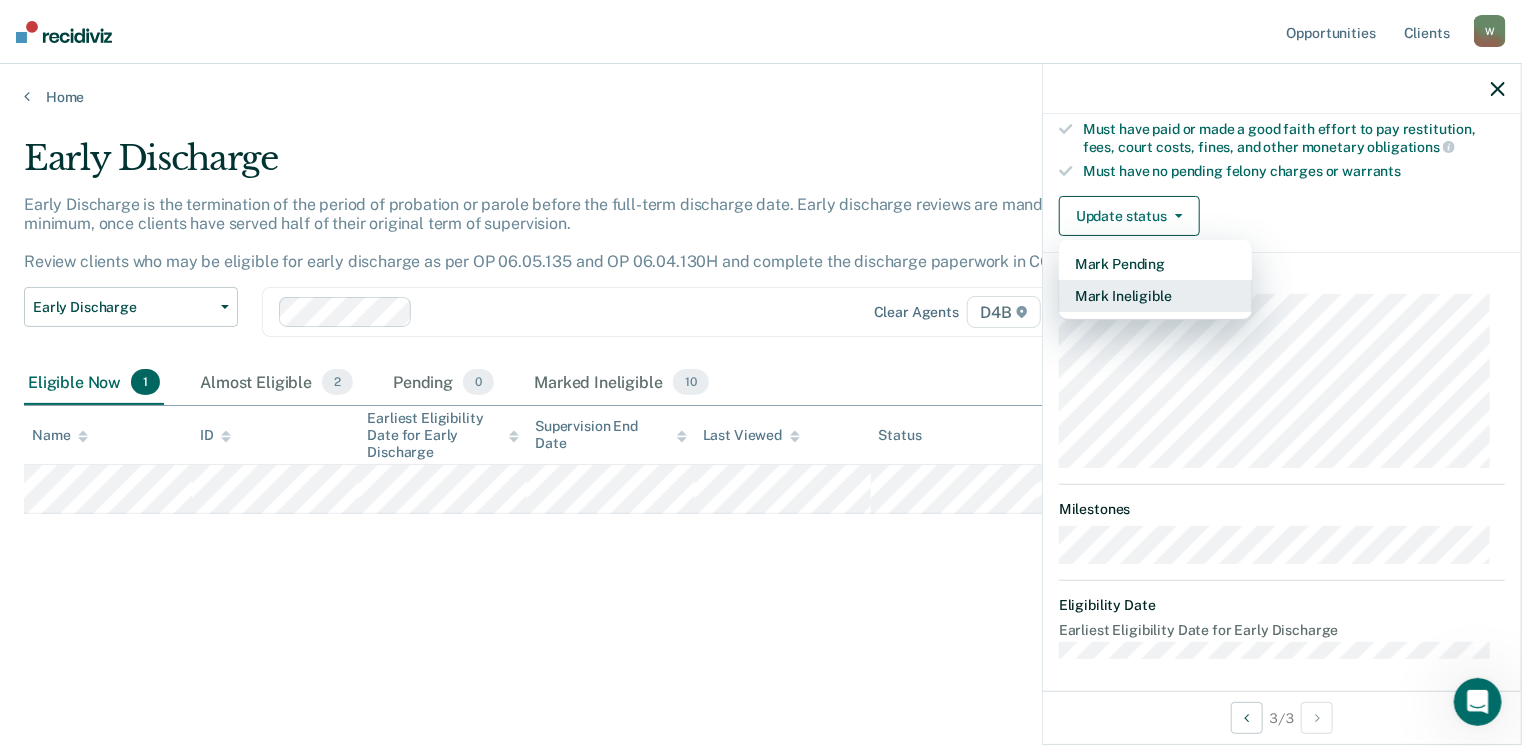 click on "Mark Ineligible" at bounding box center (1155, 296) 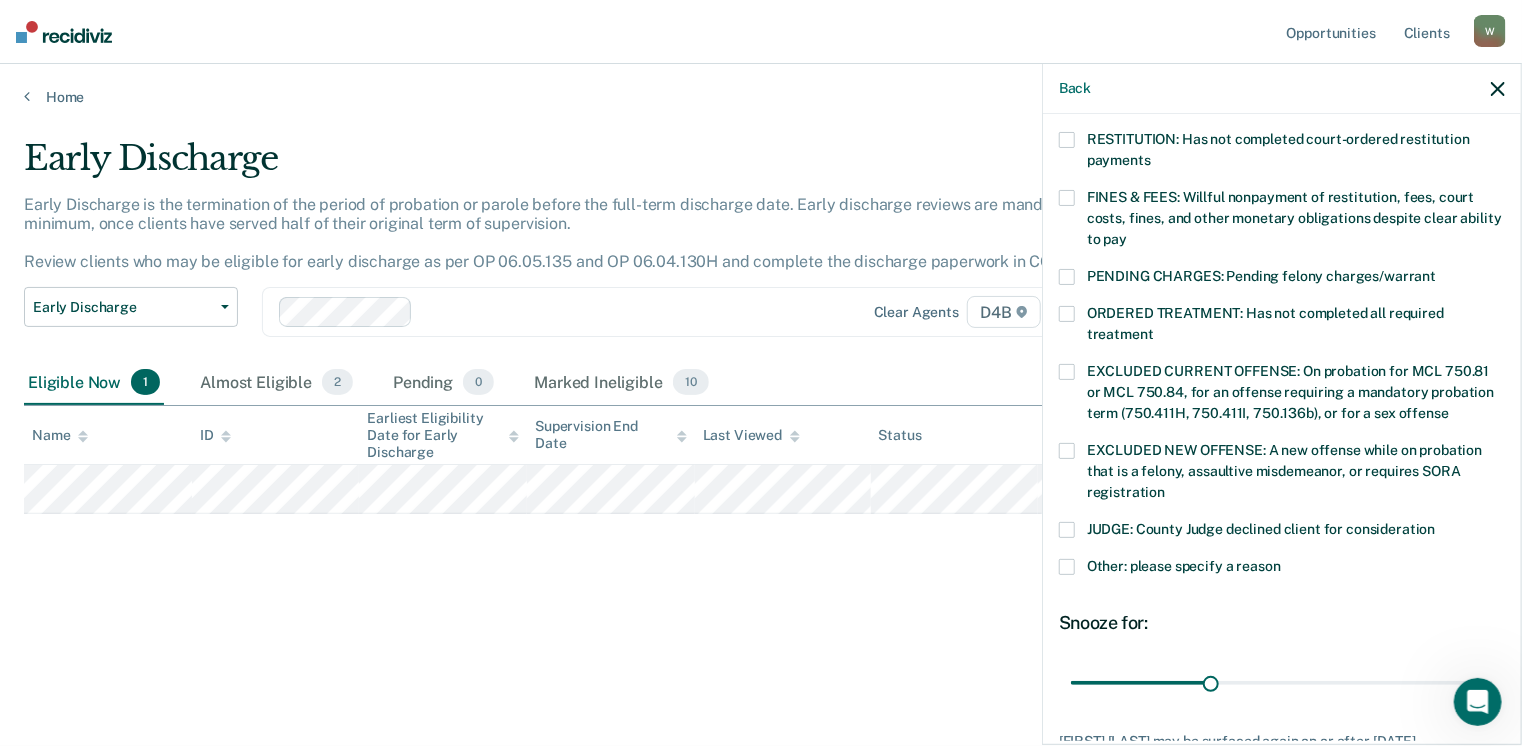 scroll, scrollTop: 630, scrollLeft: 0, axis: vertical 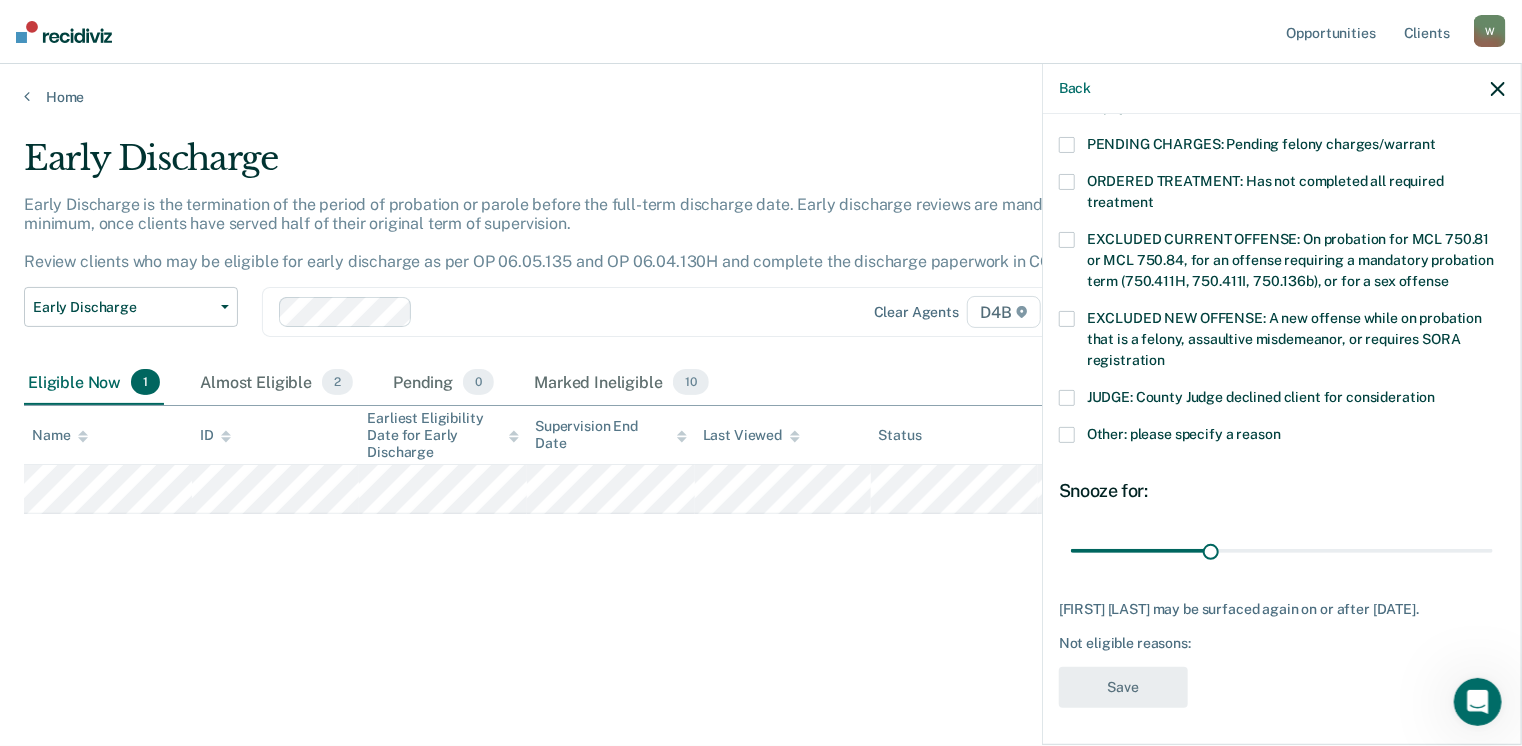 click at bounding box center (1067, 435) 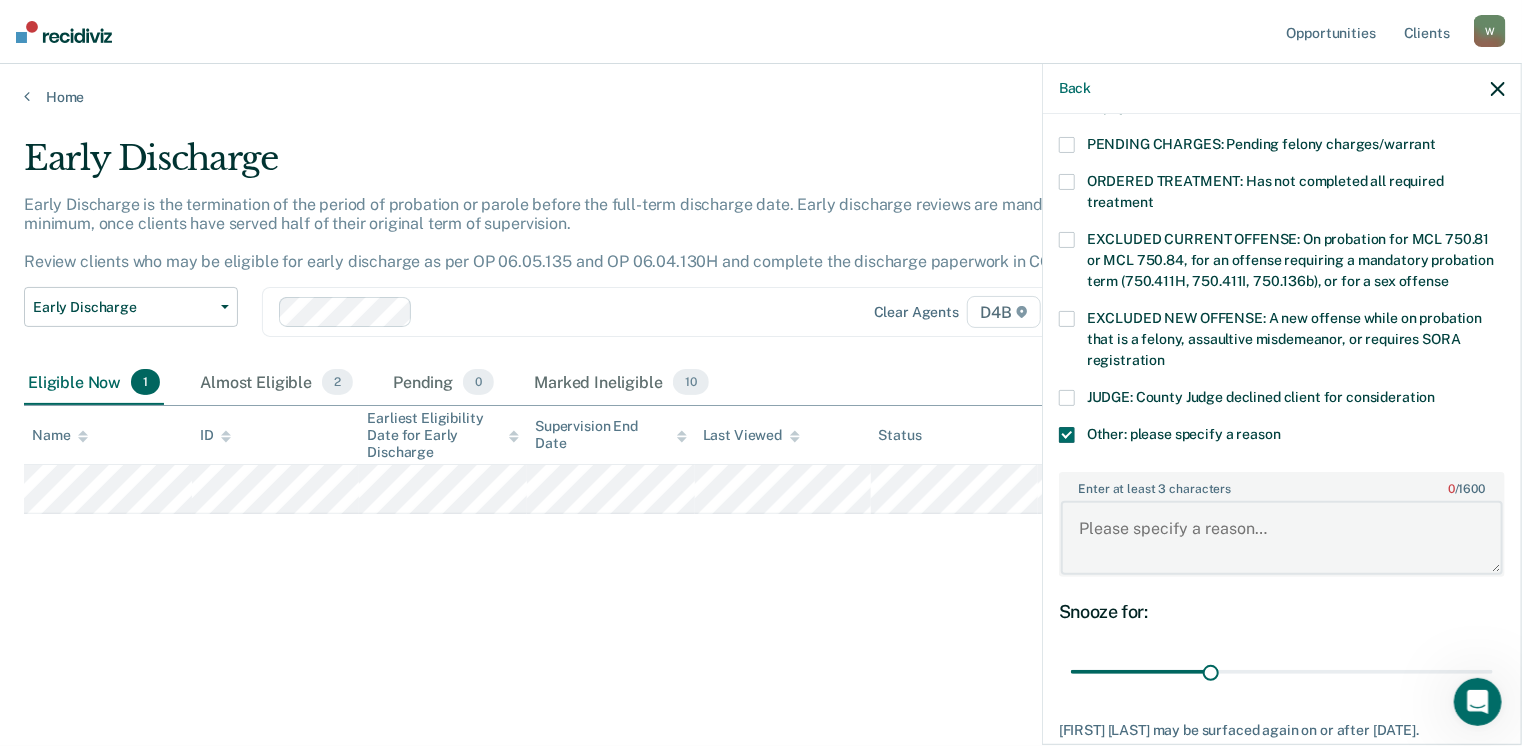click on "Enter at least 3 characters 0  /  1600" at bounding box center (1282, 538) 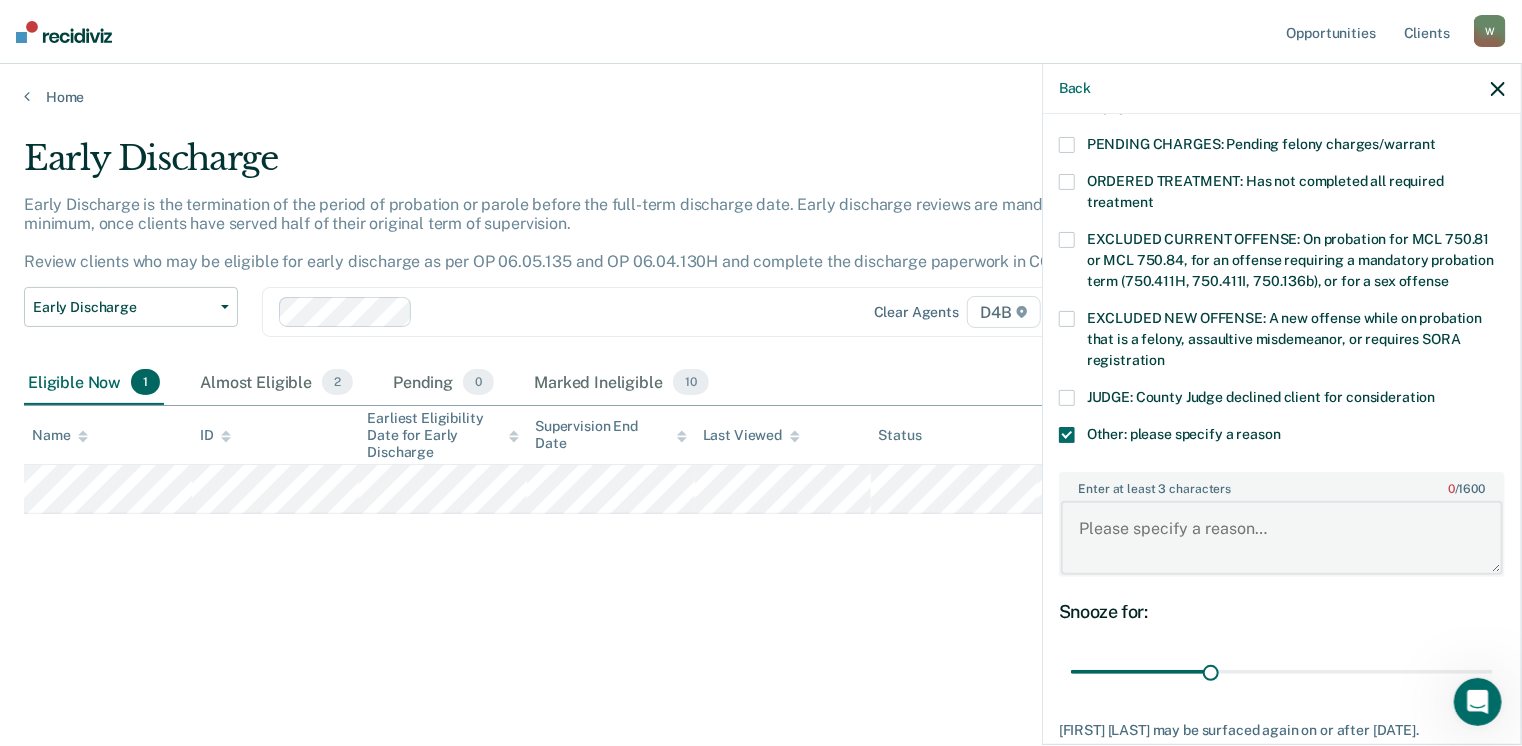 paste on "Will need to complete 8 weeks of supervision after successful recovery court, then eligible for early discharge. He should be commencing on [DATE]." 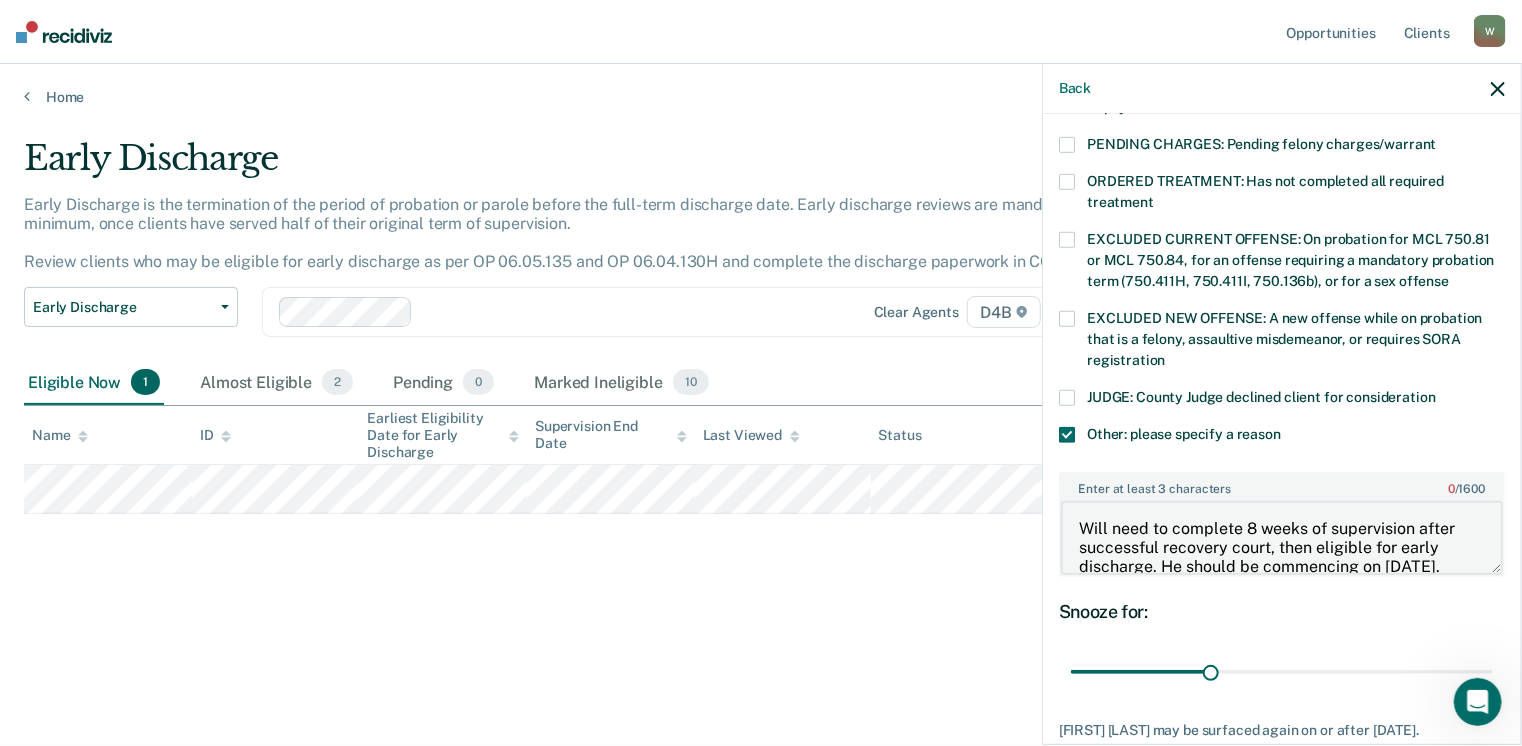 scroll, scrollTop: 3, scrollLeft: 0, axis: vertical 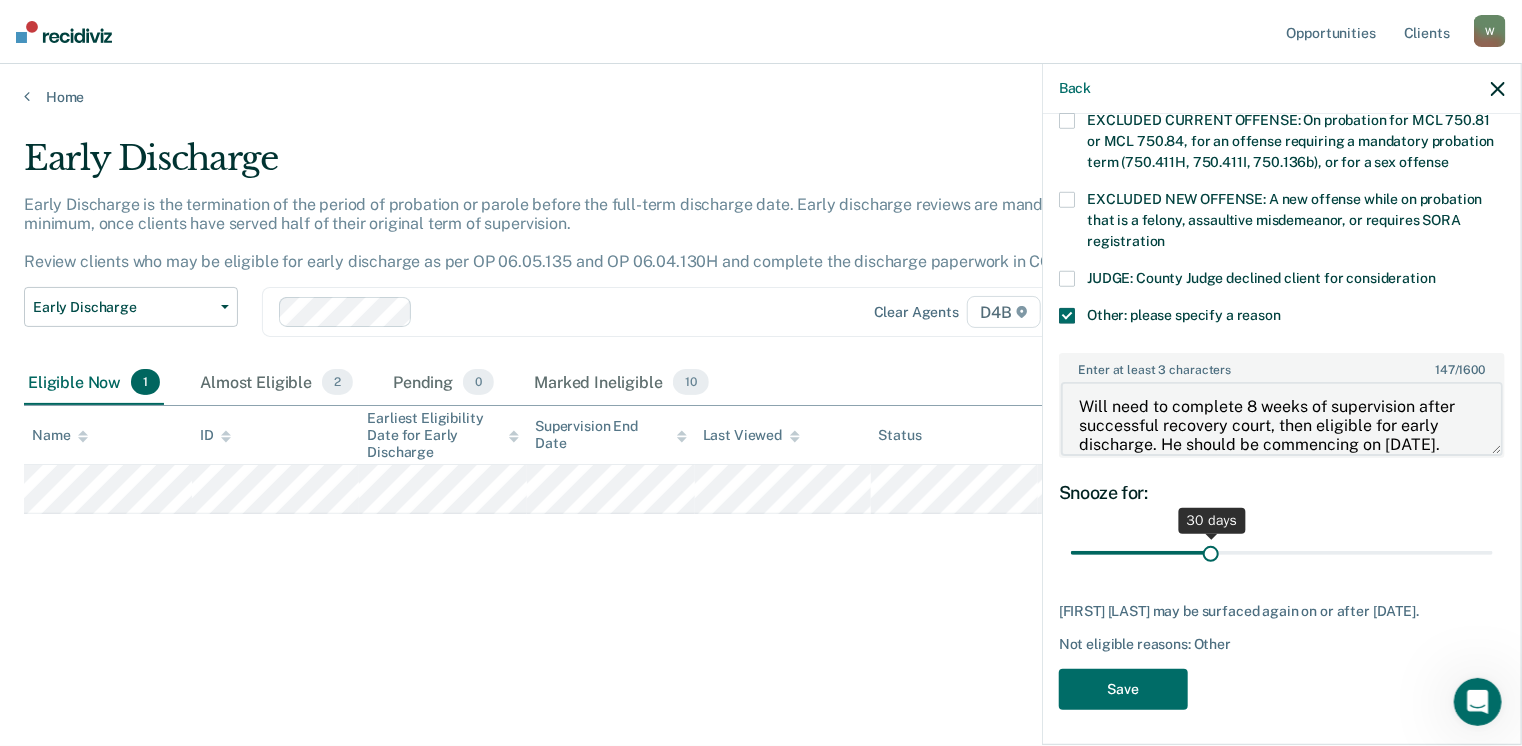 type on "Will need to complete 8 weeks of supervision after successful recovery court, then eligible for early discharge. He should be commencing on [DATE]." 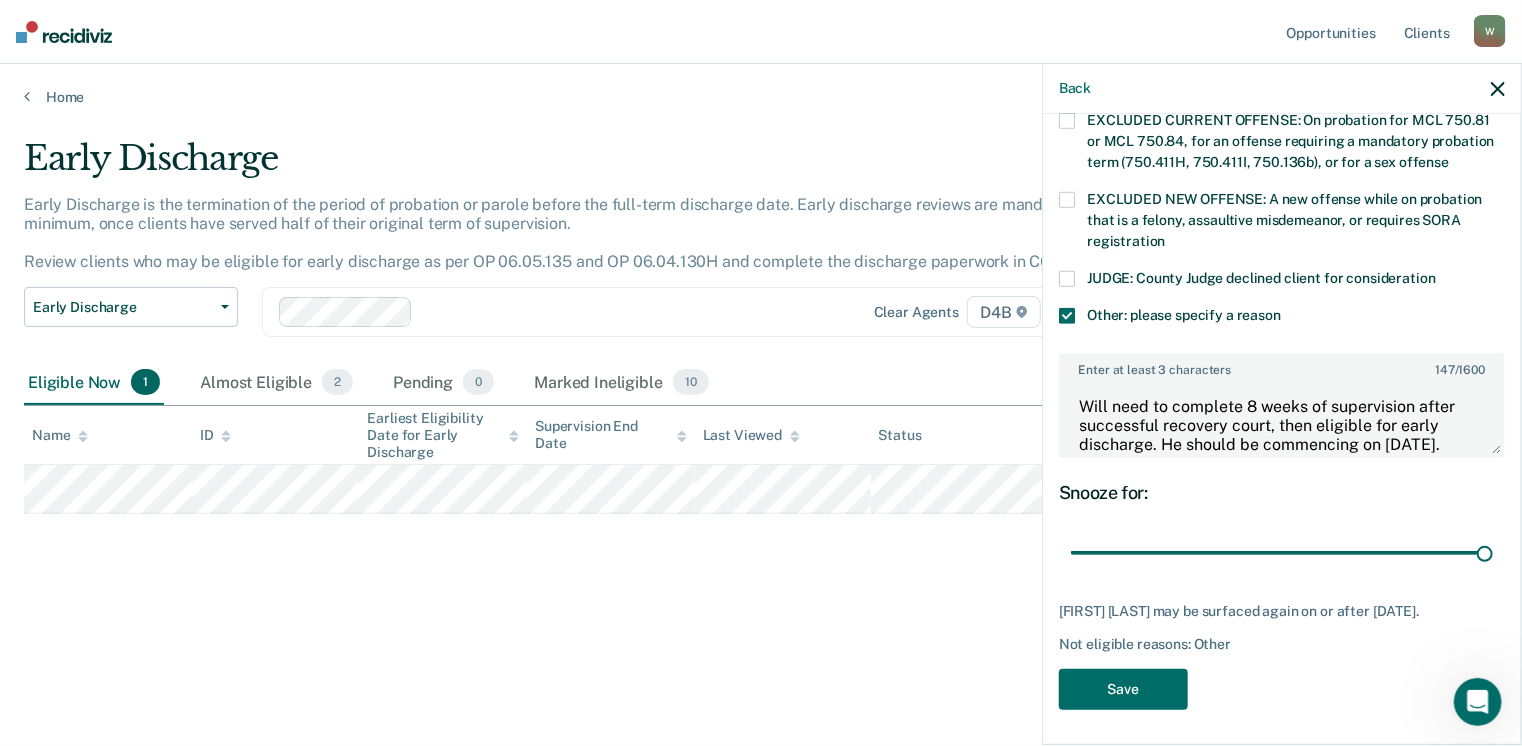drag, startPoint x: 1209, startPoint y: 549, endPoint x: 1492, endPoint y: 557, distance: 283.11304 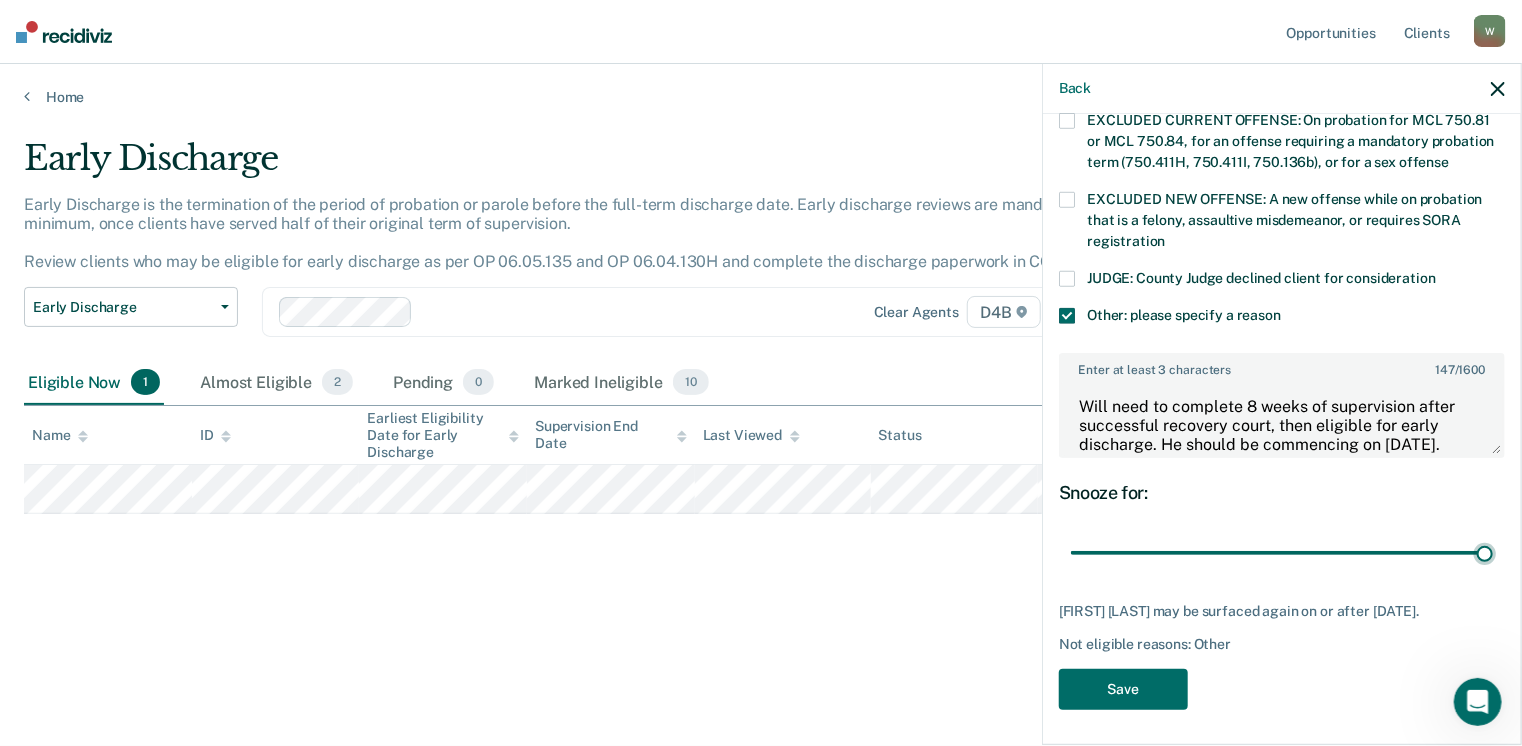 type on "90" 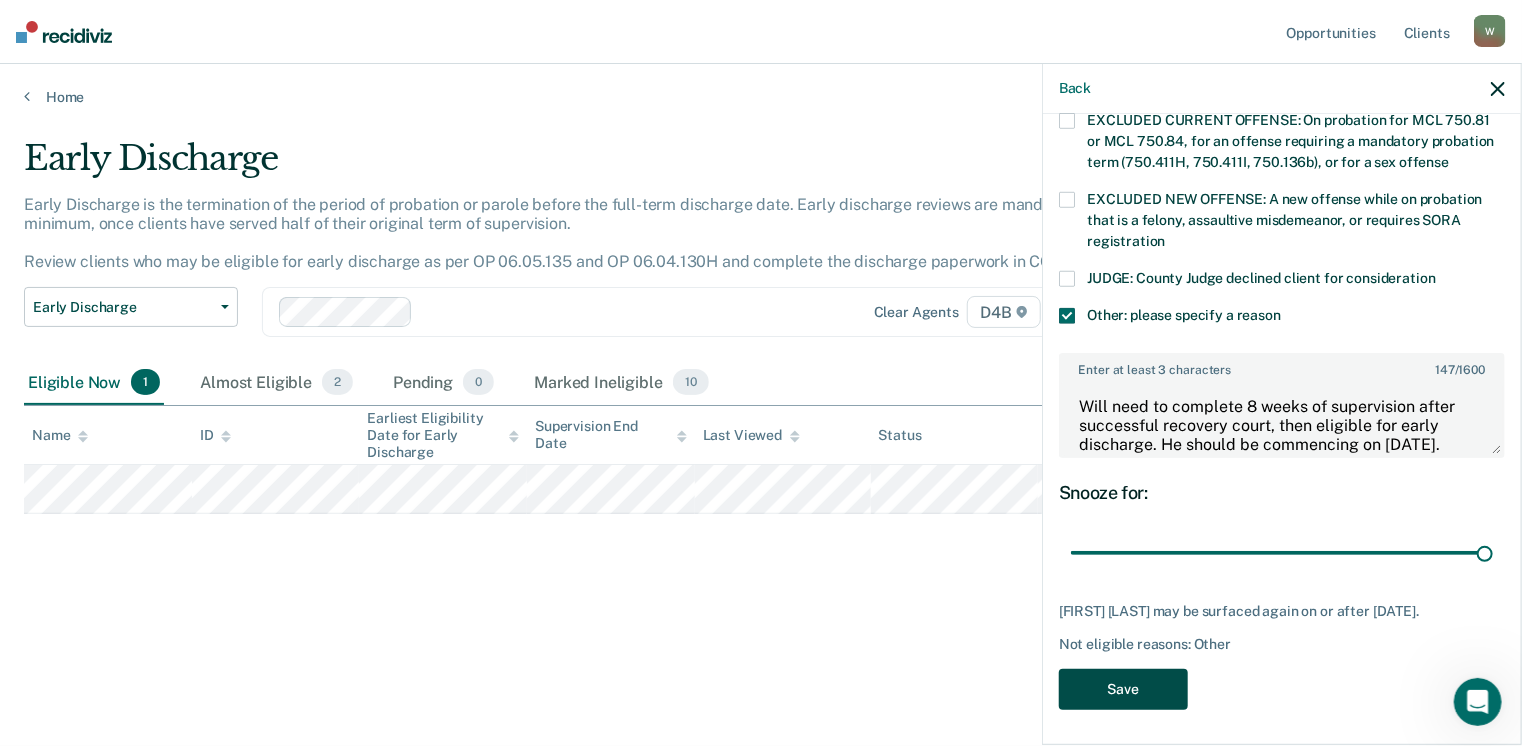 click on "Save" at bounding box center [1123, 689] 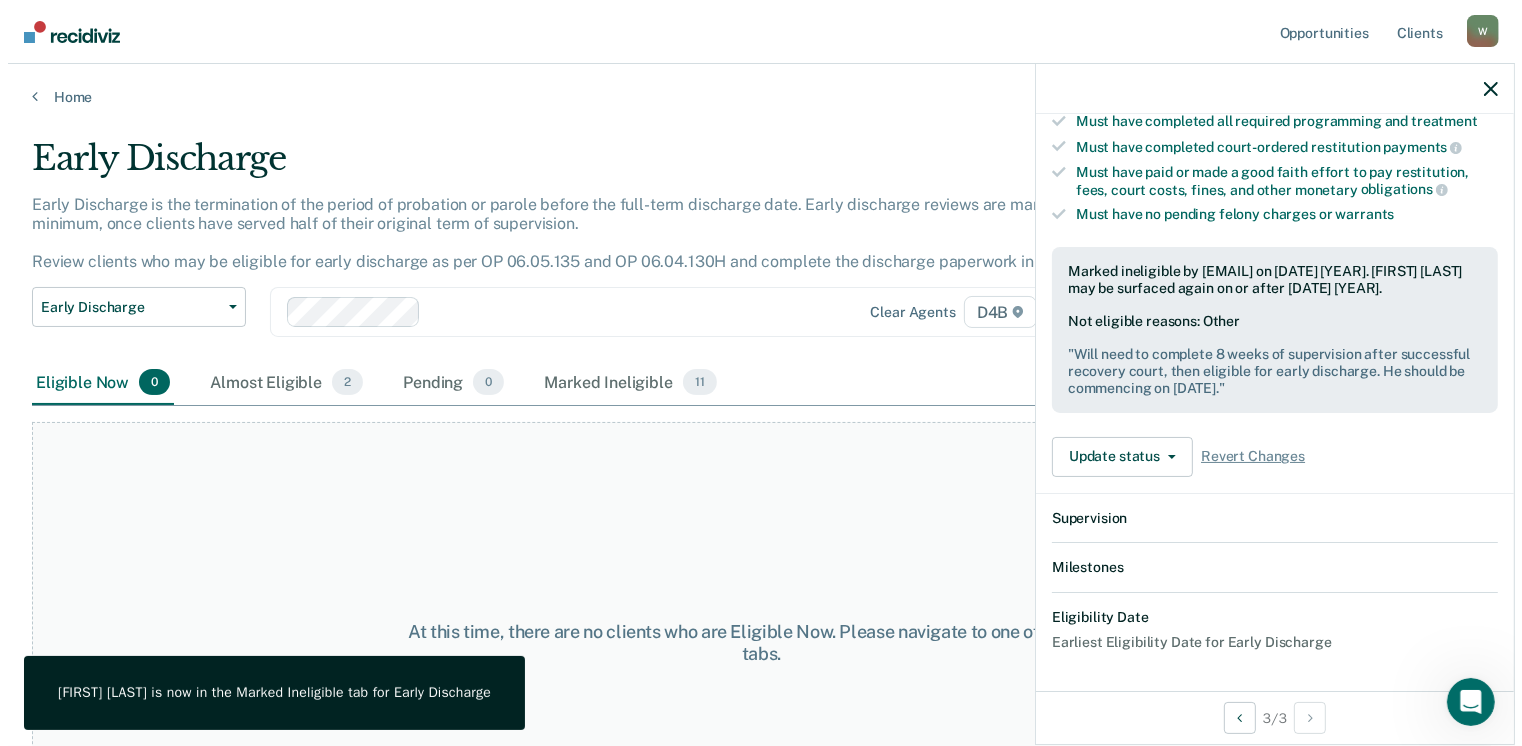 scroll, scrollTop: 606, scrollLeft: 0, axis: vertical 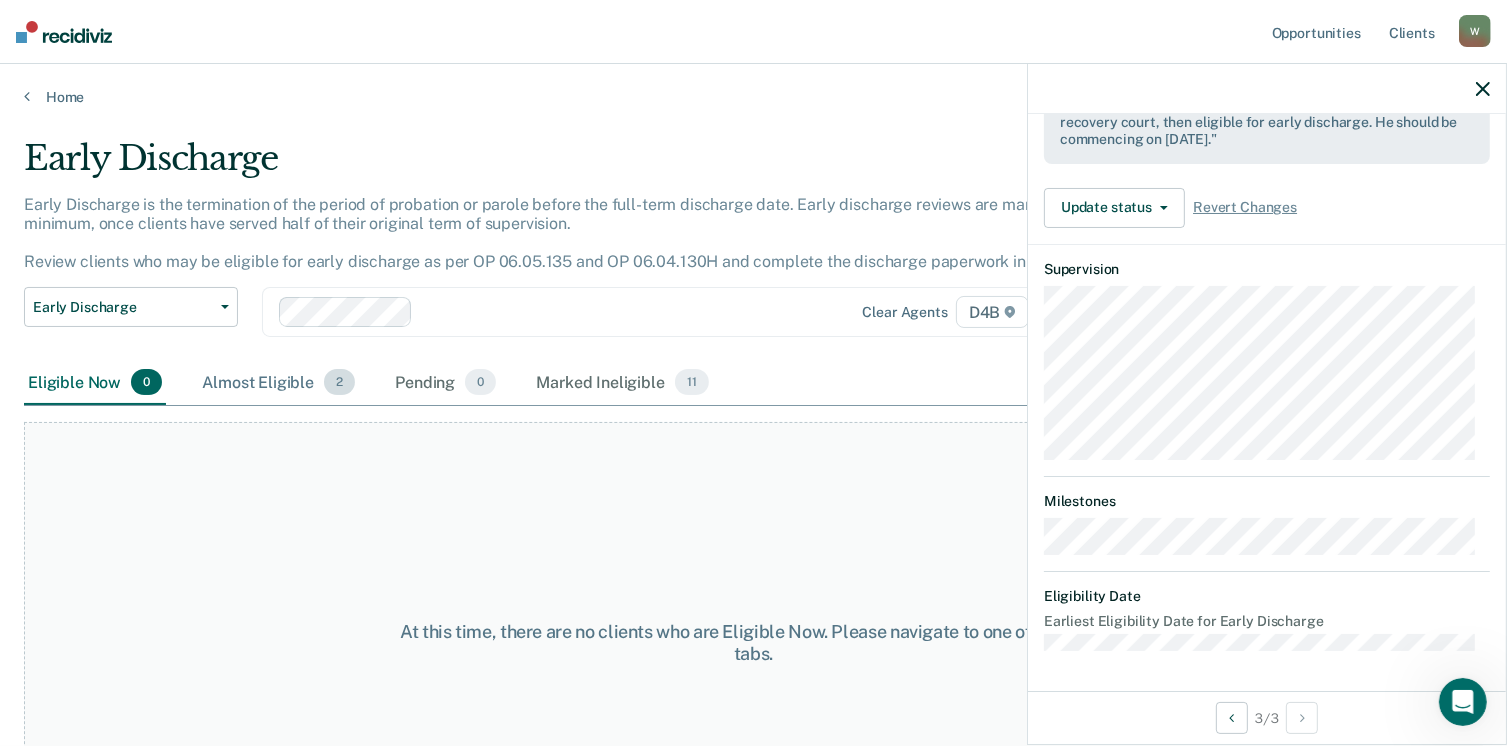 click on "Almost Eligible 2" at bounding box center [278, 383] 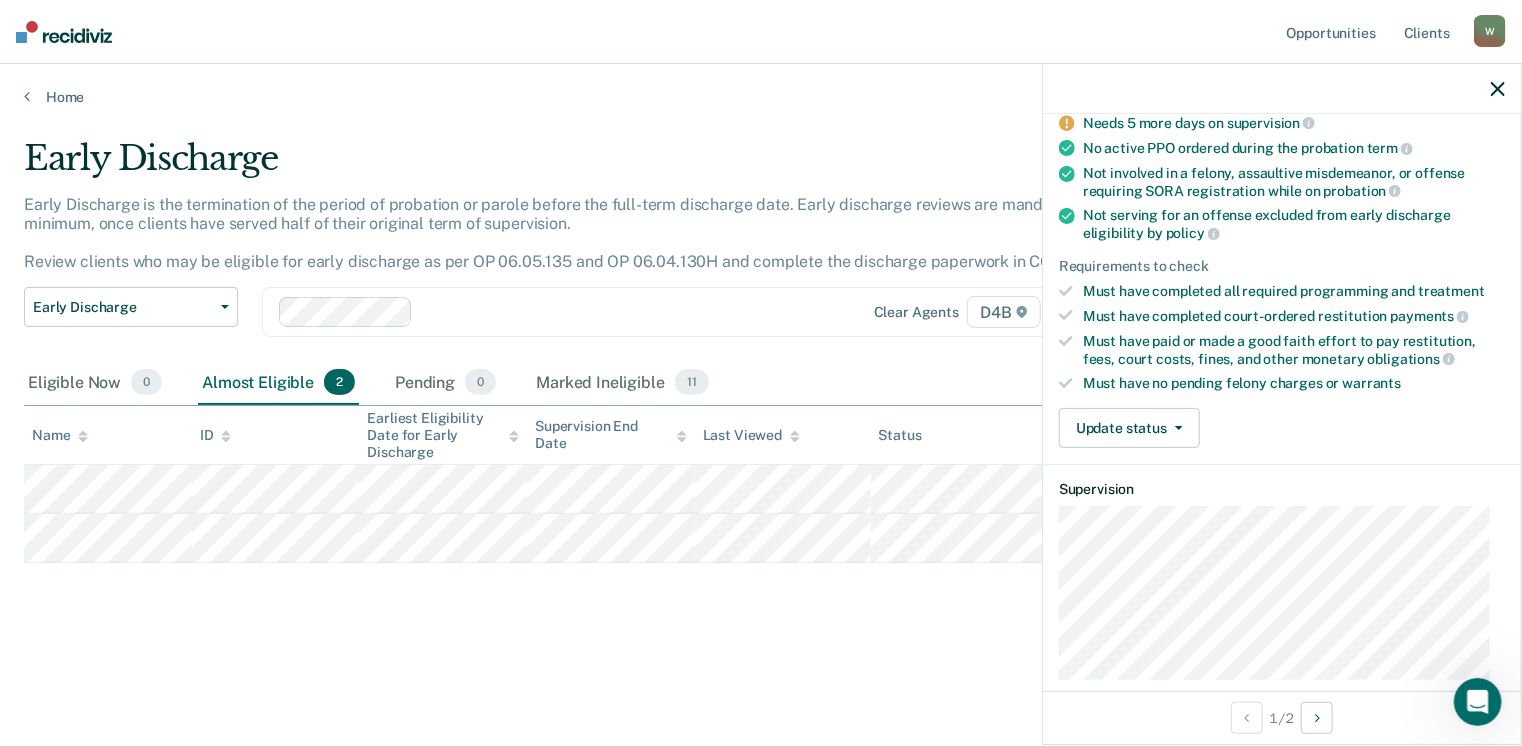 scroll, scrollTop: 200, scrollLeft: 0, axis: vertical 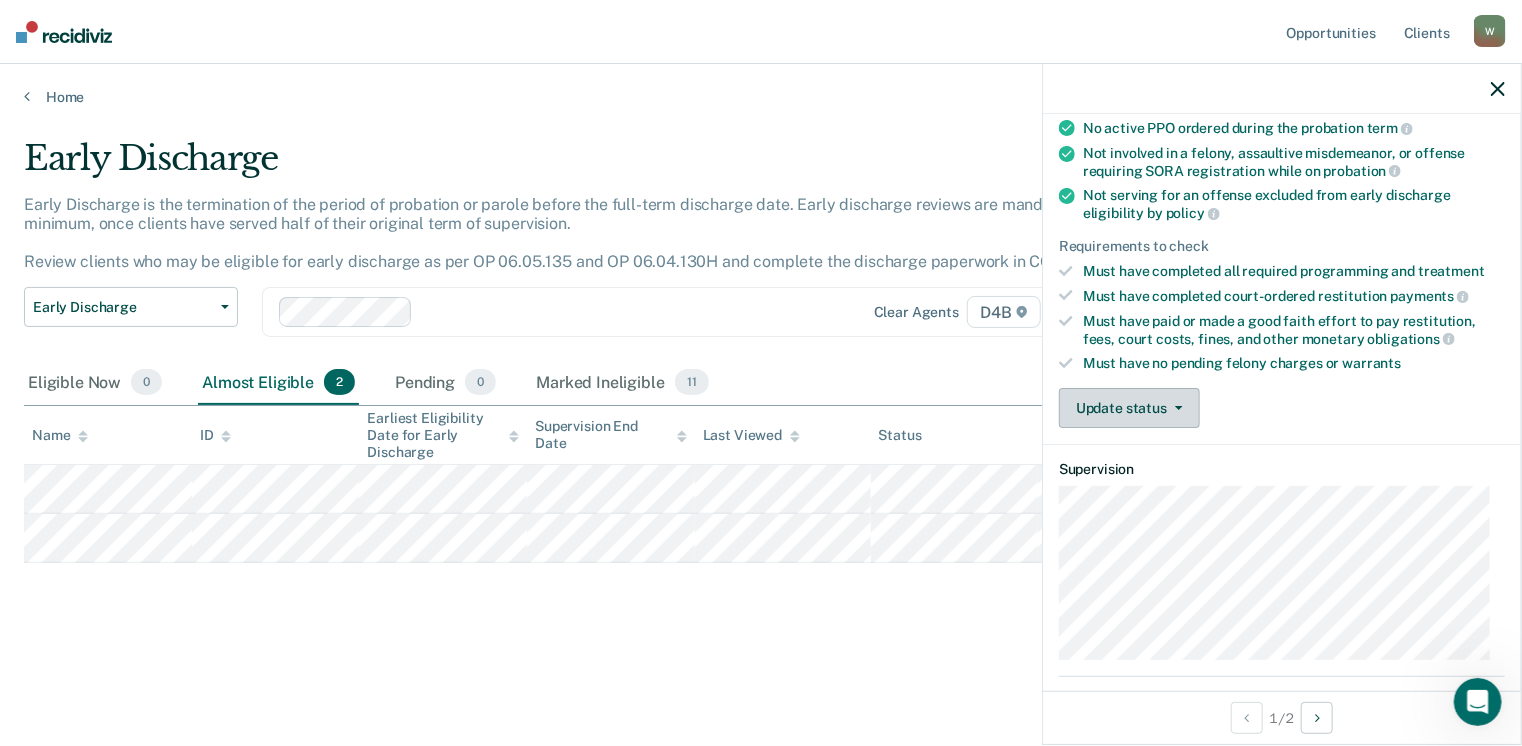 click on "Update status" at bounding box center (1129, 408) 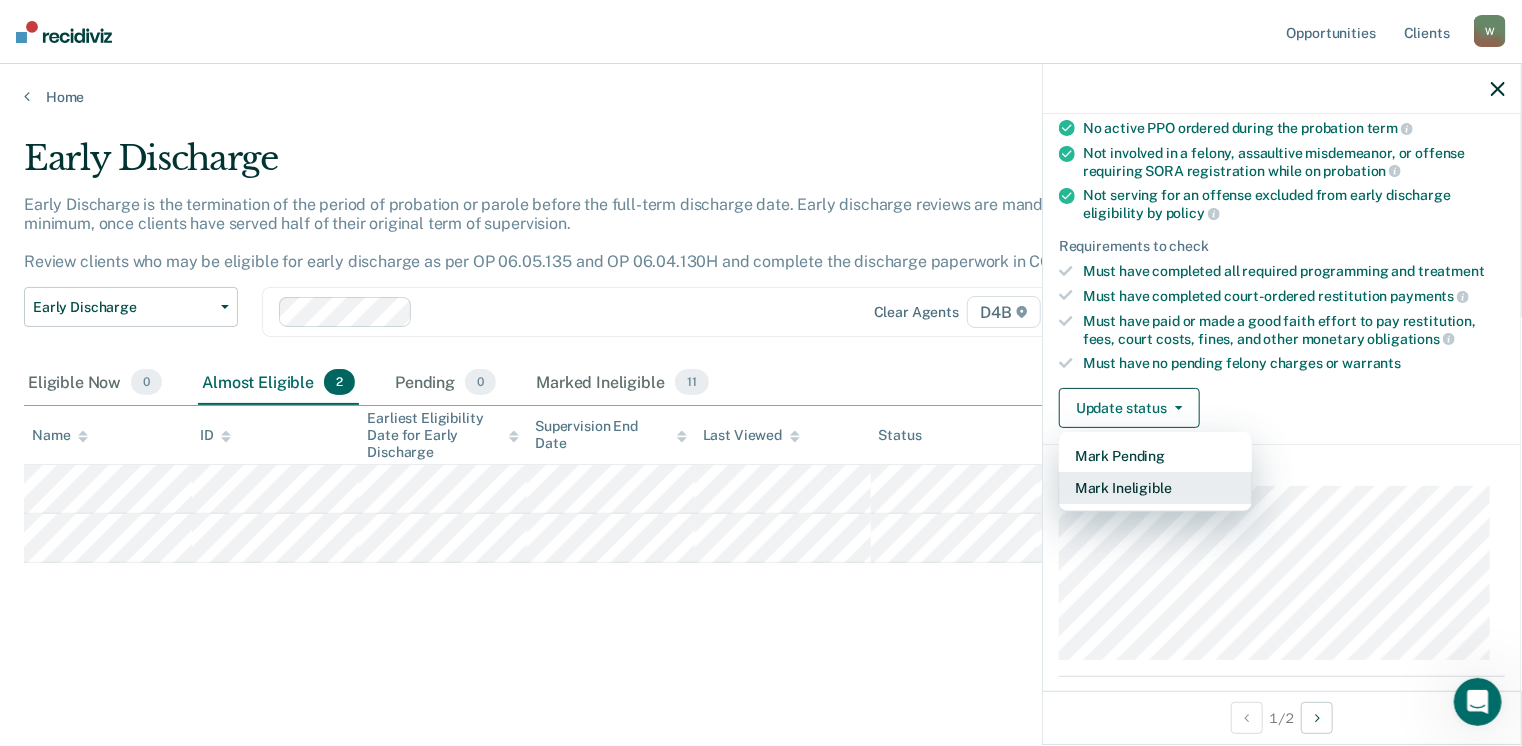 click on "Mark Ineligible" at bounding box center (1155, 488) 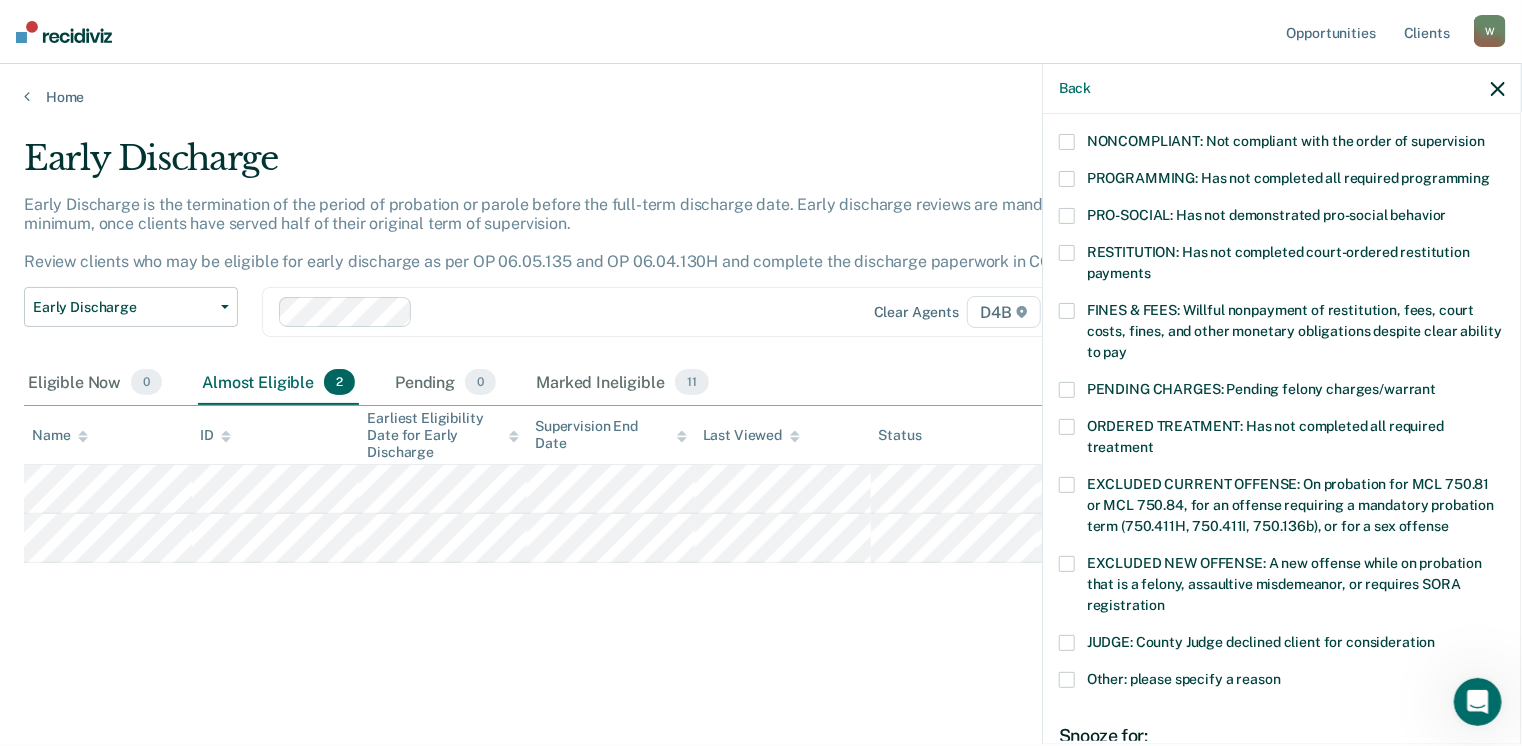 scroll, scrollTop: 600, scrollLeft: 0, axis: vertical 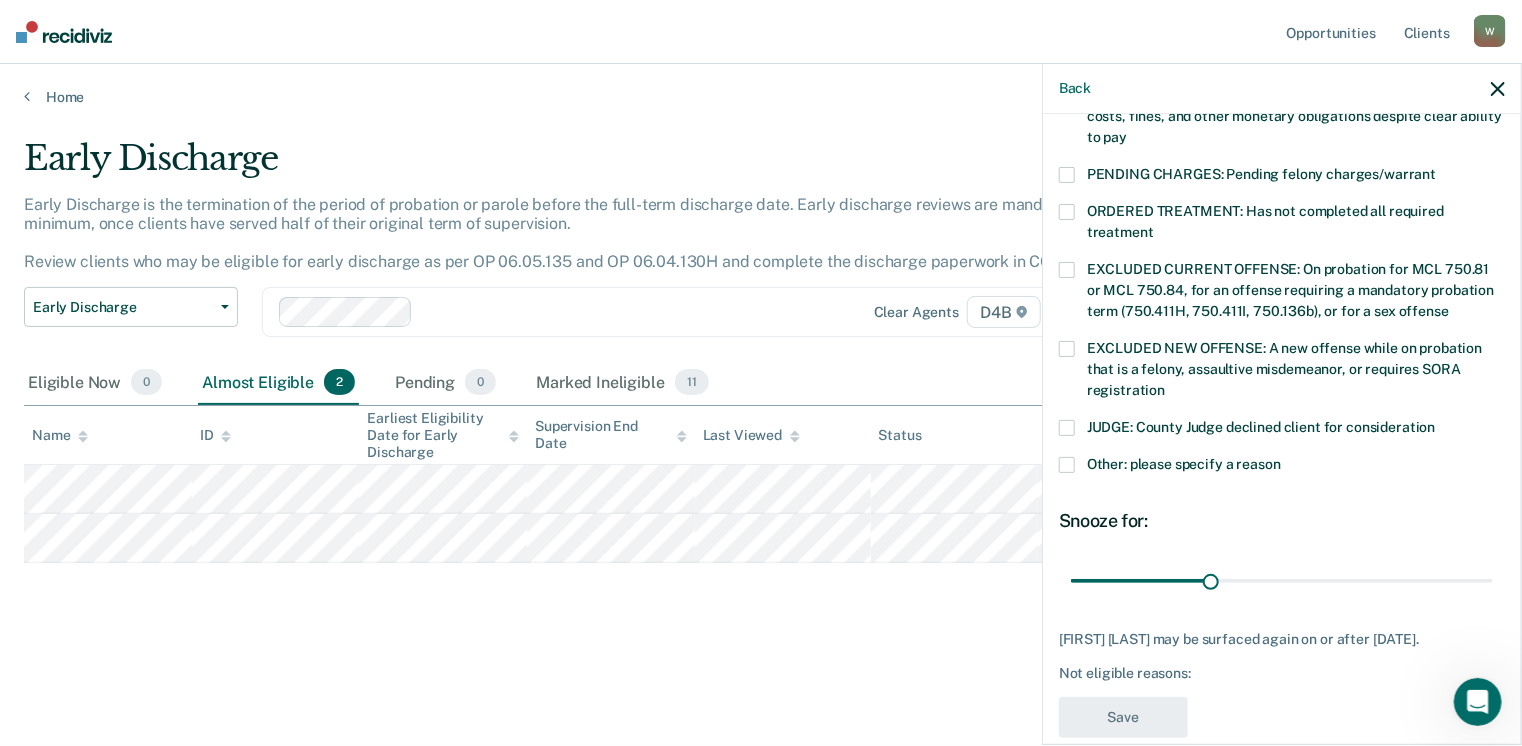 click on "Other: please specify a reason" at bounding box center [1282, 467] 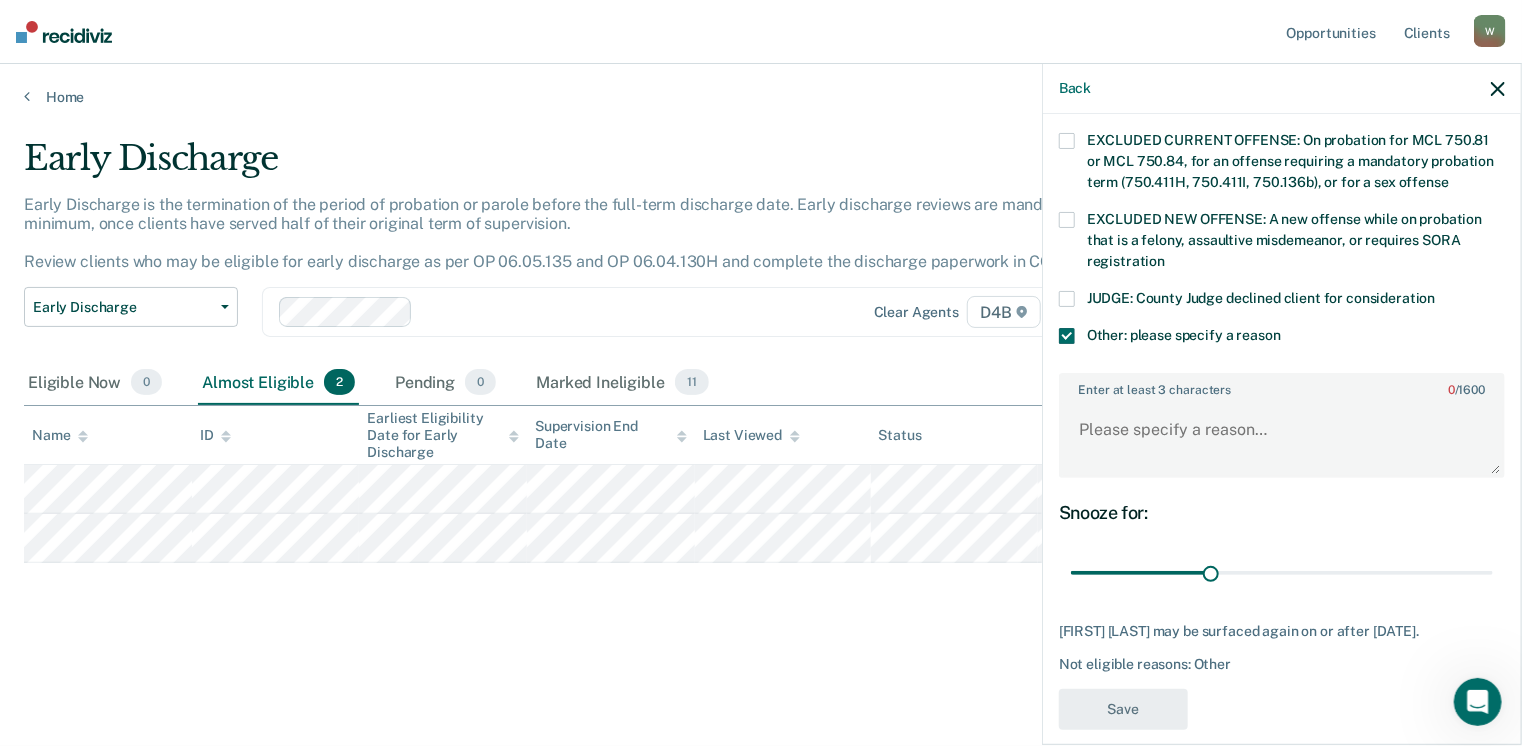 scroll, scrollTop: 749, scrollLeft: 0, axis: vertical 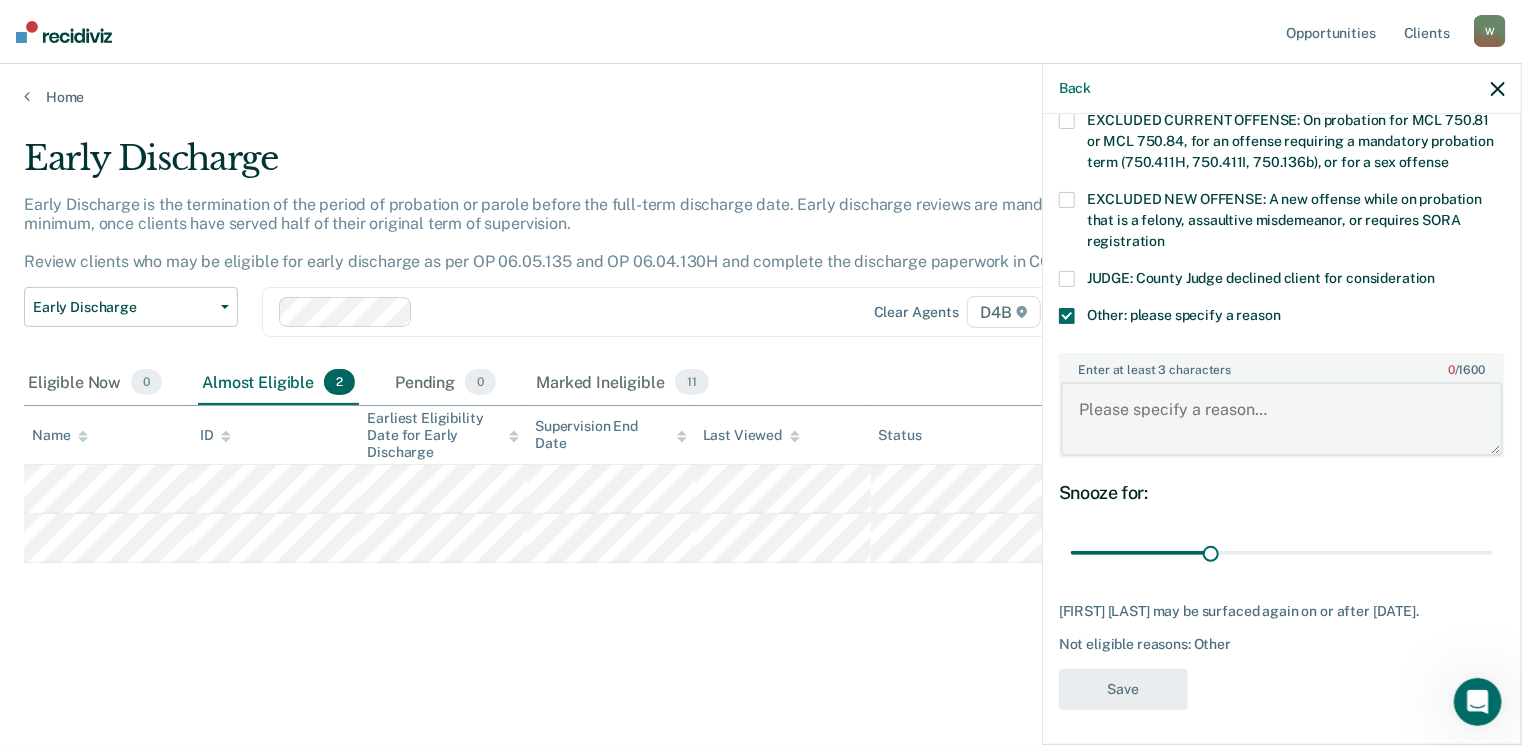 click on "Enter at least 3 characters 0  /  1600" at bounding box center [1282, 419] 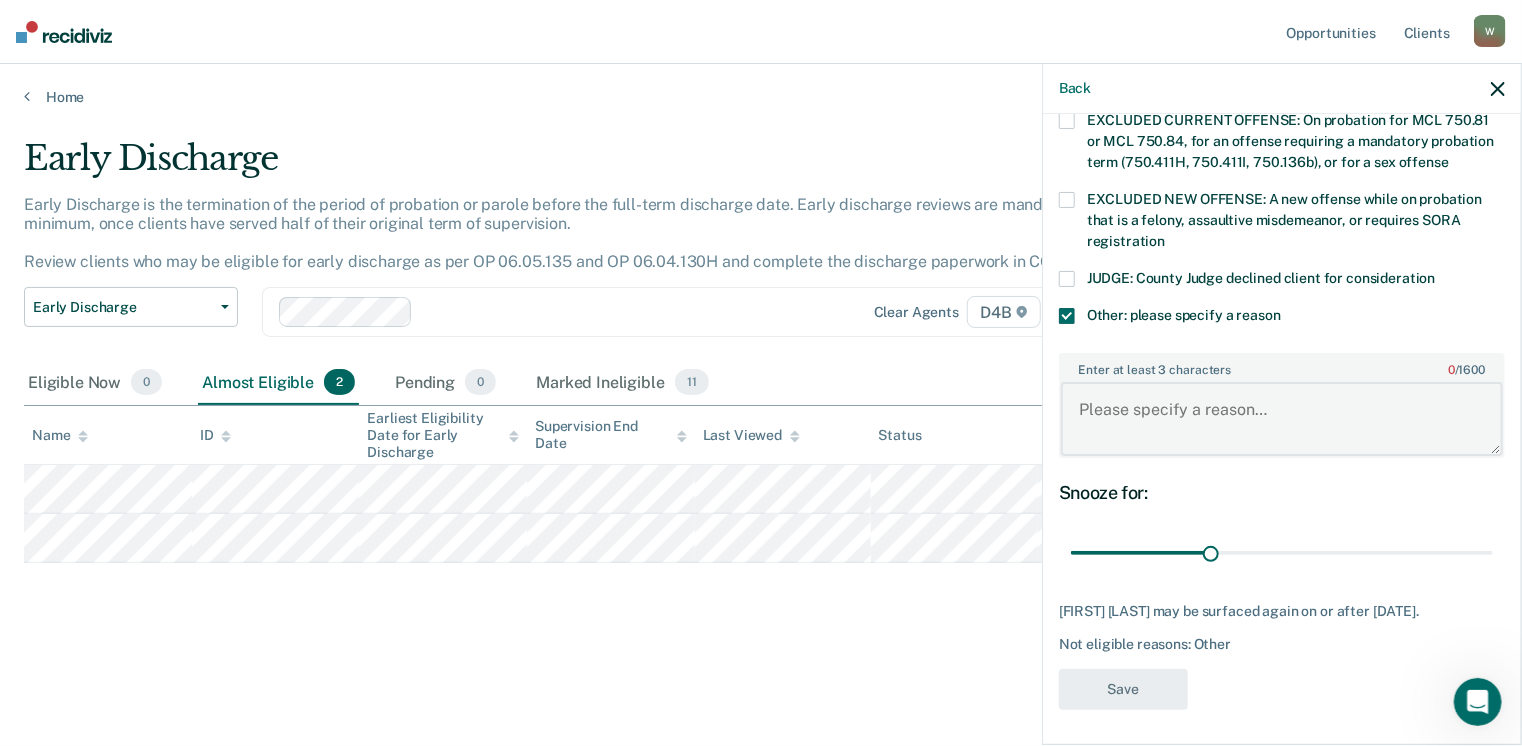 paste on "Will need to complete 8 weeks of supervision after successful recovery court, then eligible for early discharge. He should be commencing on [DATE]." 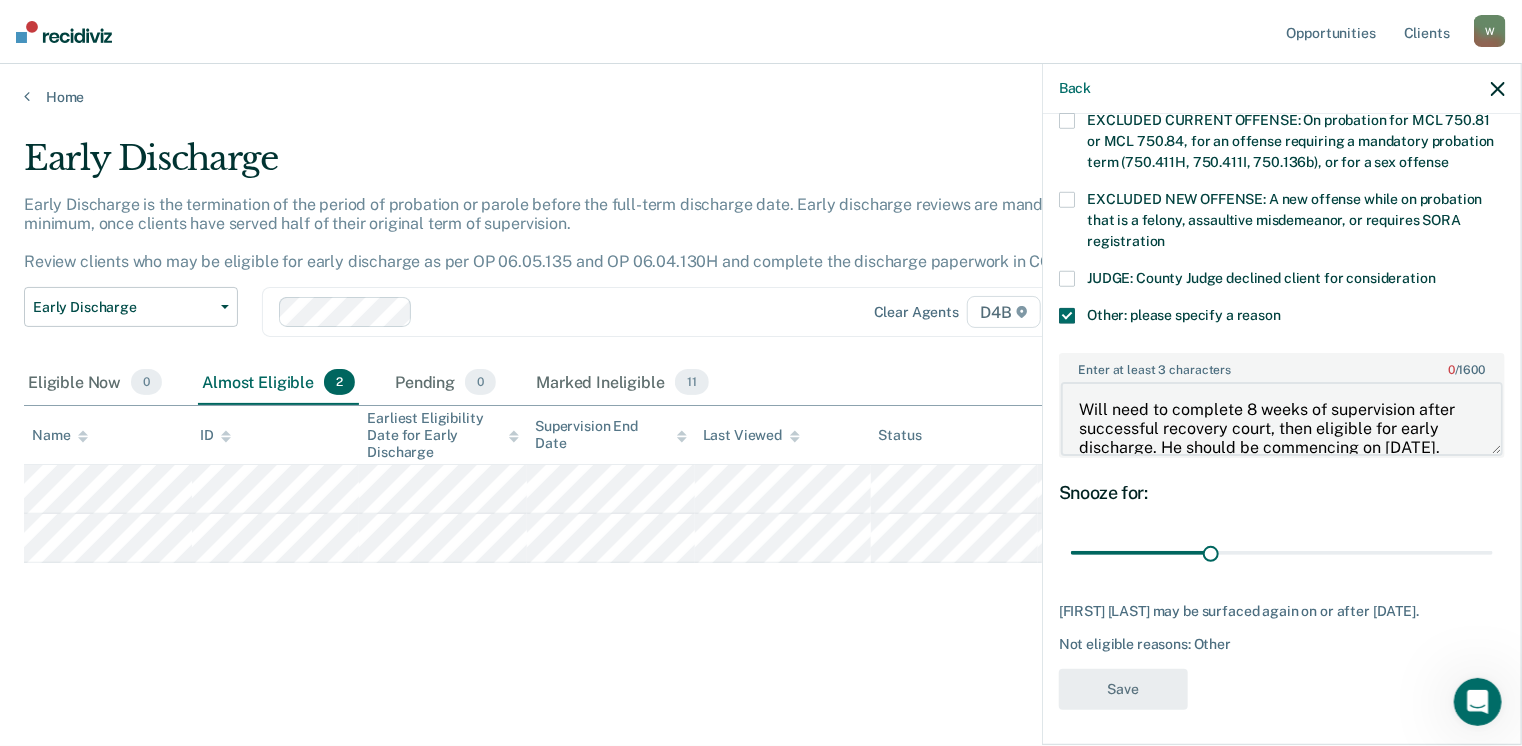 scroll, scrollTop: 3, scrollLeft: 0, axis: vertical 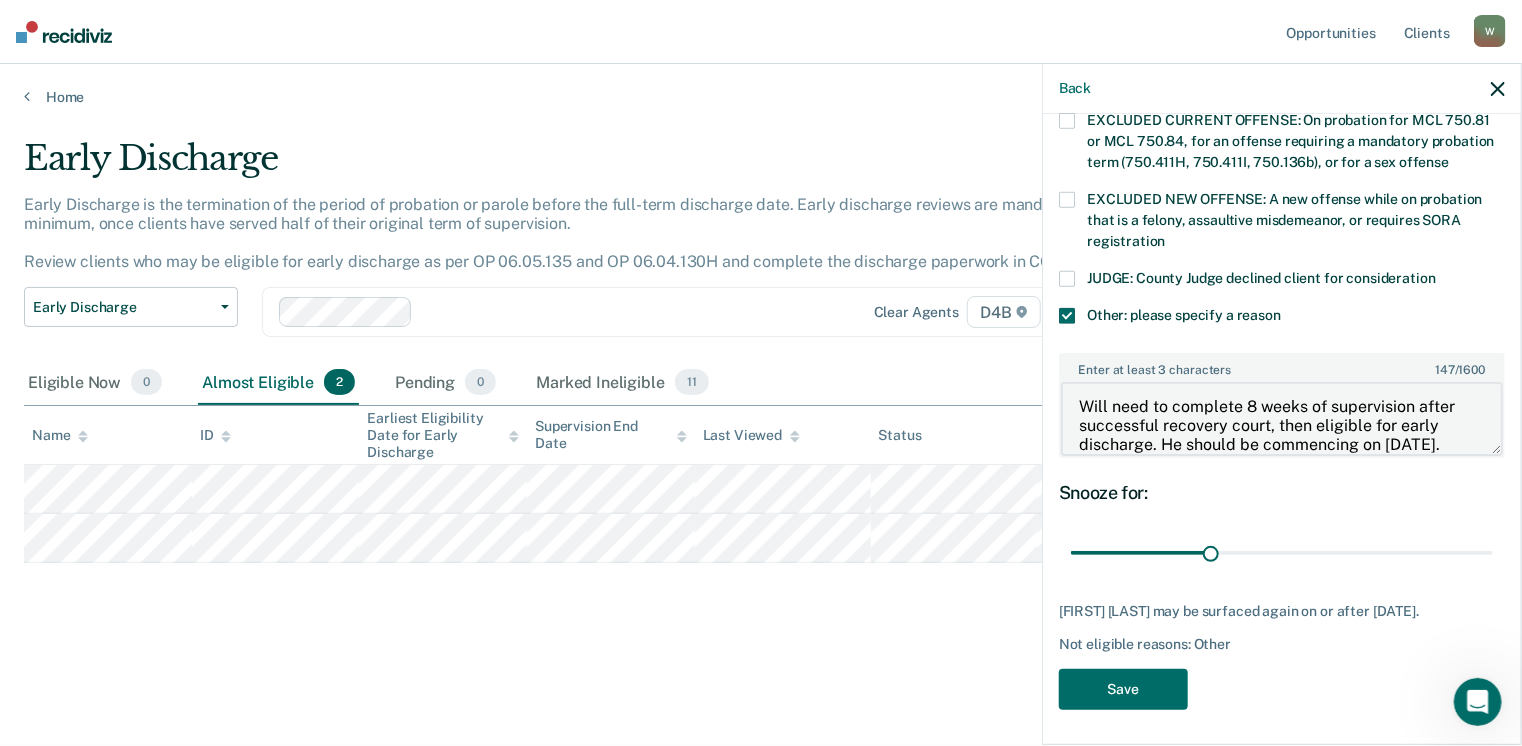click on "Will need to complete 8 weeks of supervision after successful recovery court, then eligible for early discharge. He should be commencing on [DATE]." at bounding box center (1282, 419) 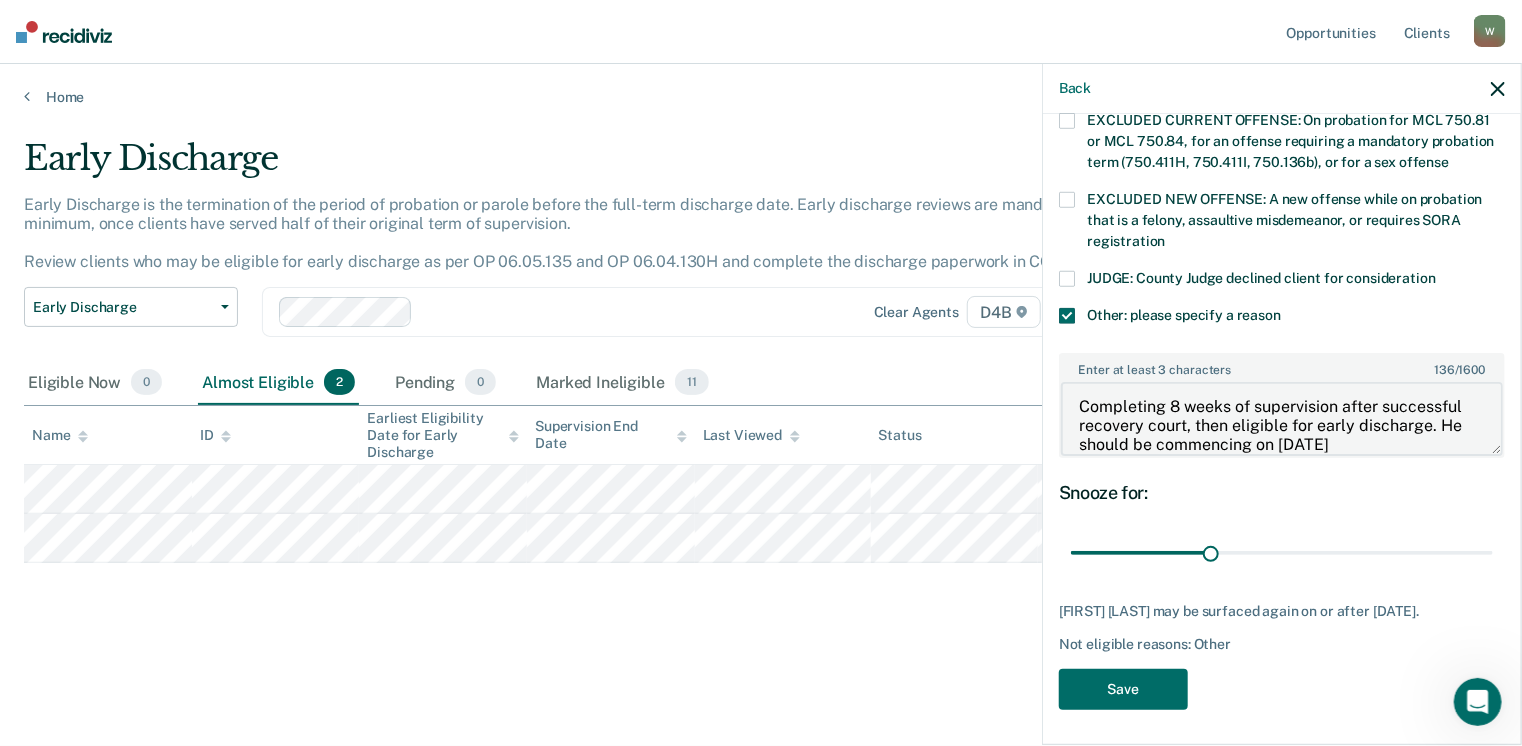 scroll, scrollTop: 19, scrollLeft: 0, axis: vertical 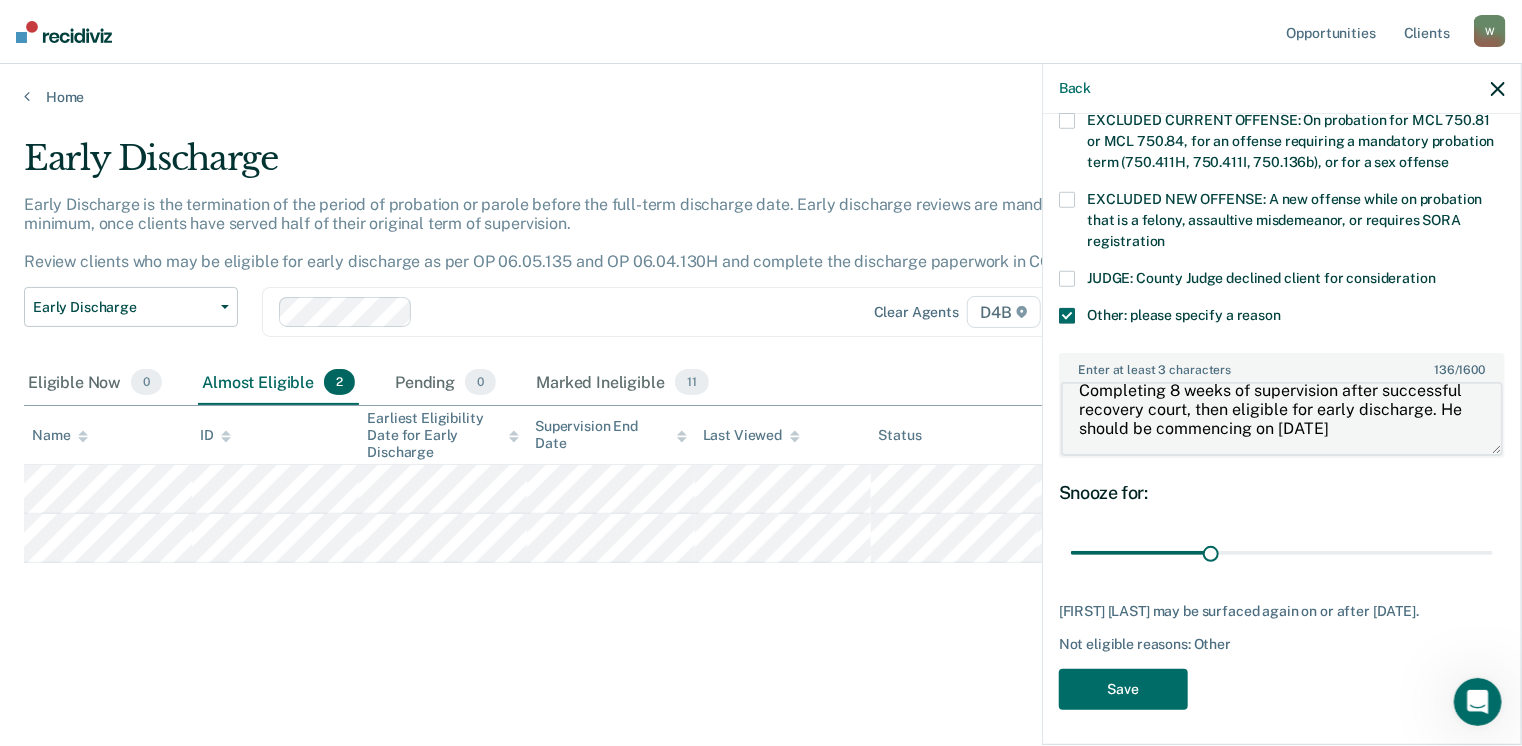drag, startPoint x: 1160, startPoint y: 425, endPoint x: 1440, endPoint y: 427, distance: 280.00714 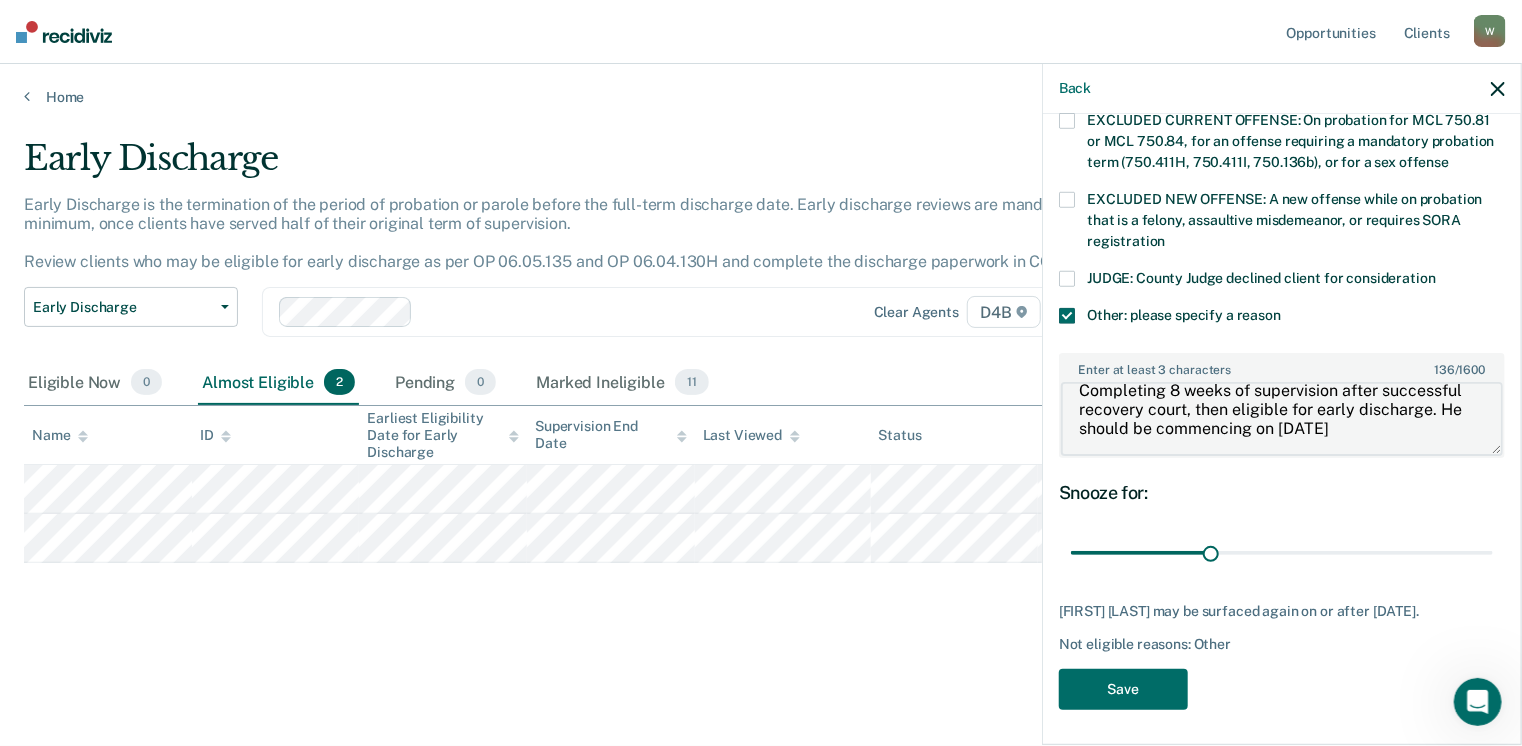 click on "Completing 8 weeks of supervision after successful recovery court, then eligible for early discharge. He should be commencing on [DATE]" at bounding box center [1282, 419] 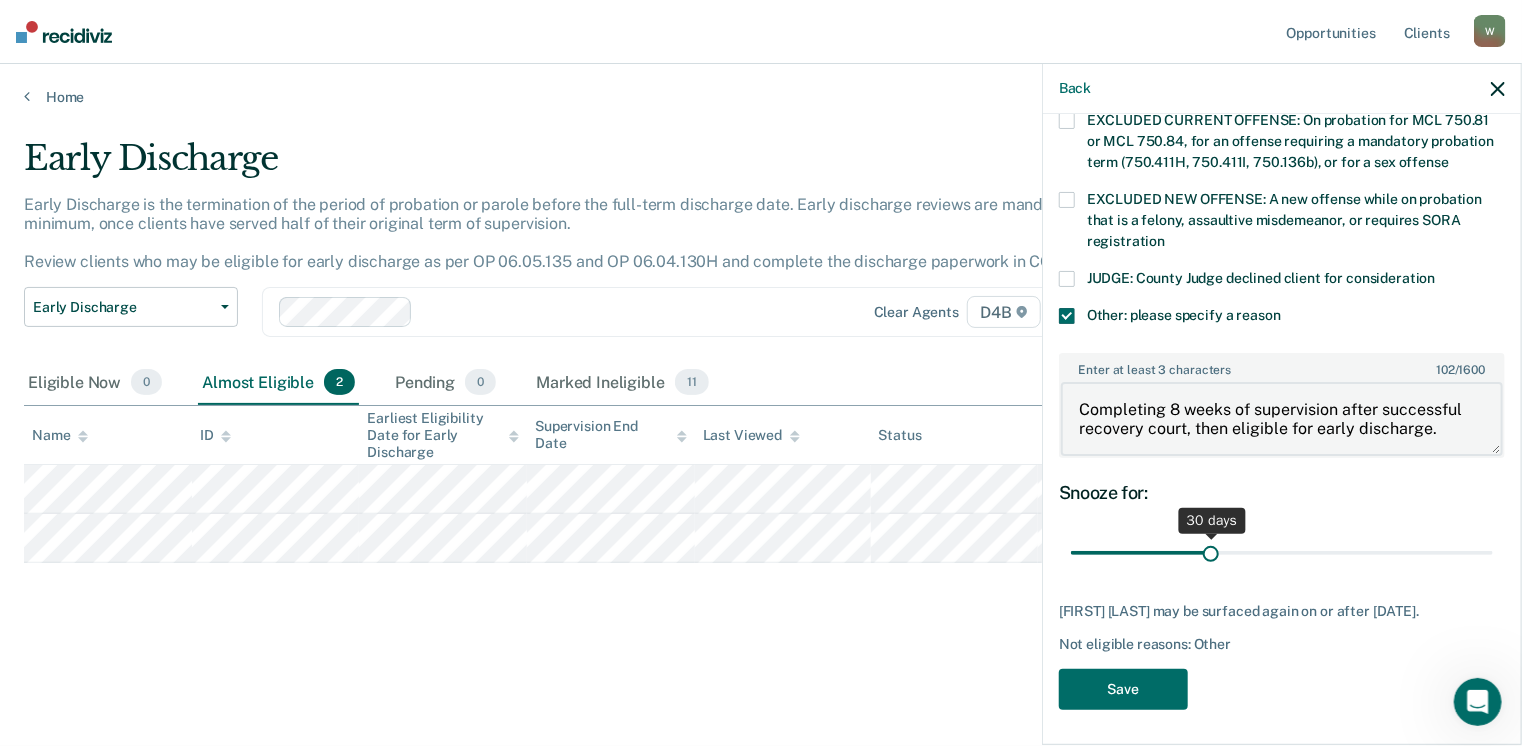 type on "Completing 8 weeks of supervision after successful recovery court, then eligible for early discharge." 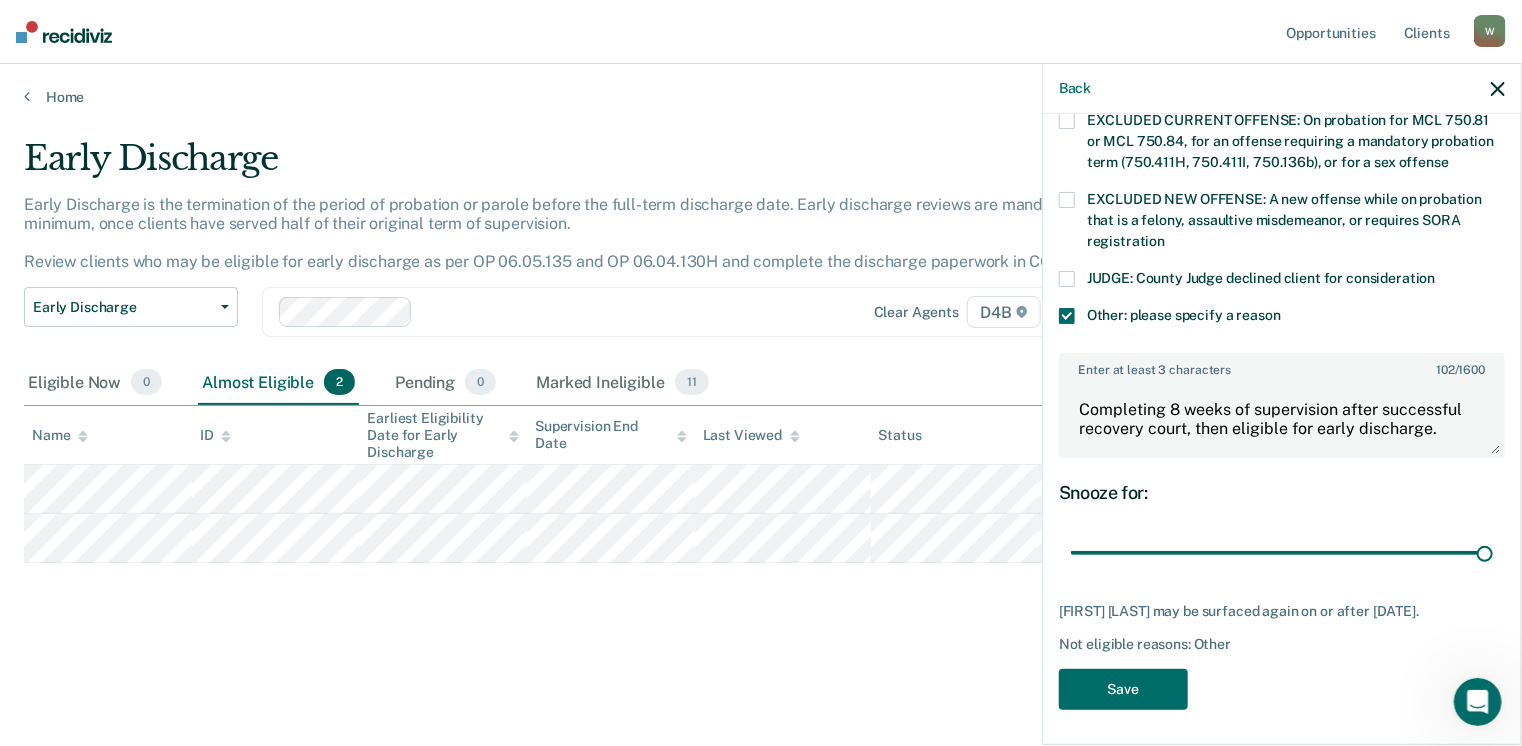 drag, startPoint x: 1208, startPoint y: 552, endPoint x: 1498, endPoint y: 549, distance: 290.0155 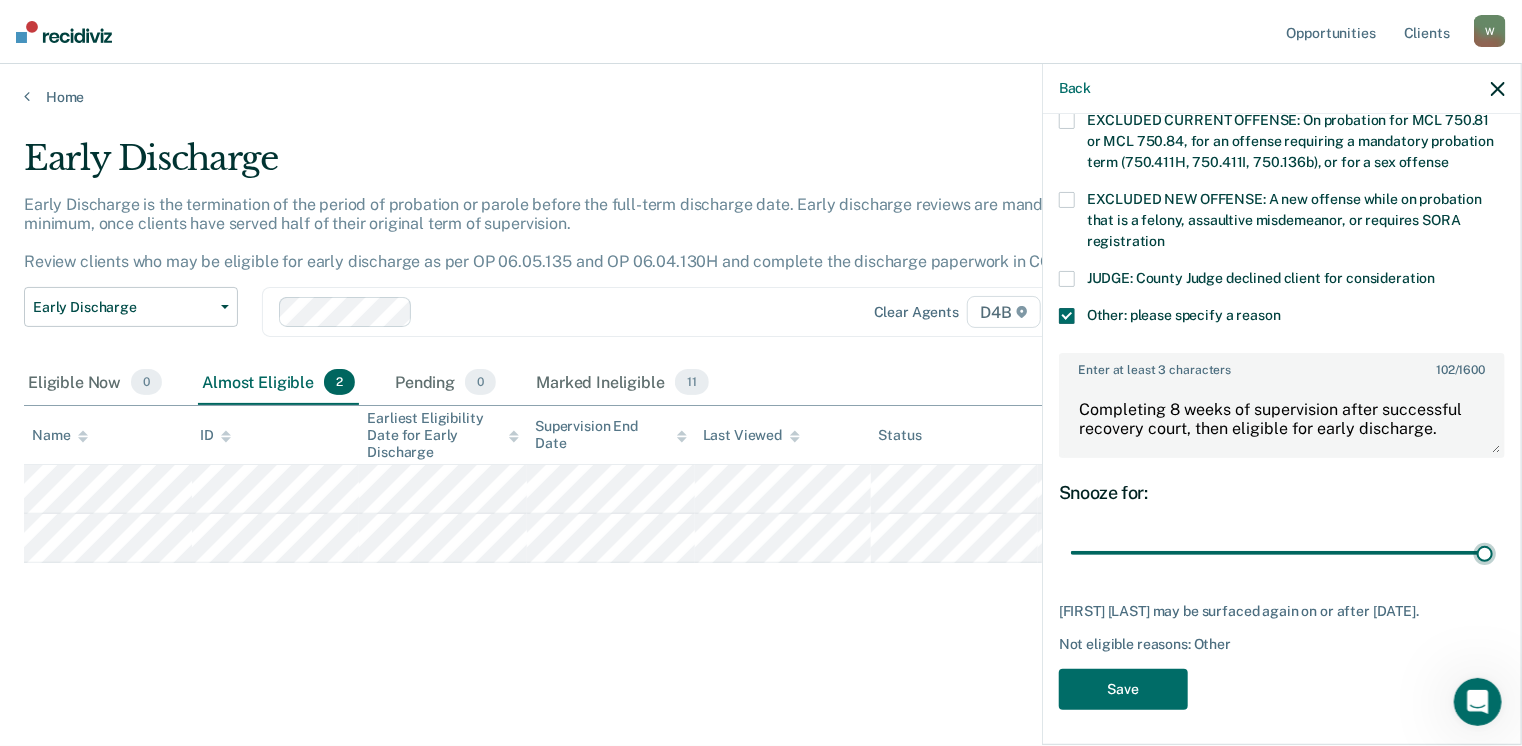 type on "90" 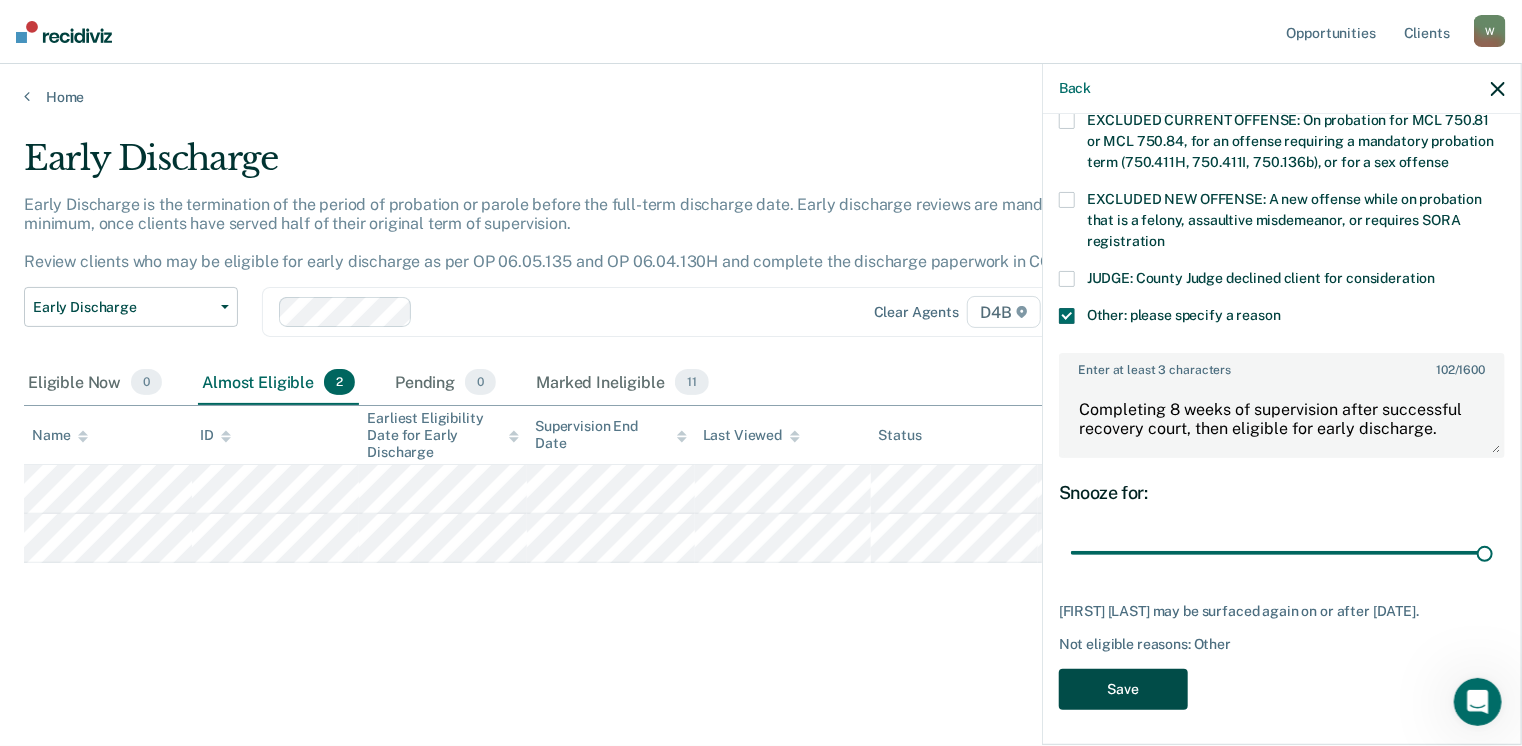click on "Save" at bounding box center [1123, 689] 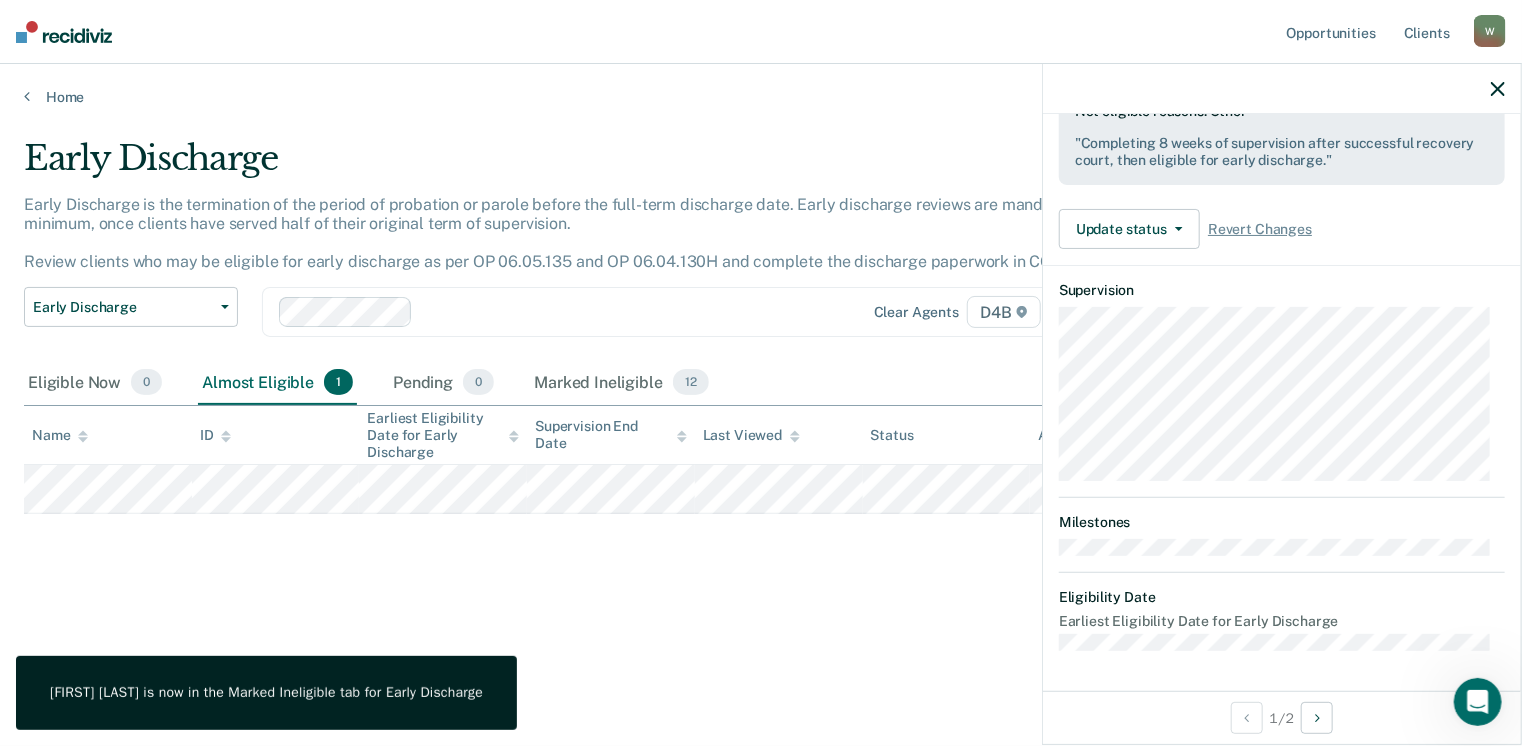 scroll, scrollTop: 371, scrollLeft: 0, axis: vertical 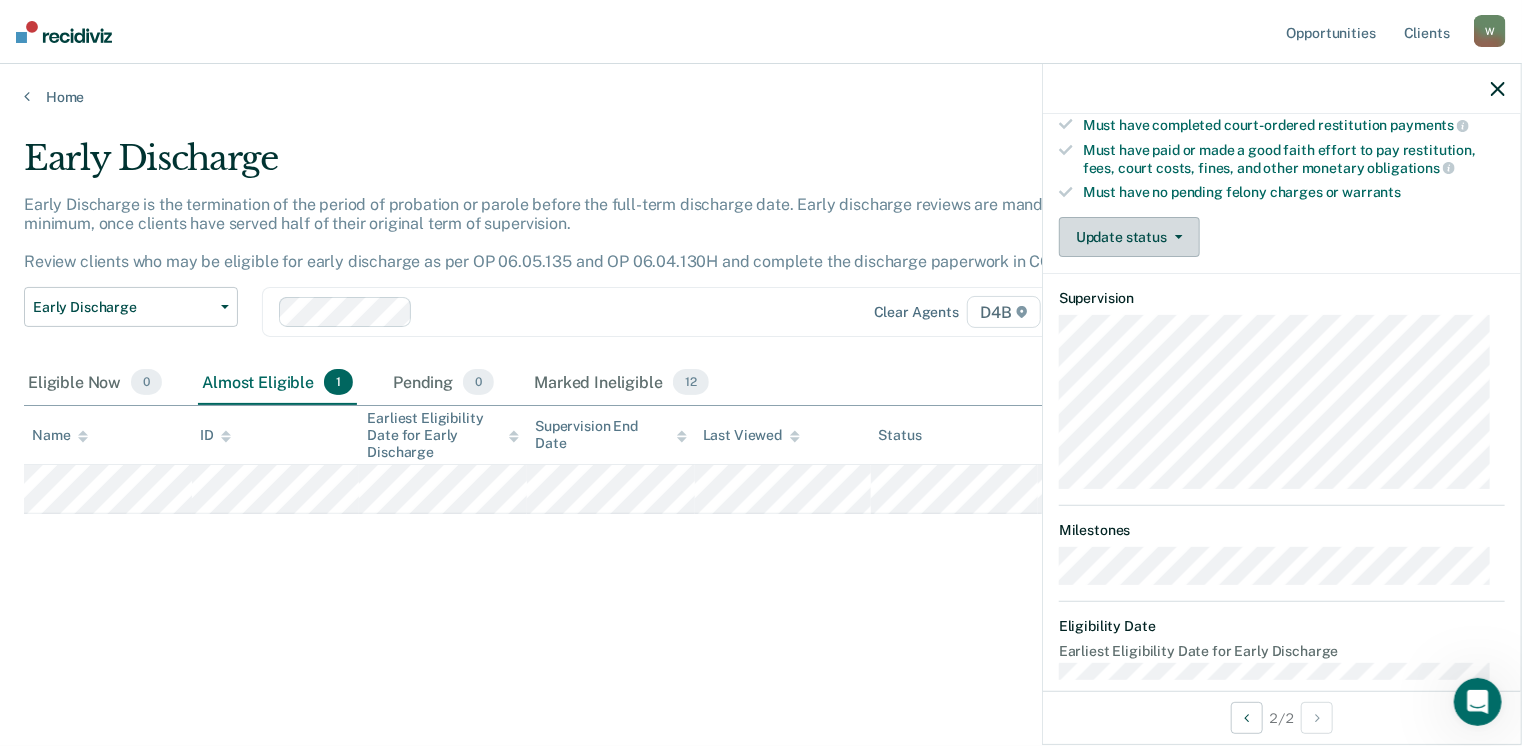 click on "Update status" at bounding box center [1129, 237] 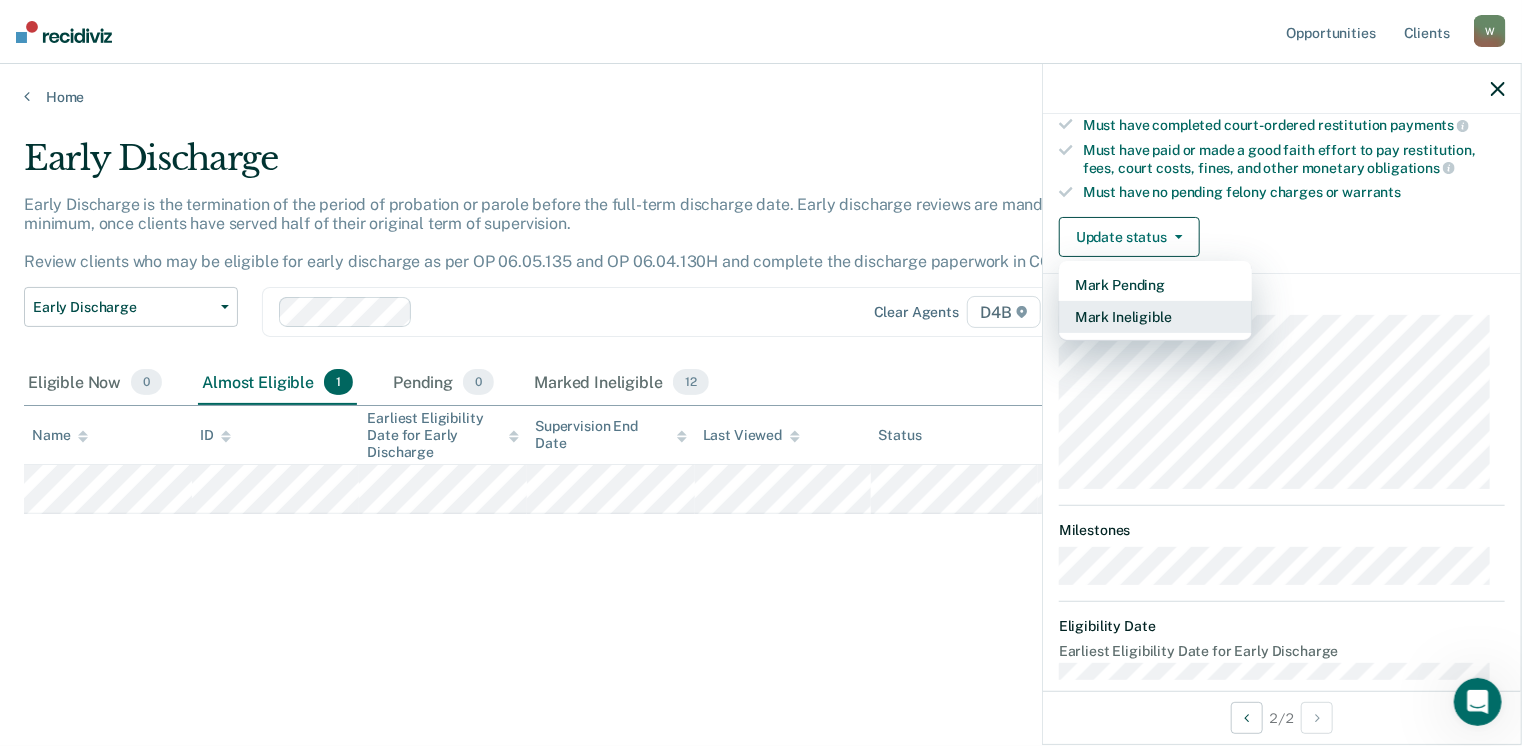 click on "Mark Ineligible" at bounding box center (1155, 317) 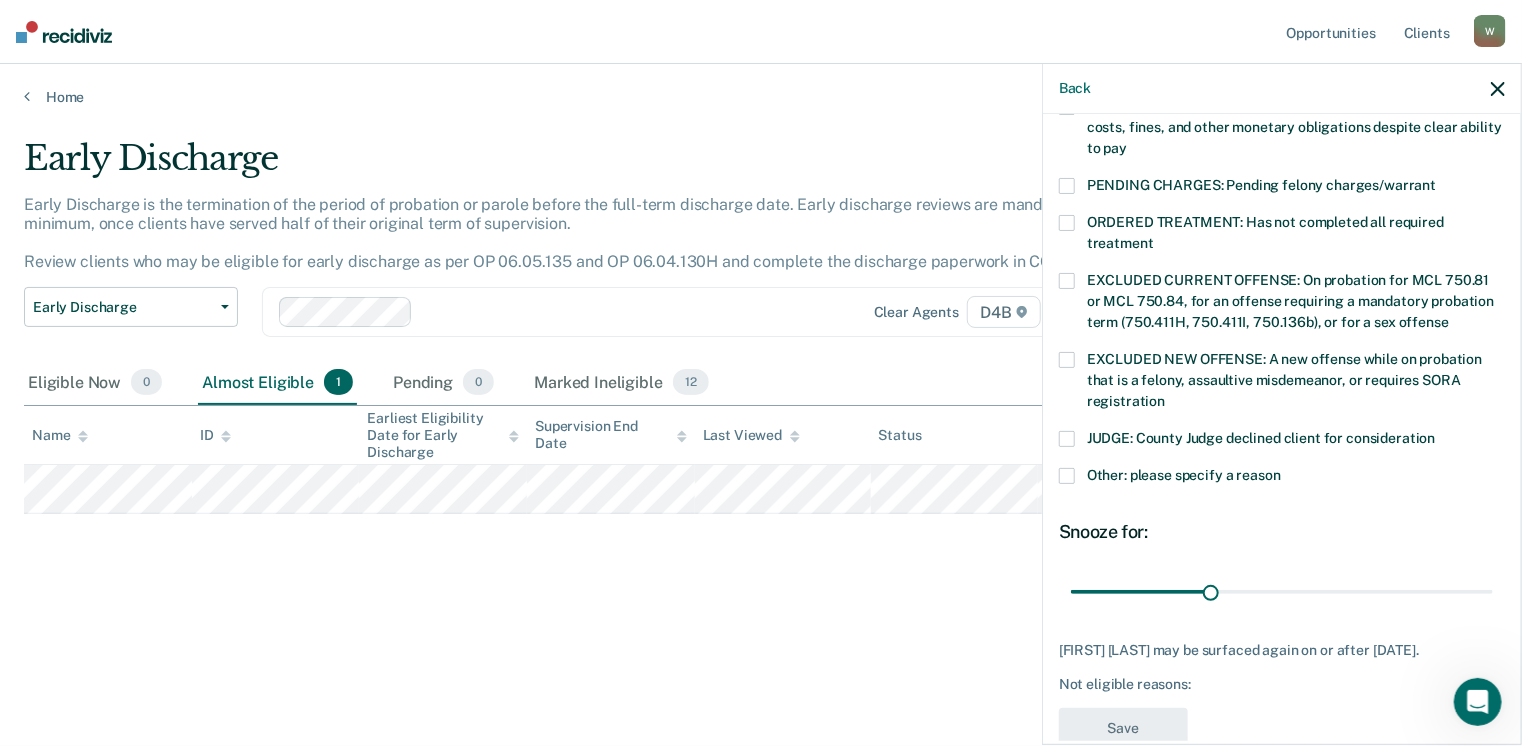 scroll, scrollTop: 600, scrollLeft: 0, axis: vertical 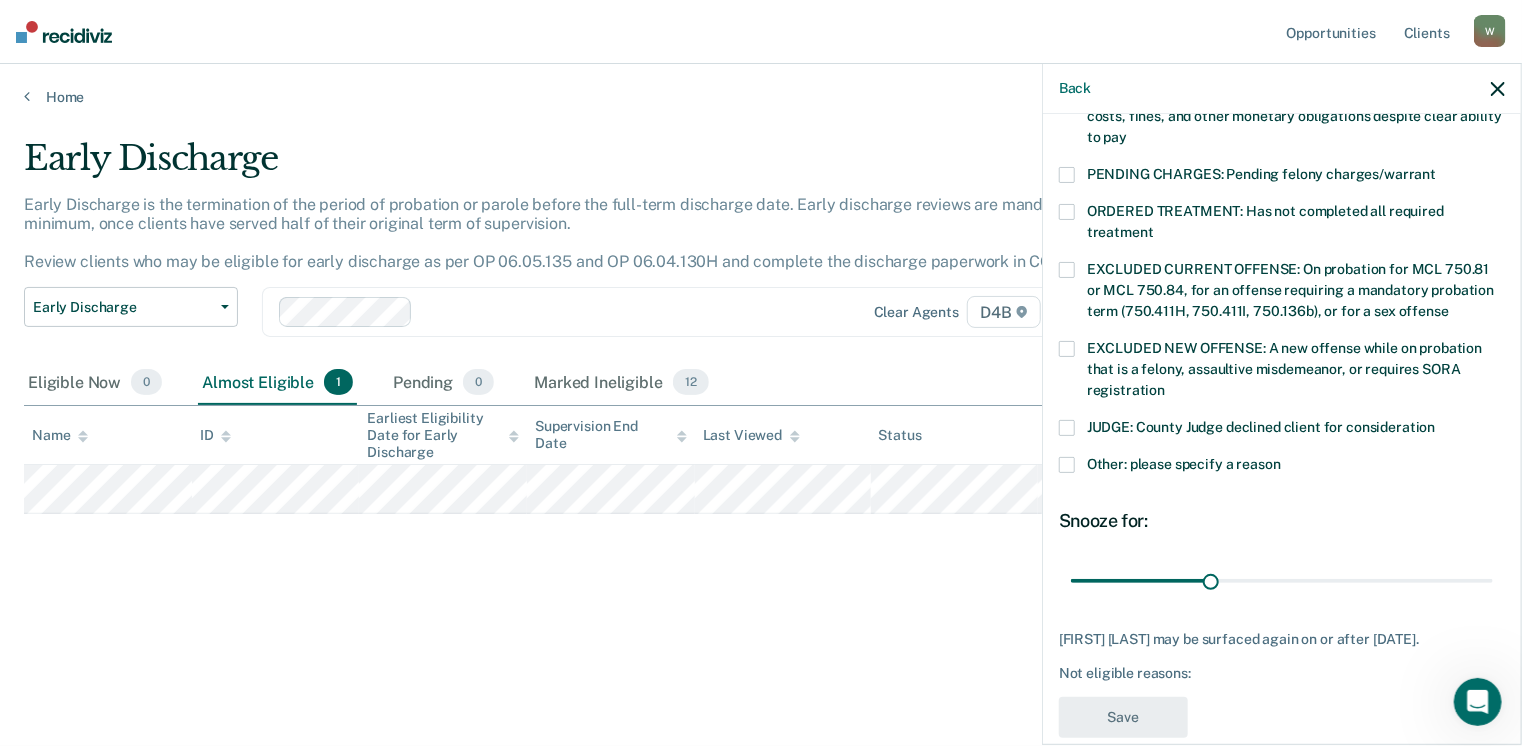 click at bounding box center [1067, 465] 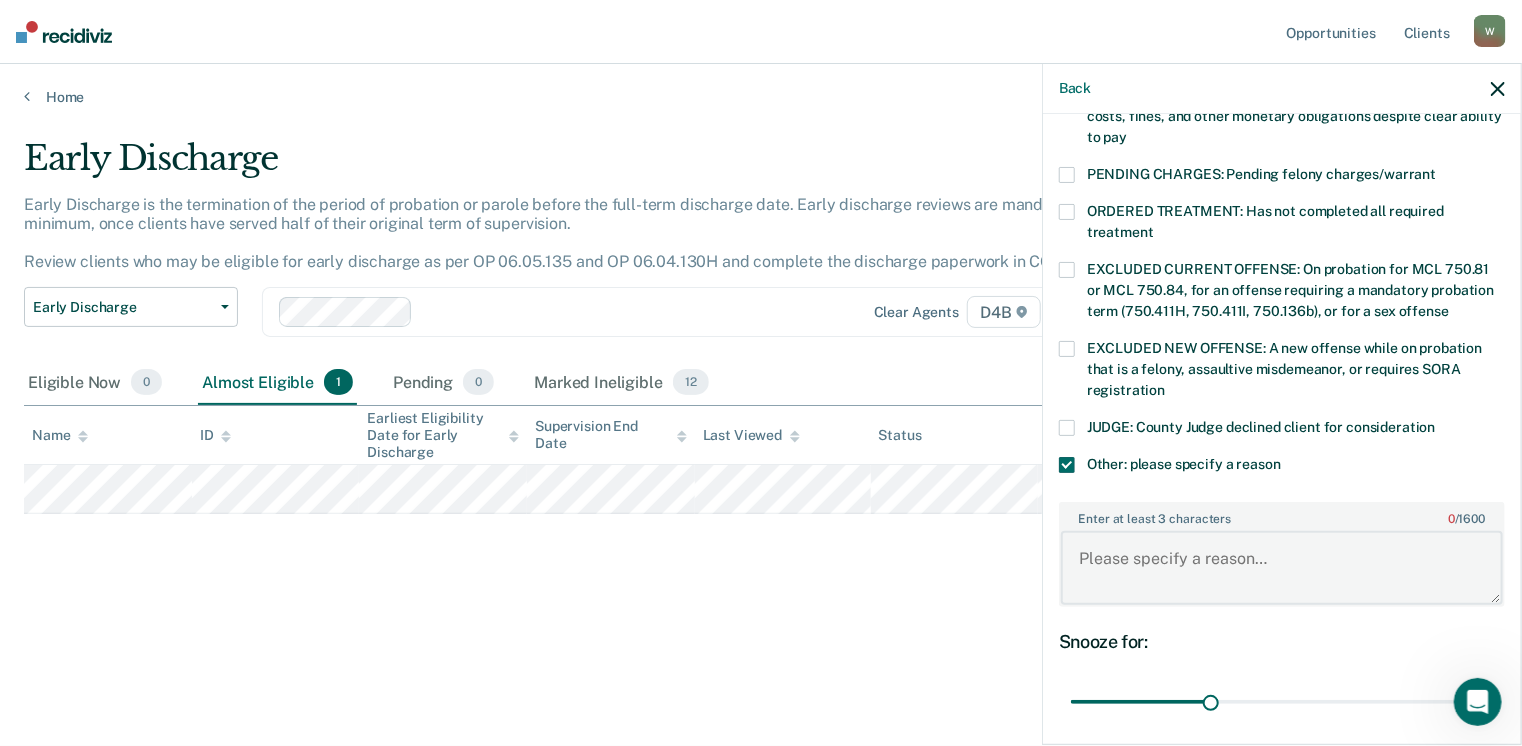 click on "Enter at least 3 characters 0  /  1600" at bounding box center [1282, 568] 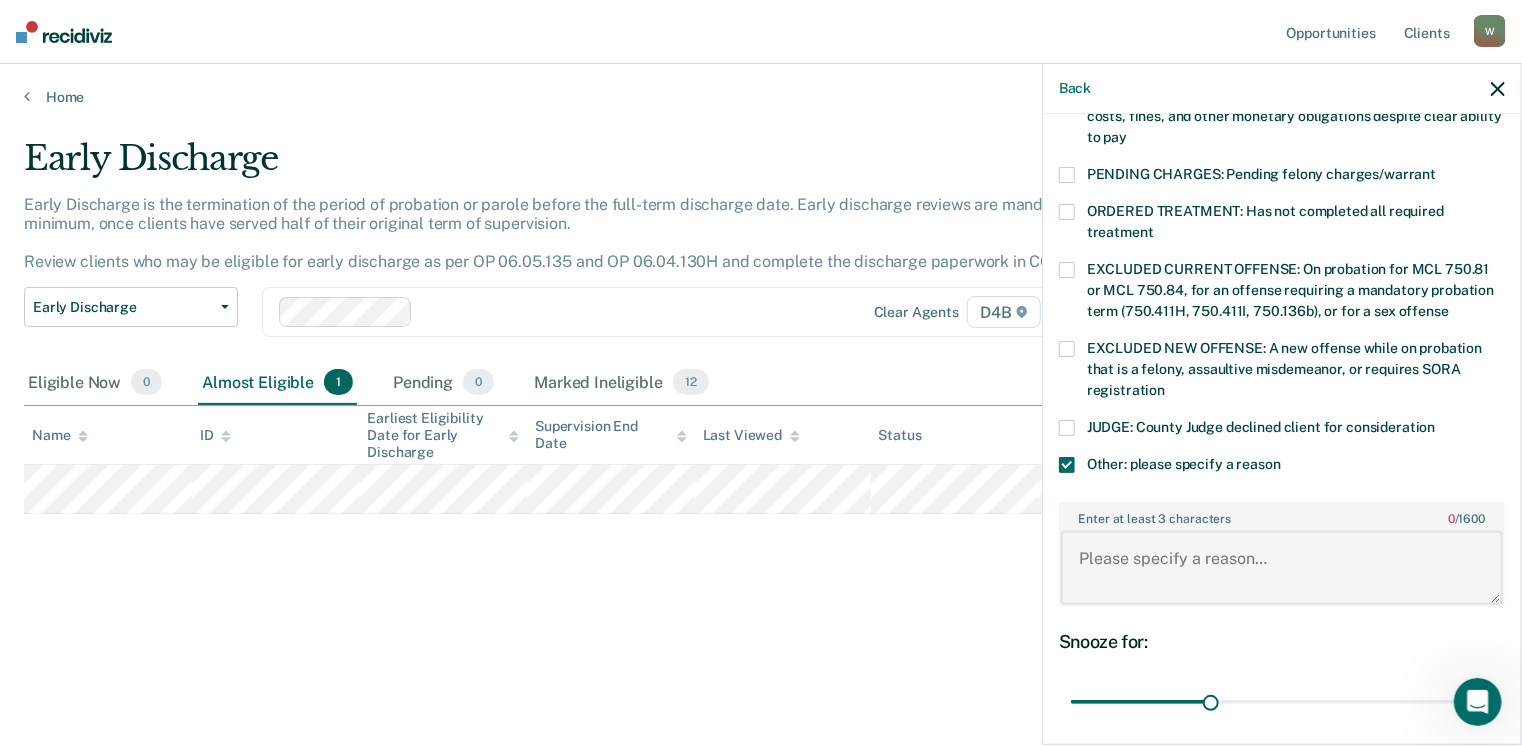 paste on "Will need to complete 8 weeks of supervision after successful recovery court, then eligible for early discharge. He should be commencing on [DATE]." 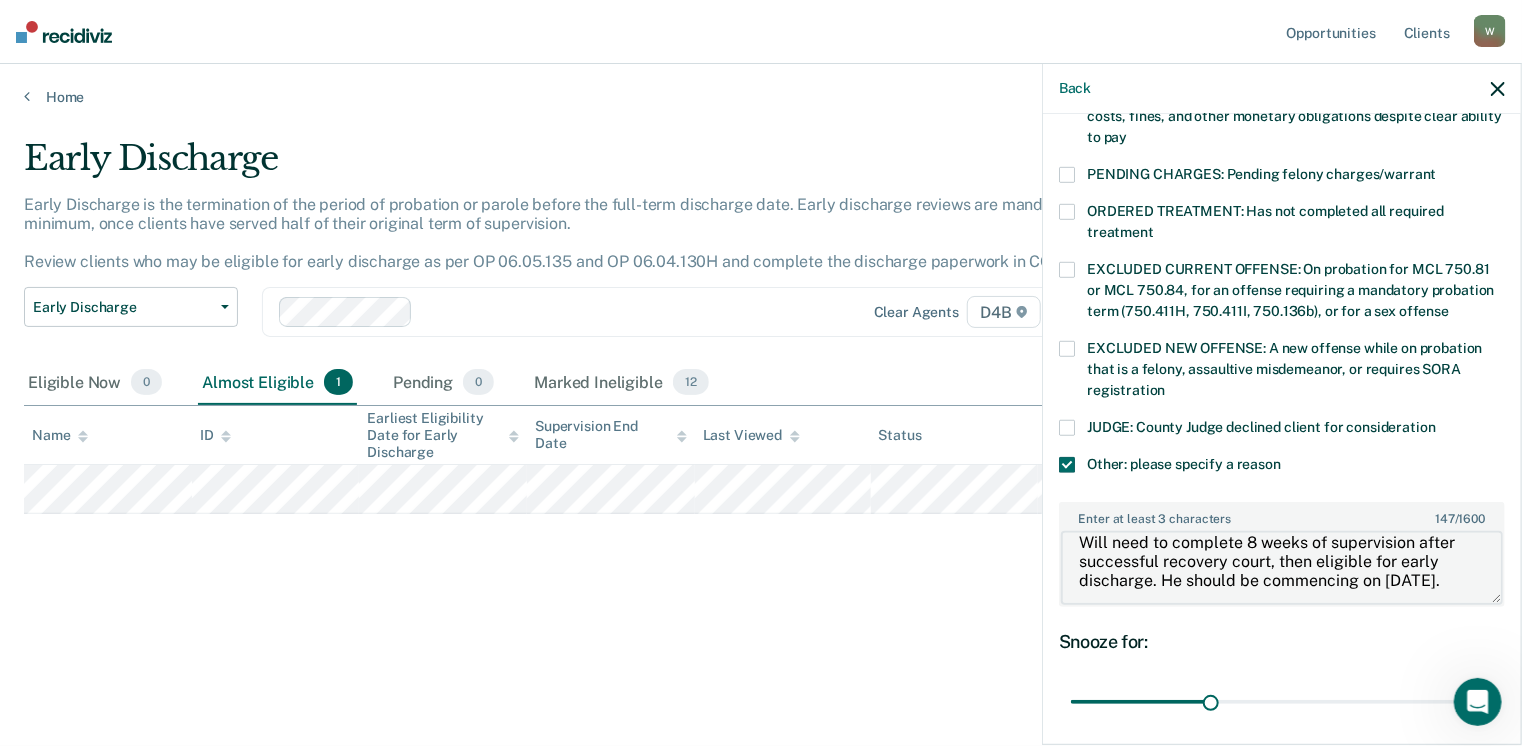 scroll, scrollTop: 19, scrollLeft: 0, axis: vertical 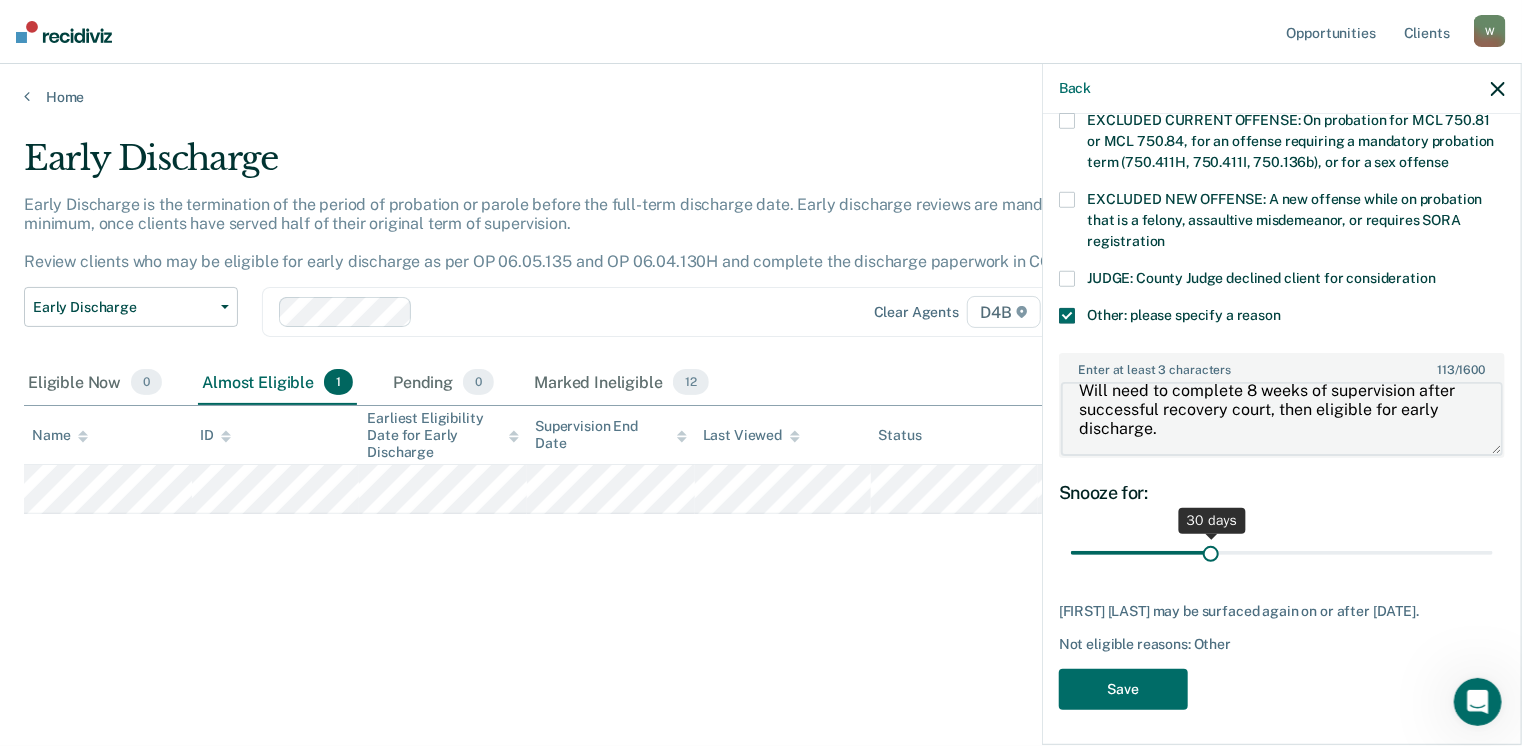 type on "Will need to complete 8 weeks of supervision after successful recovery court, then eligible for early discharge." 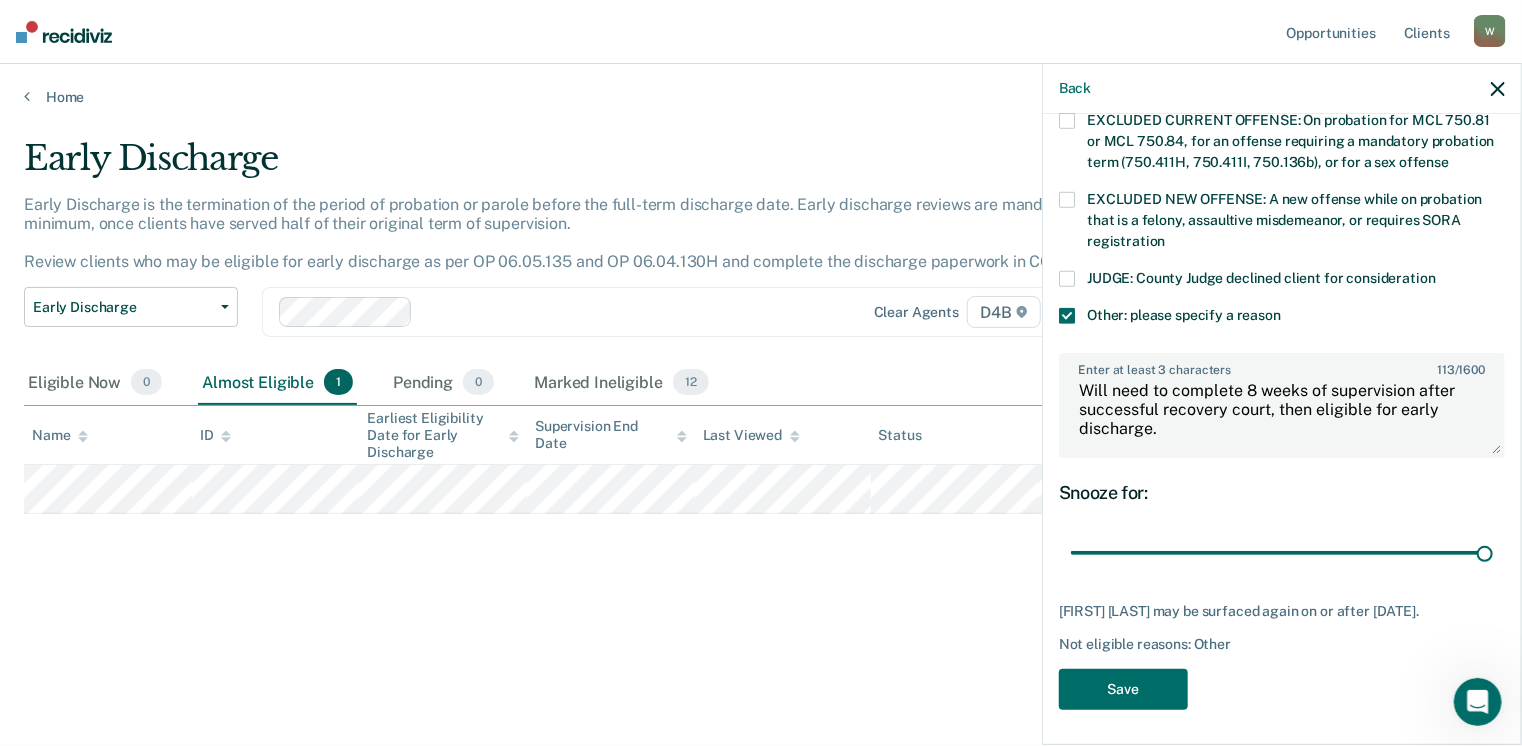 drag, startPoint x: 1203, startPoint y: 549, endPoint x: 1447, endPoint y: 609, distance: 251.26878 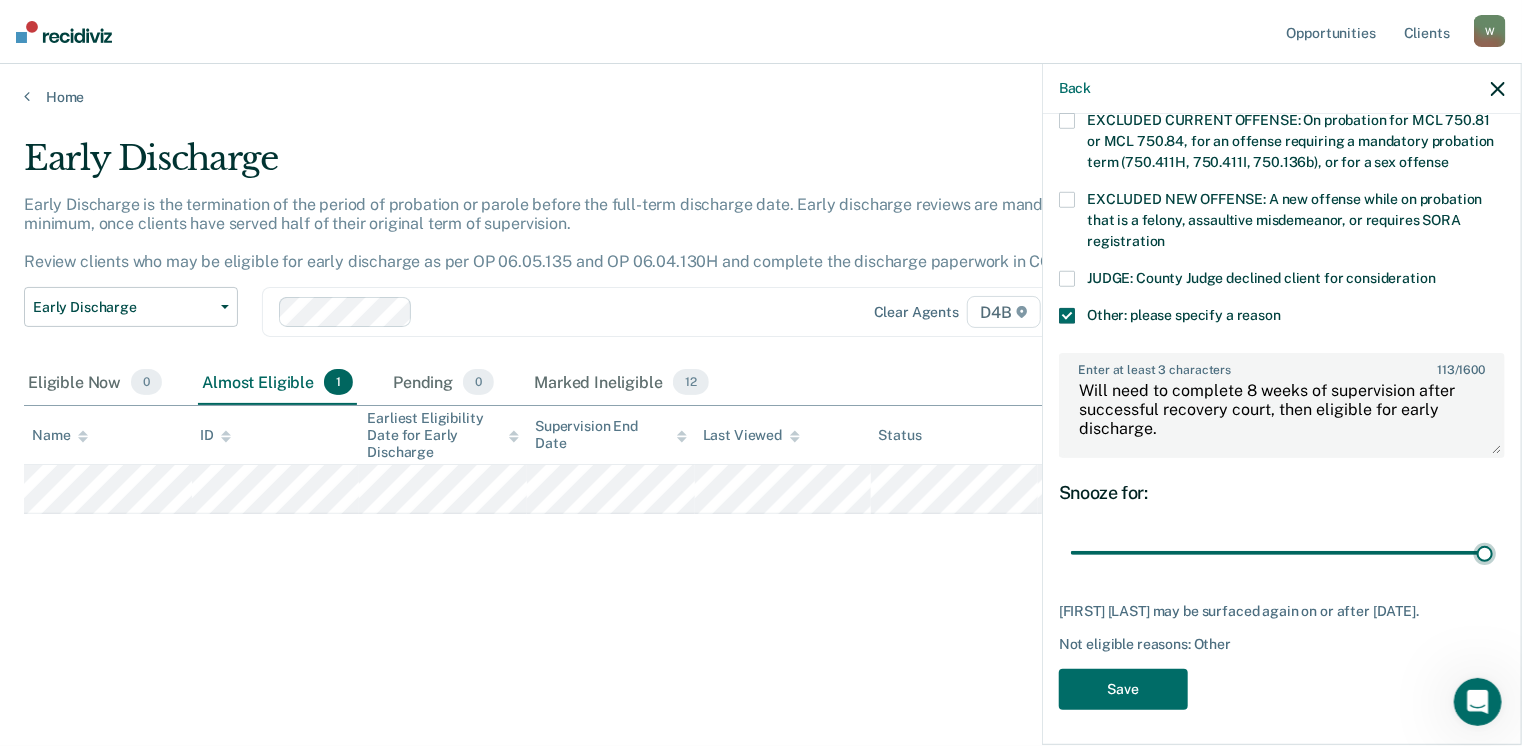 type on "90" 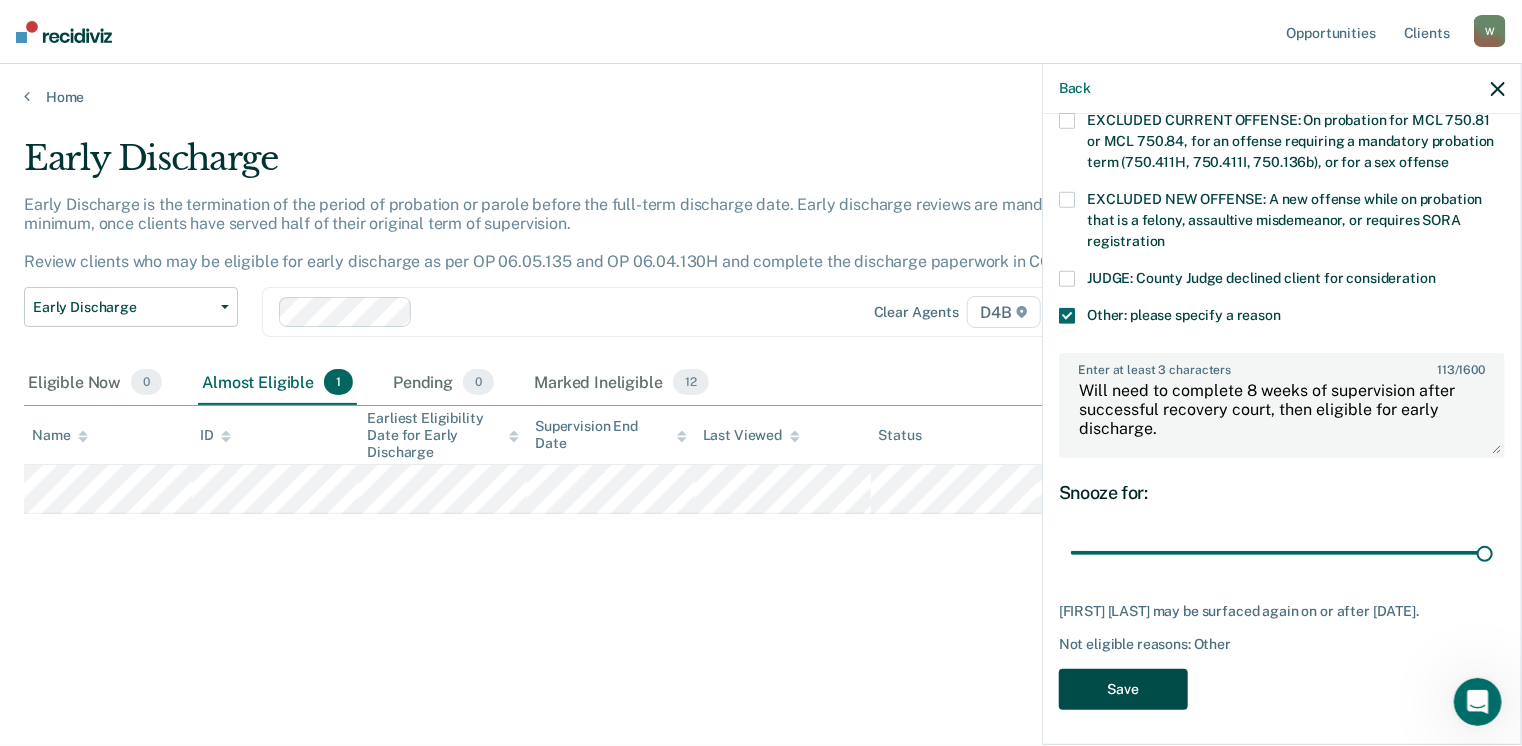 click on "Save" at bounding box center (1123, 689) 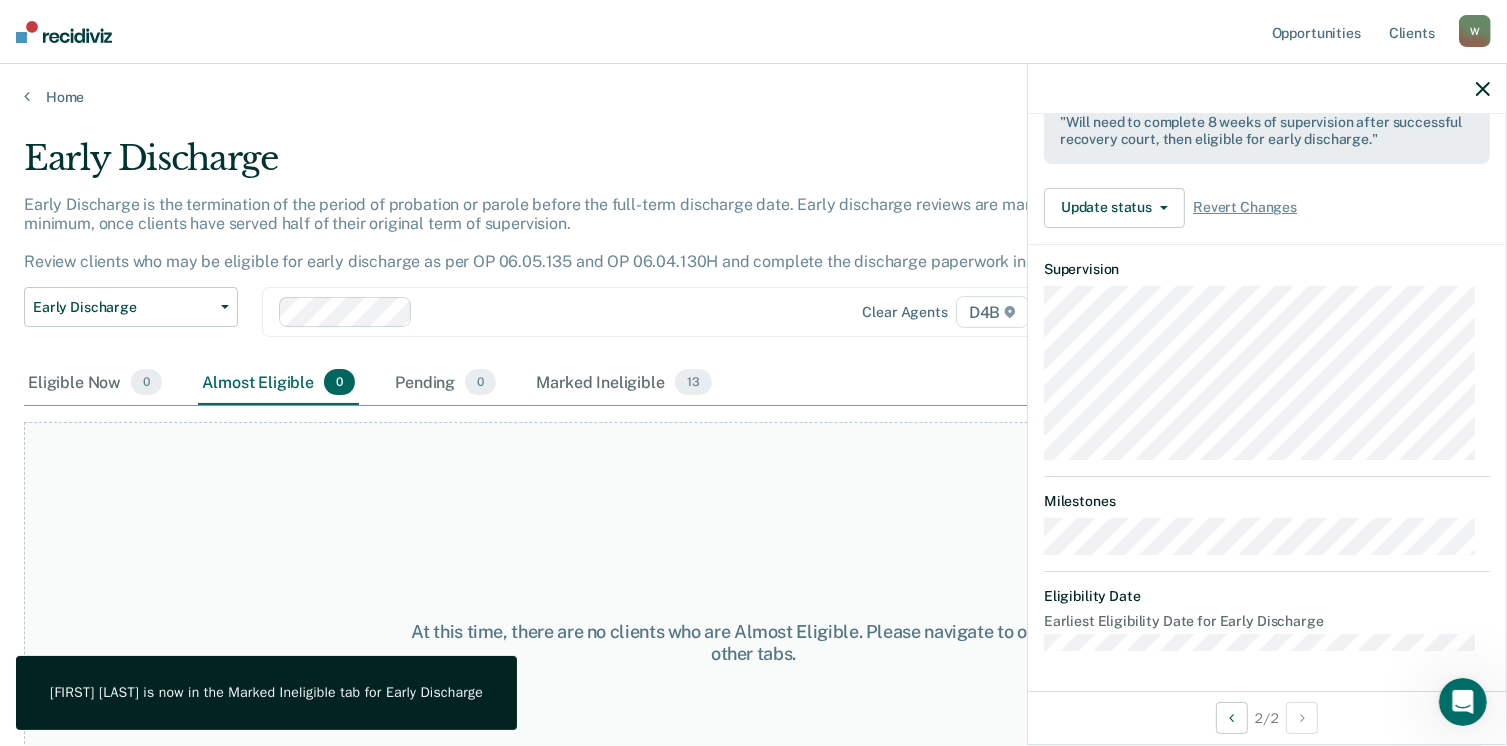 scroll, scrollTop: 589, scrollLeft: 0, axis: vertical 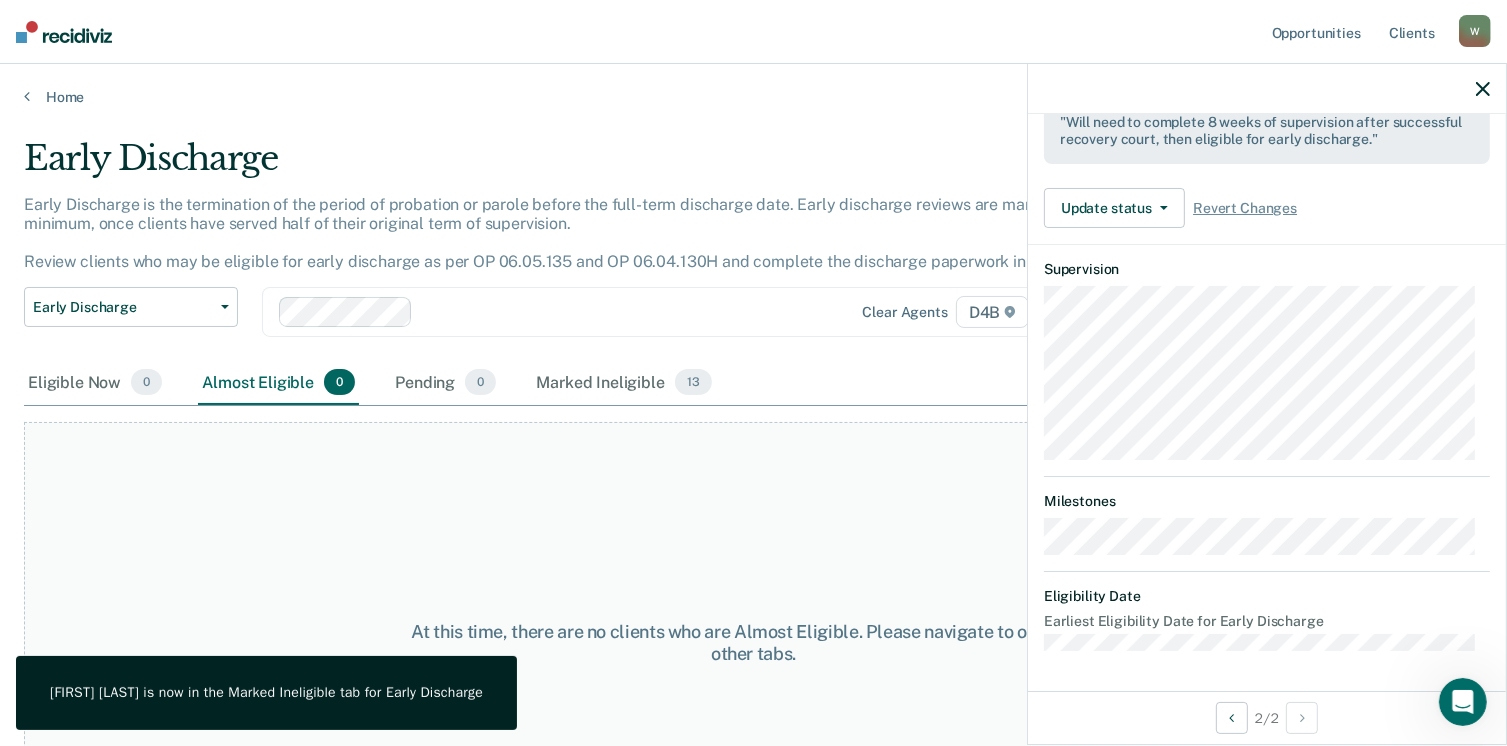 click on "At this time, there are no clients who are Almost Eligible. Please navigate to one of the other tabs." at bounding box center [753, 643] 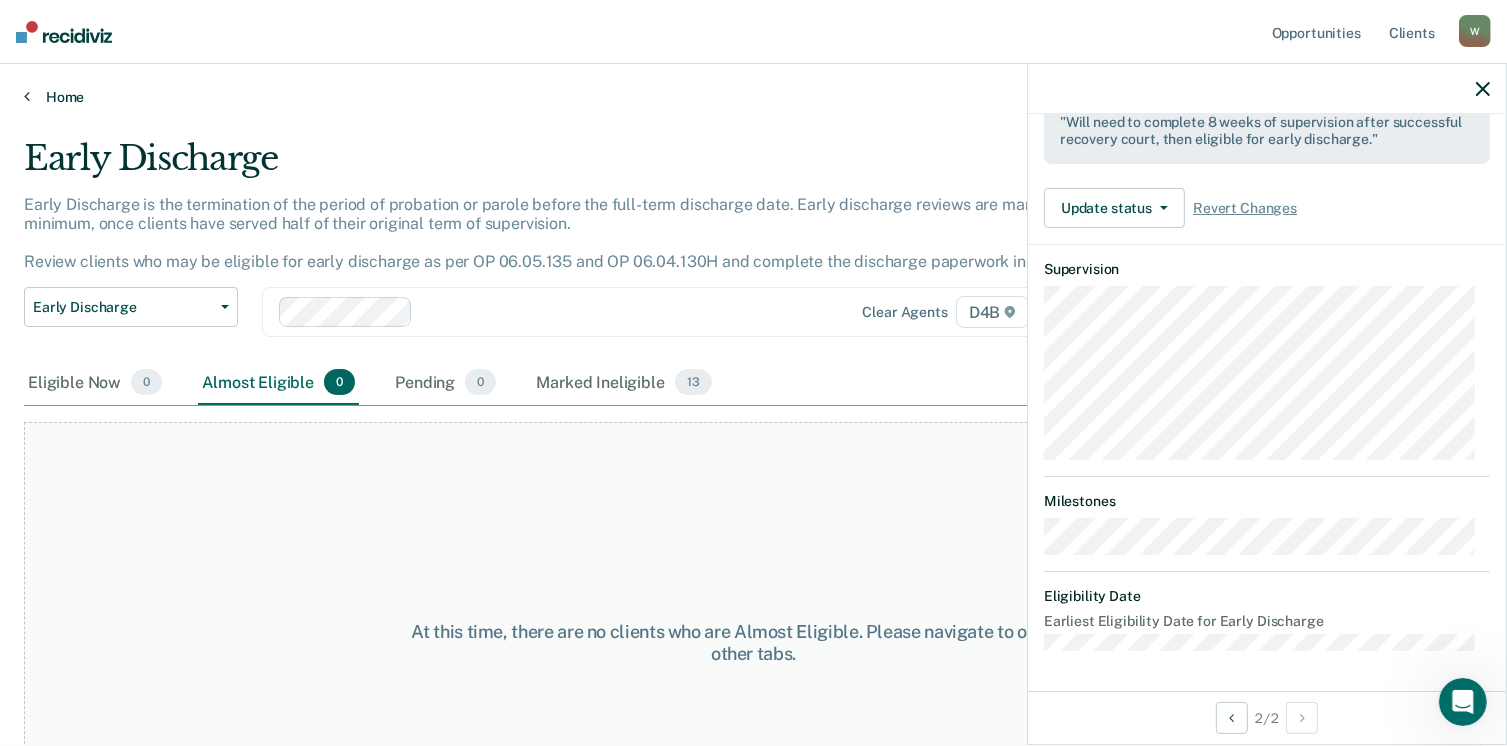 click on "Home" at bounding box center [753, 97] 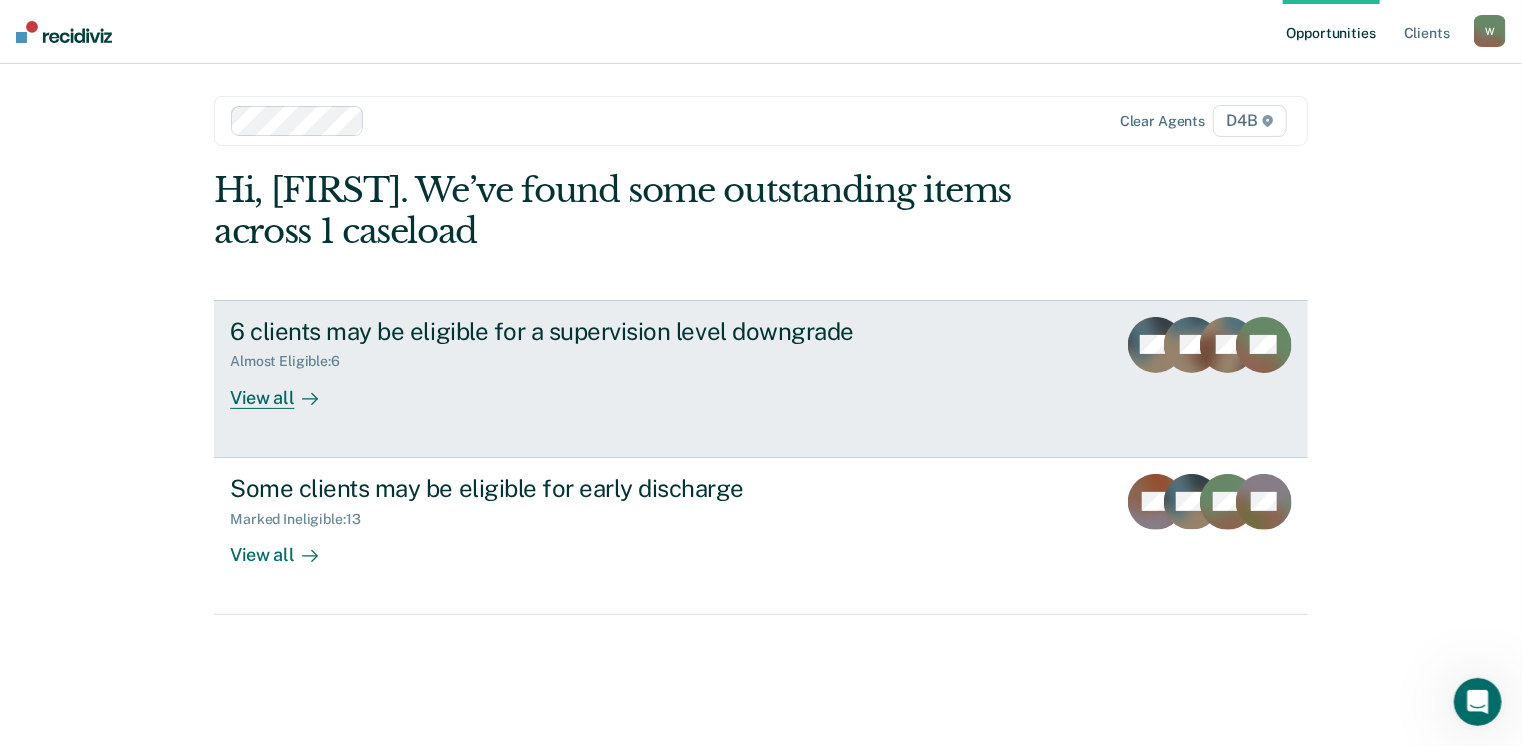 click on "6 clients may be eligible for a supervision level downgrade" at bounding box center [581, 331] 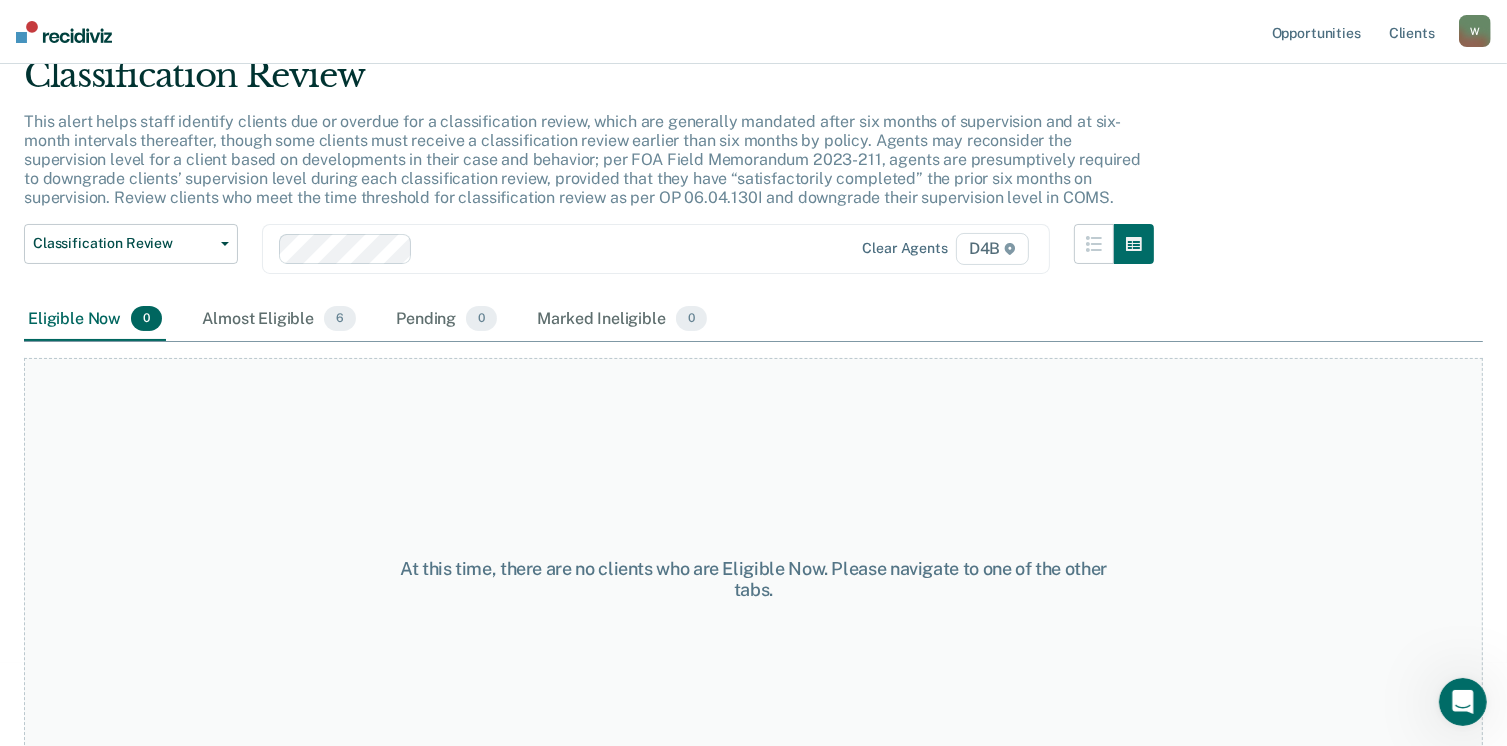 scroll, scrollTop: 0, scrollLeft: 0, axis: both 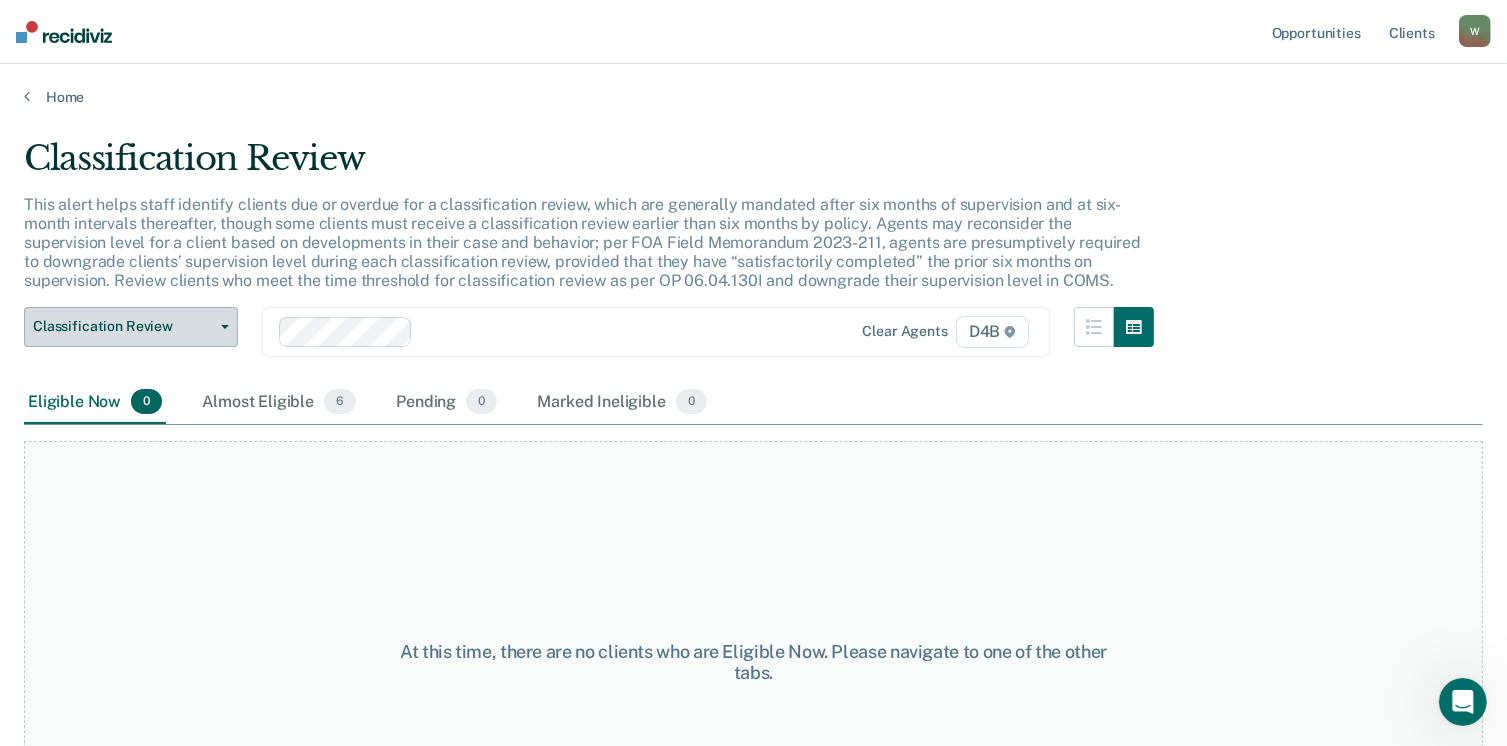click on "Classification Review" at bounding box center [123, 326] 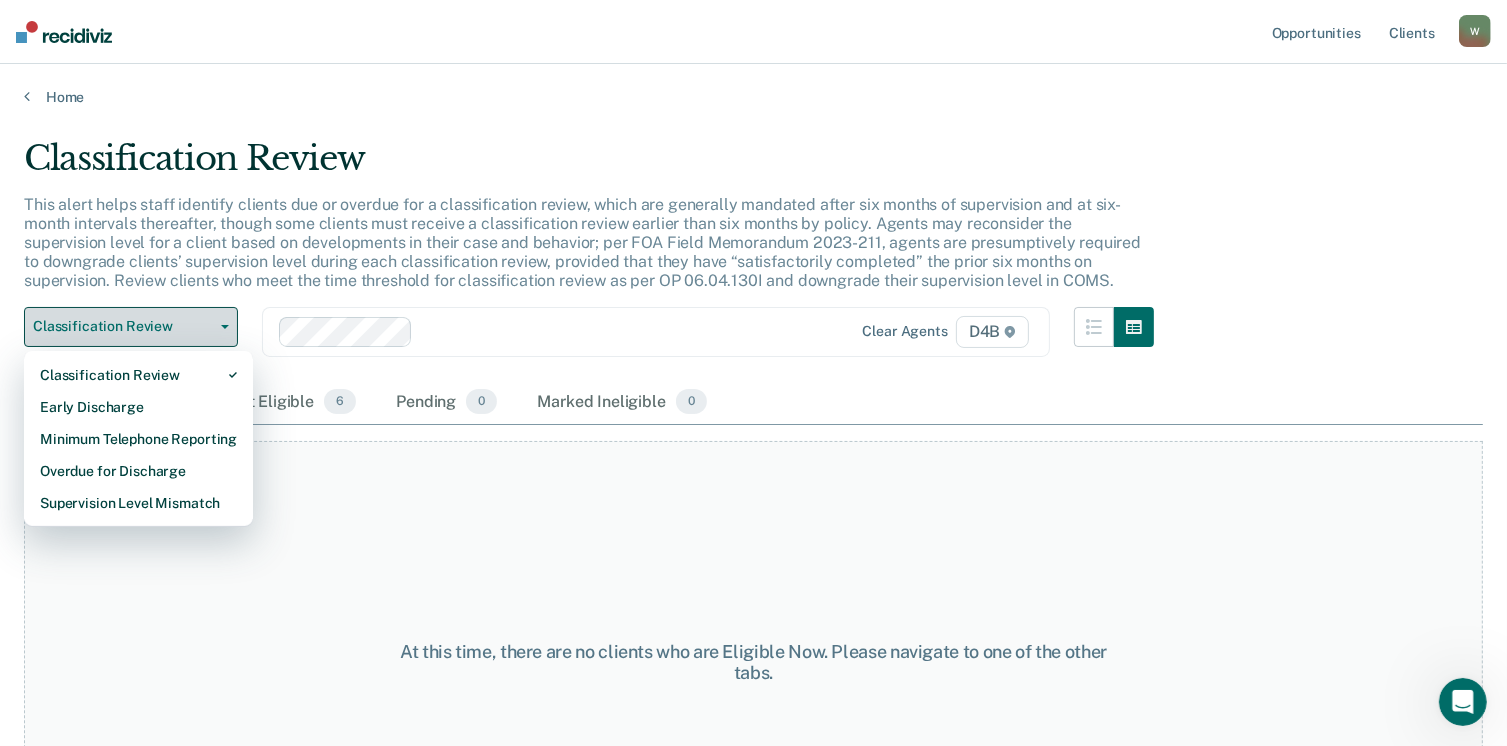 click at bounding box center [221, 327] 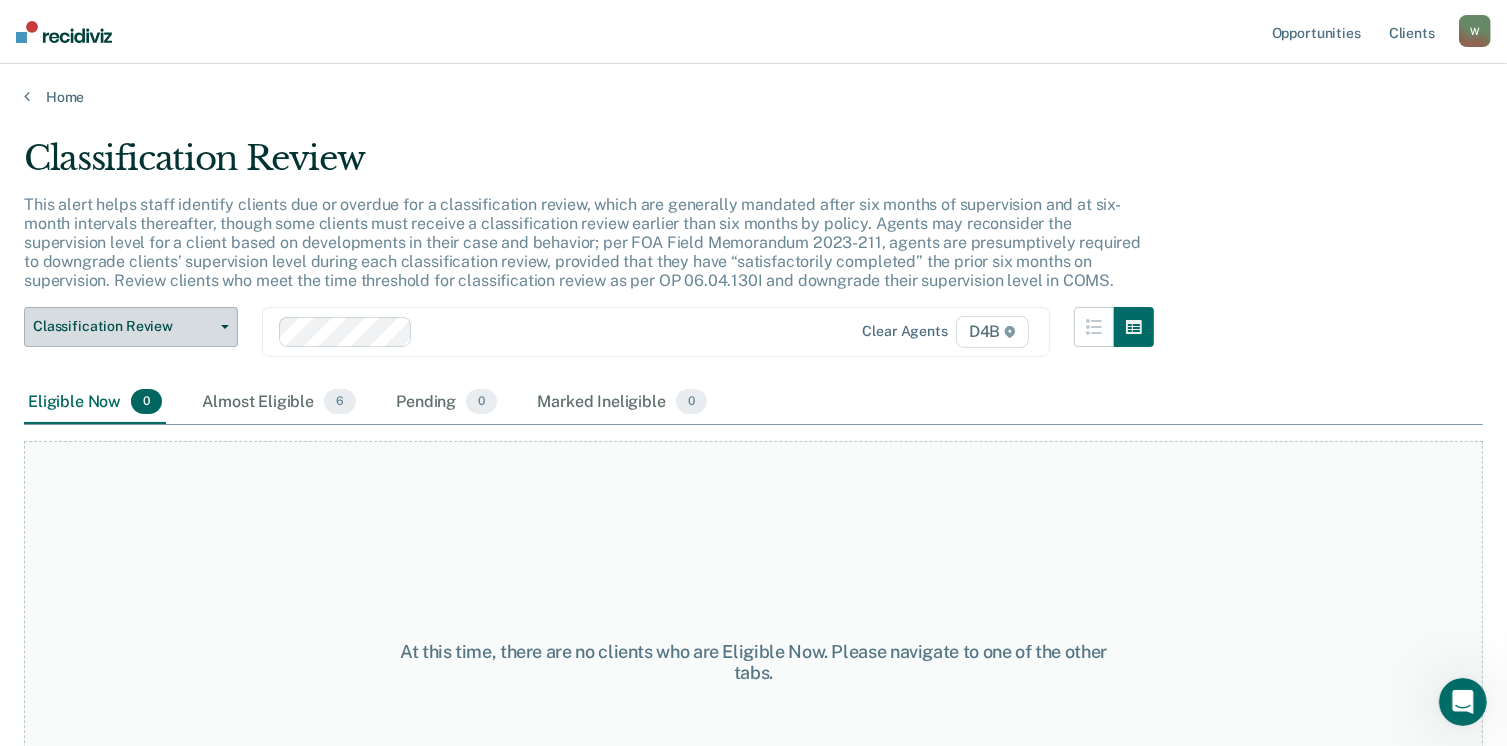 click at bounding box center (221, 327) 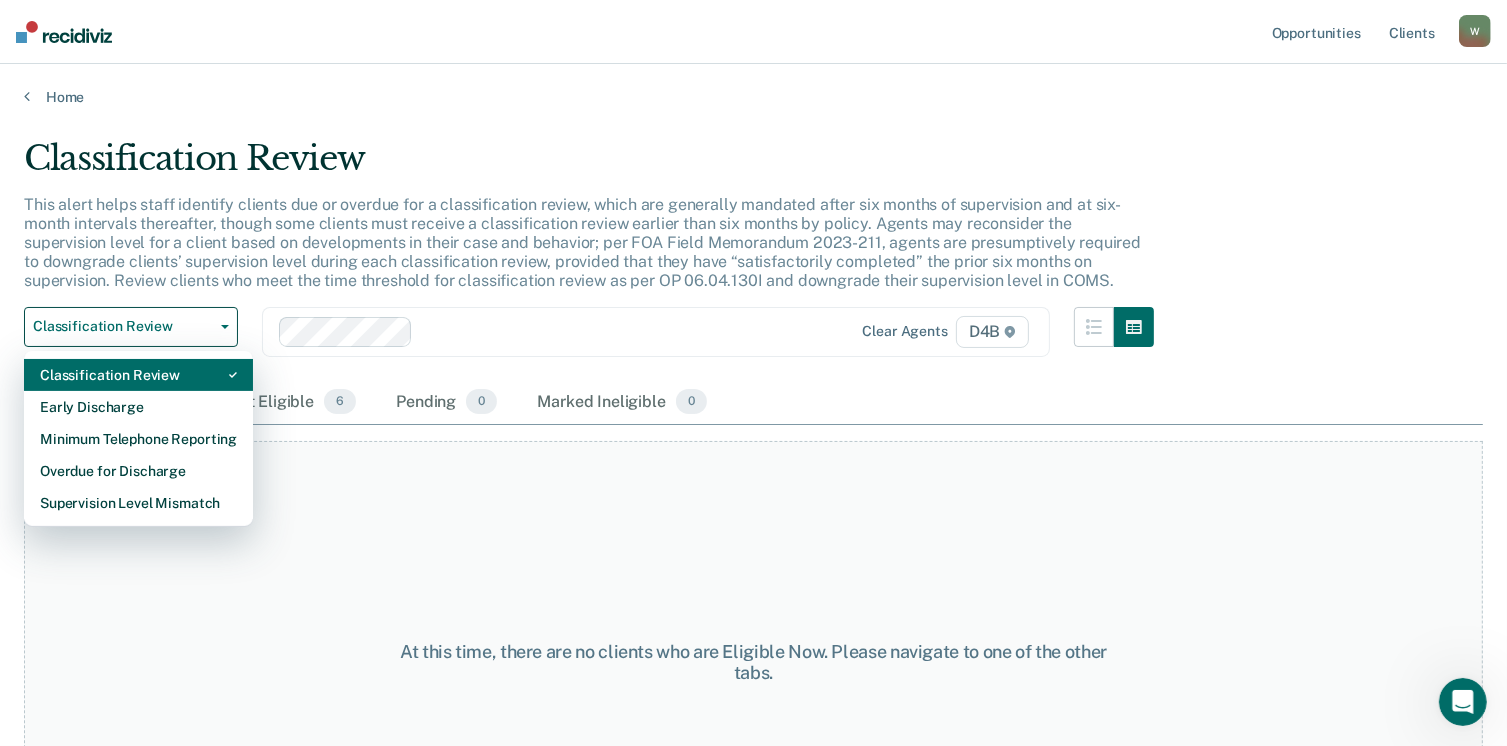 click on "Classification Review" at bounding box center [138, 375] 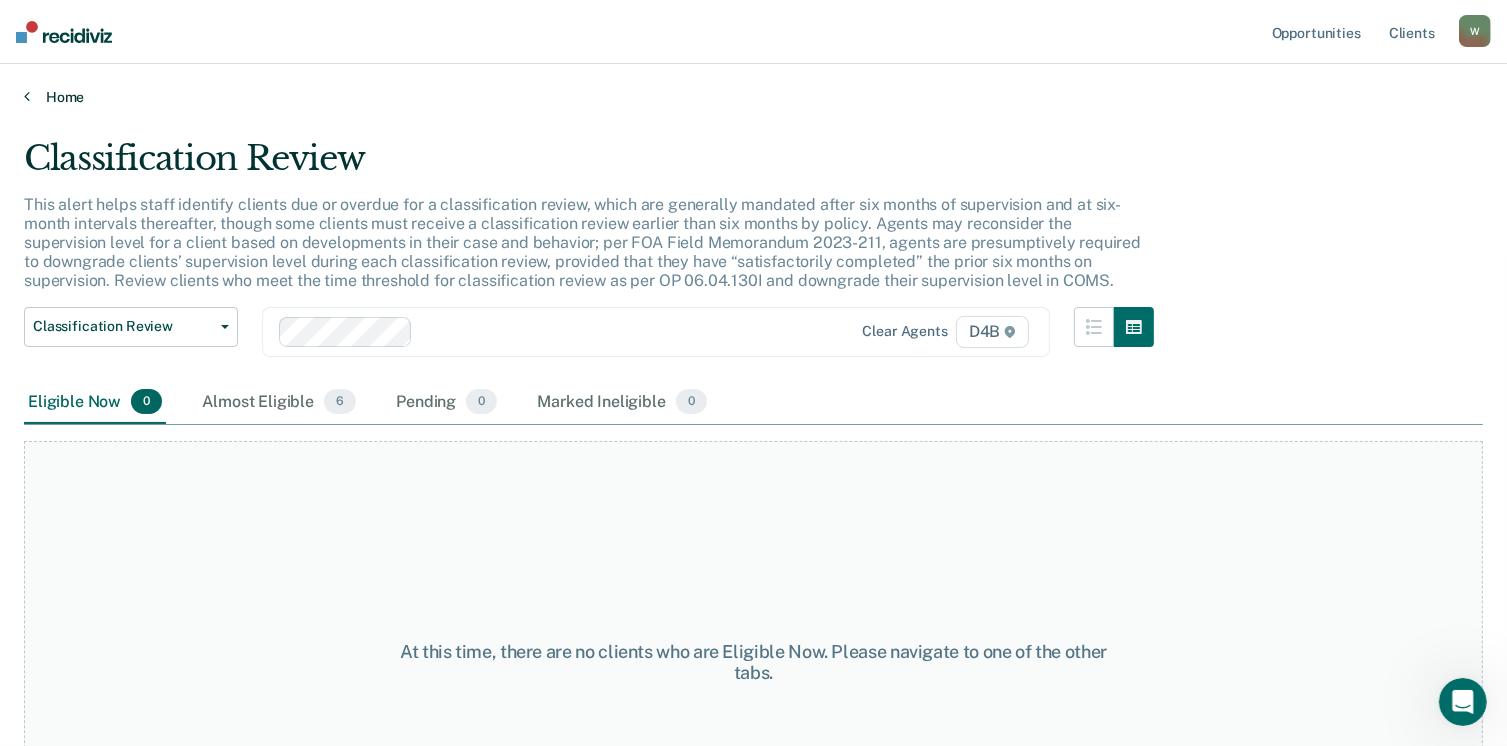 click at bounding box center [27, 96] 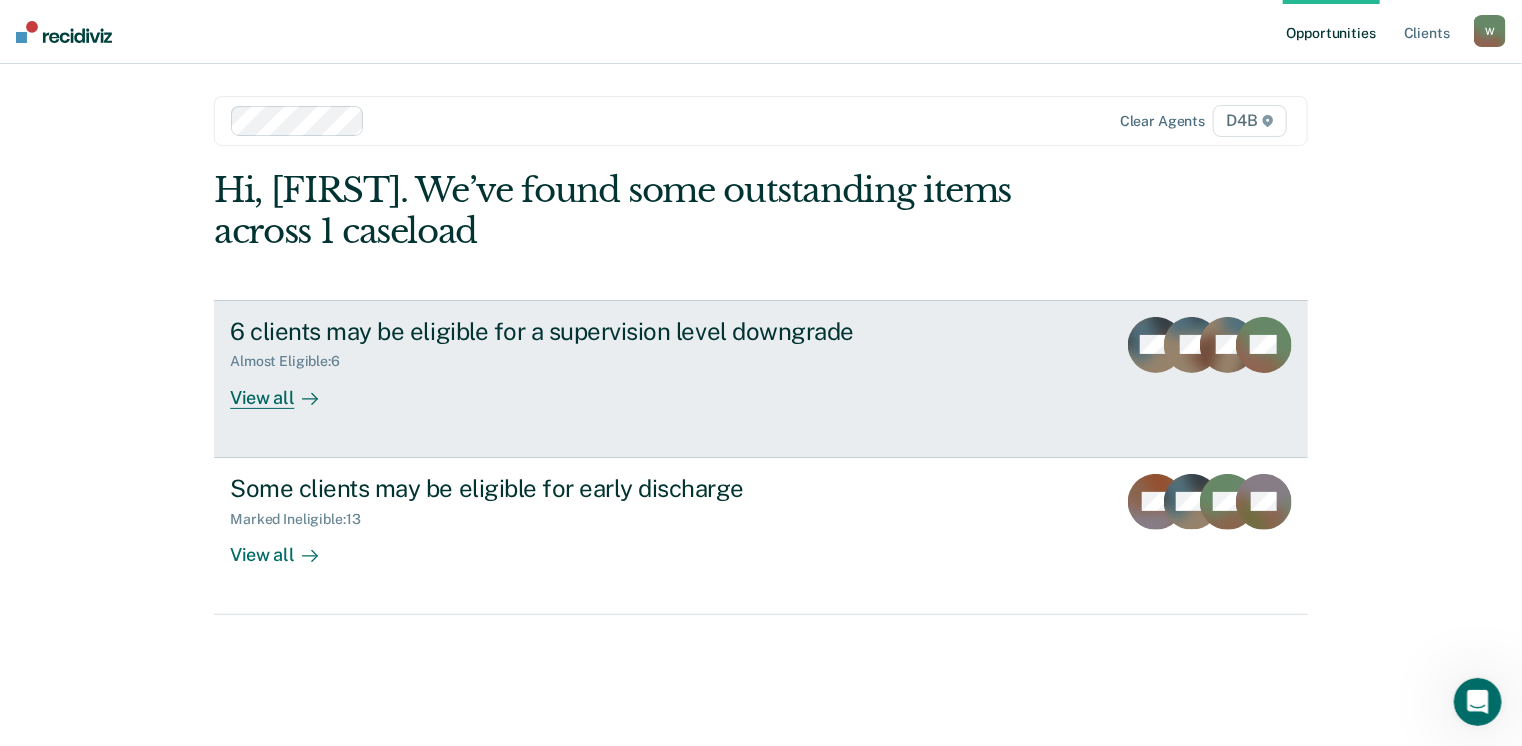 click on "Almost Eligible :  6" at bounding box center [293, 361] 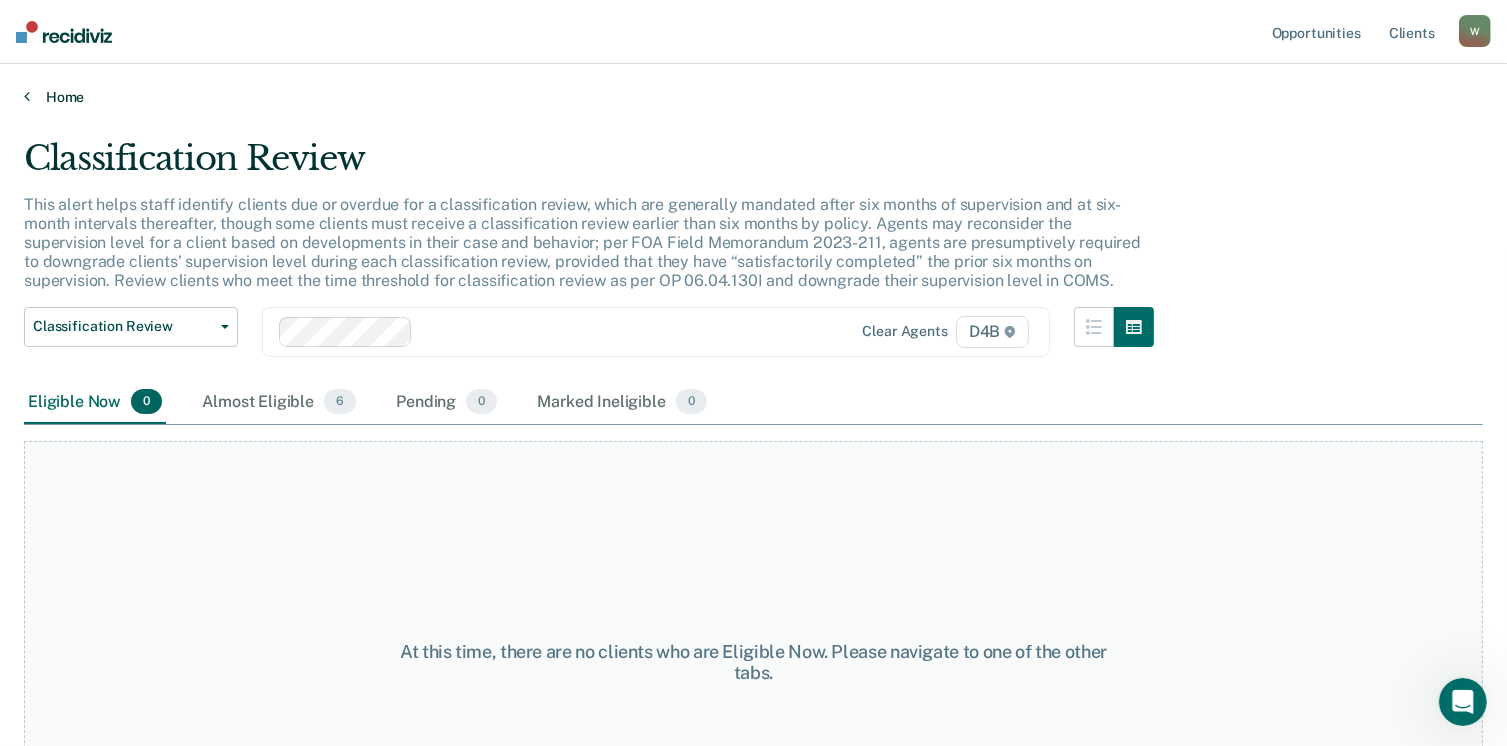 click on "Home" at bounding box center [753, 97] 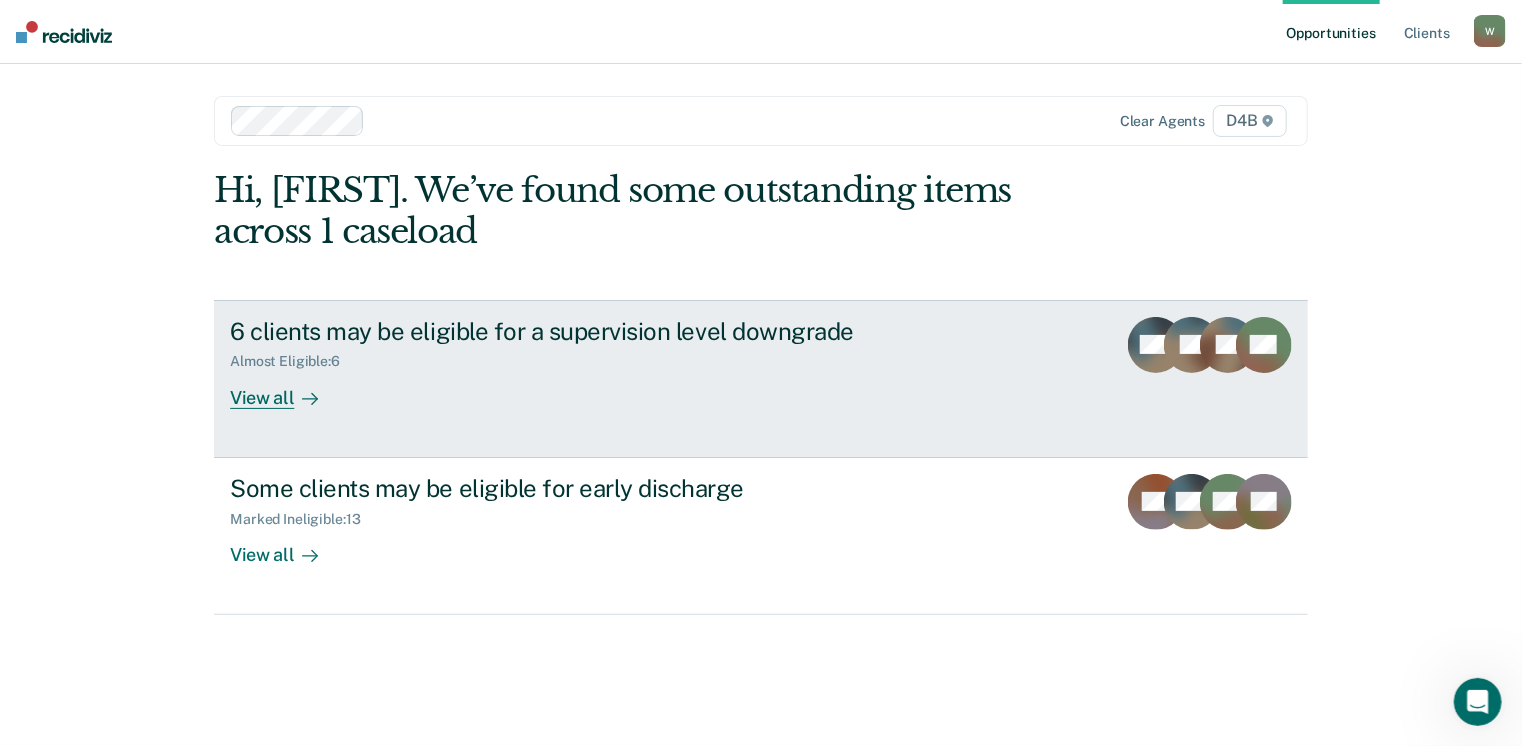 click on "View all" at bounding box center (286, 389) 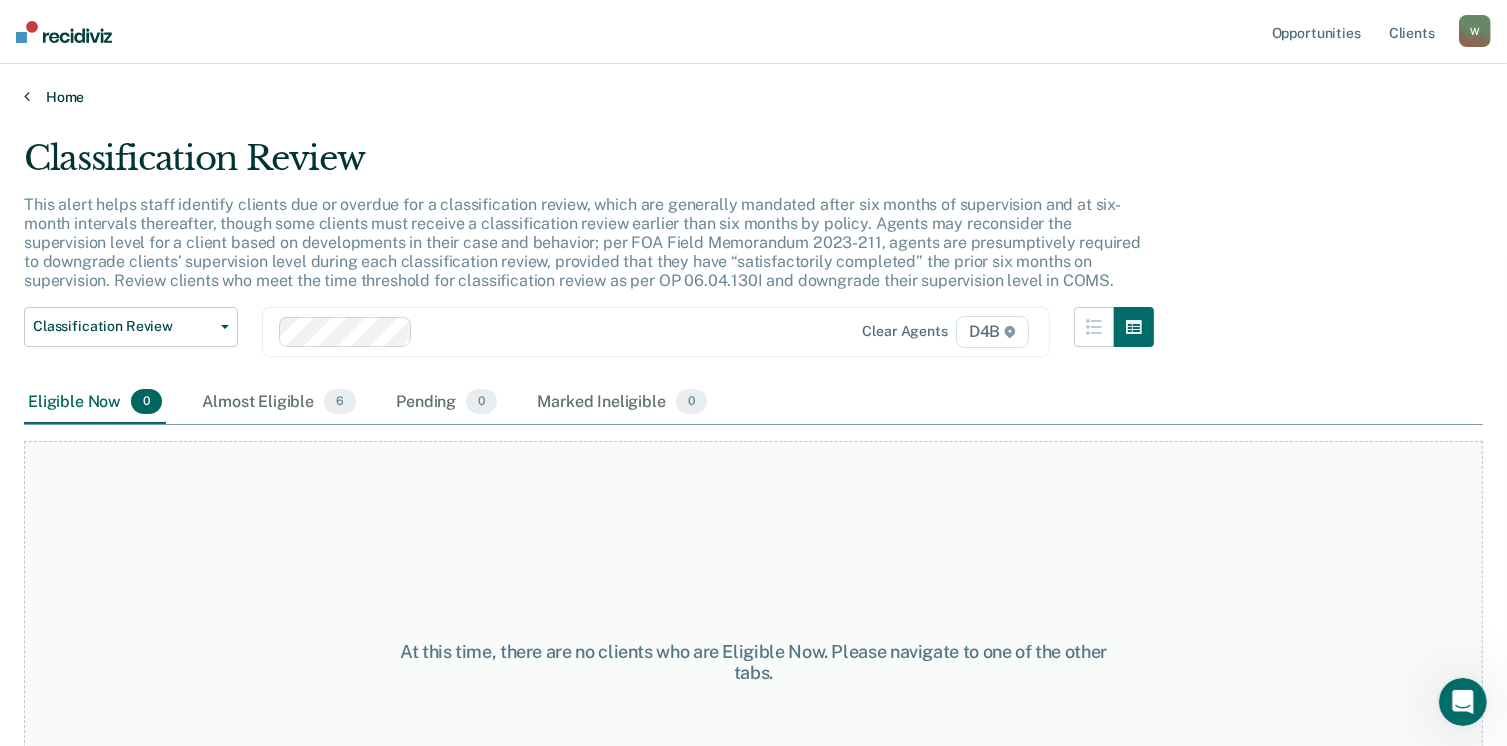 click on "Home" at bounding box center [753, 97] 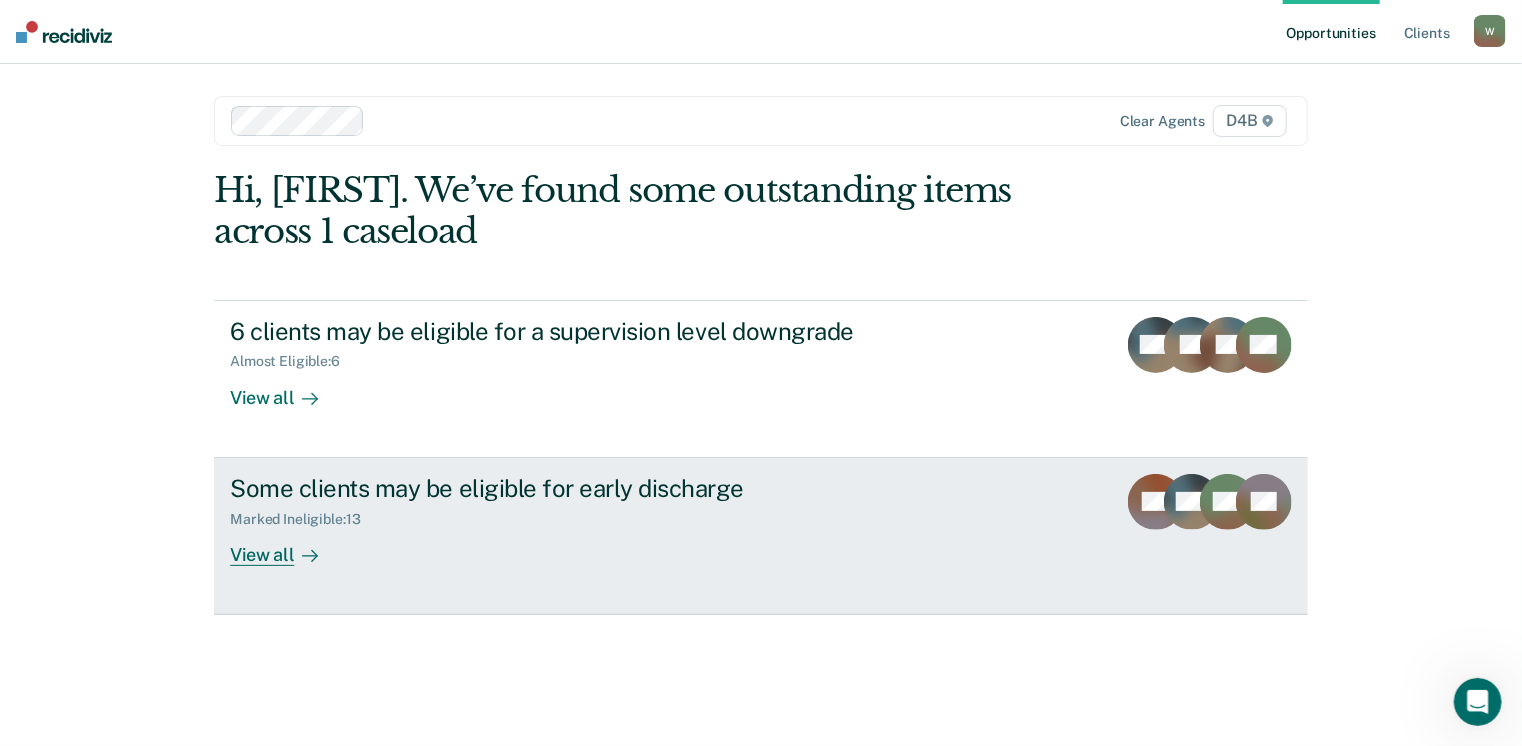 click on "View all" at bounding box center (286, 546) 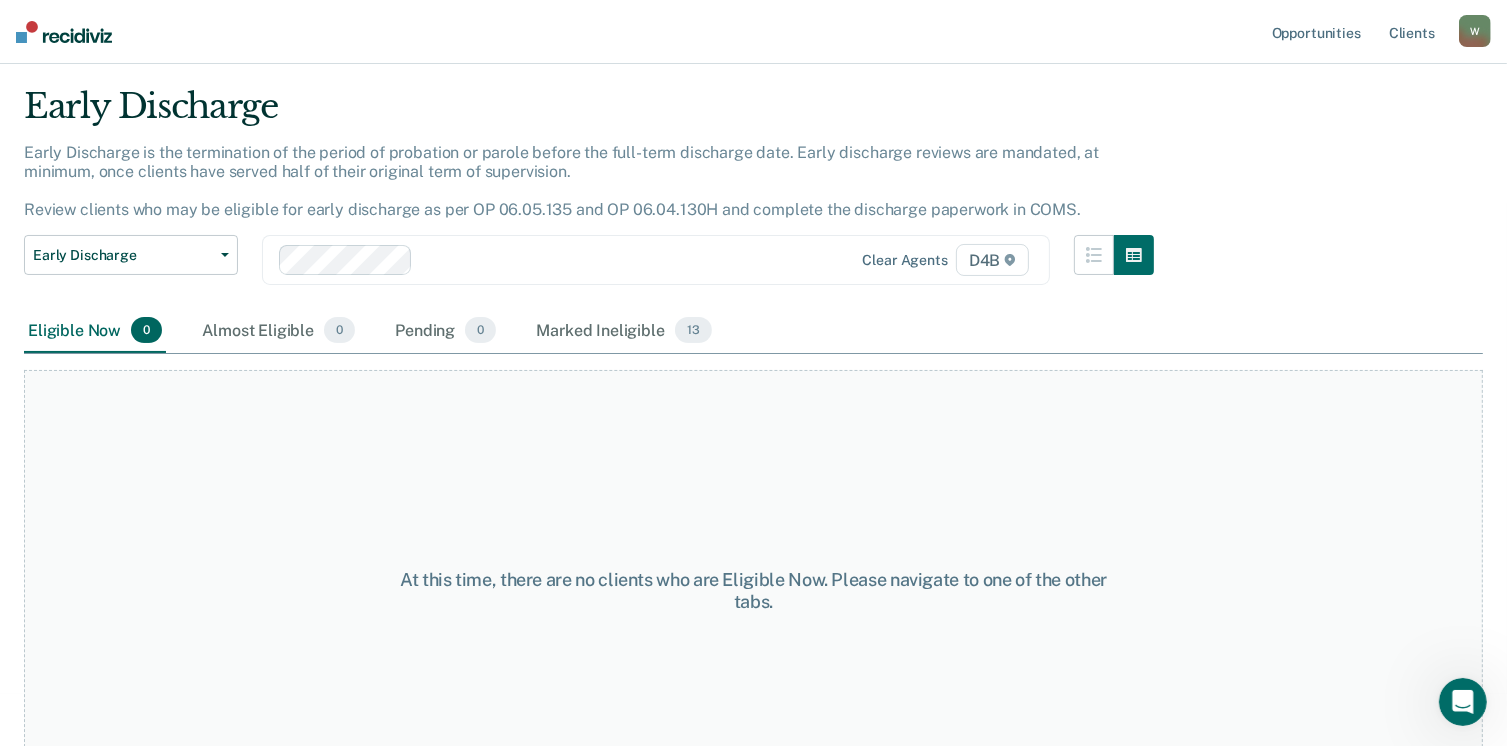 scroll, scrollTop: 0, scrollLeft: 0, axis: both 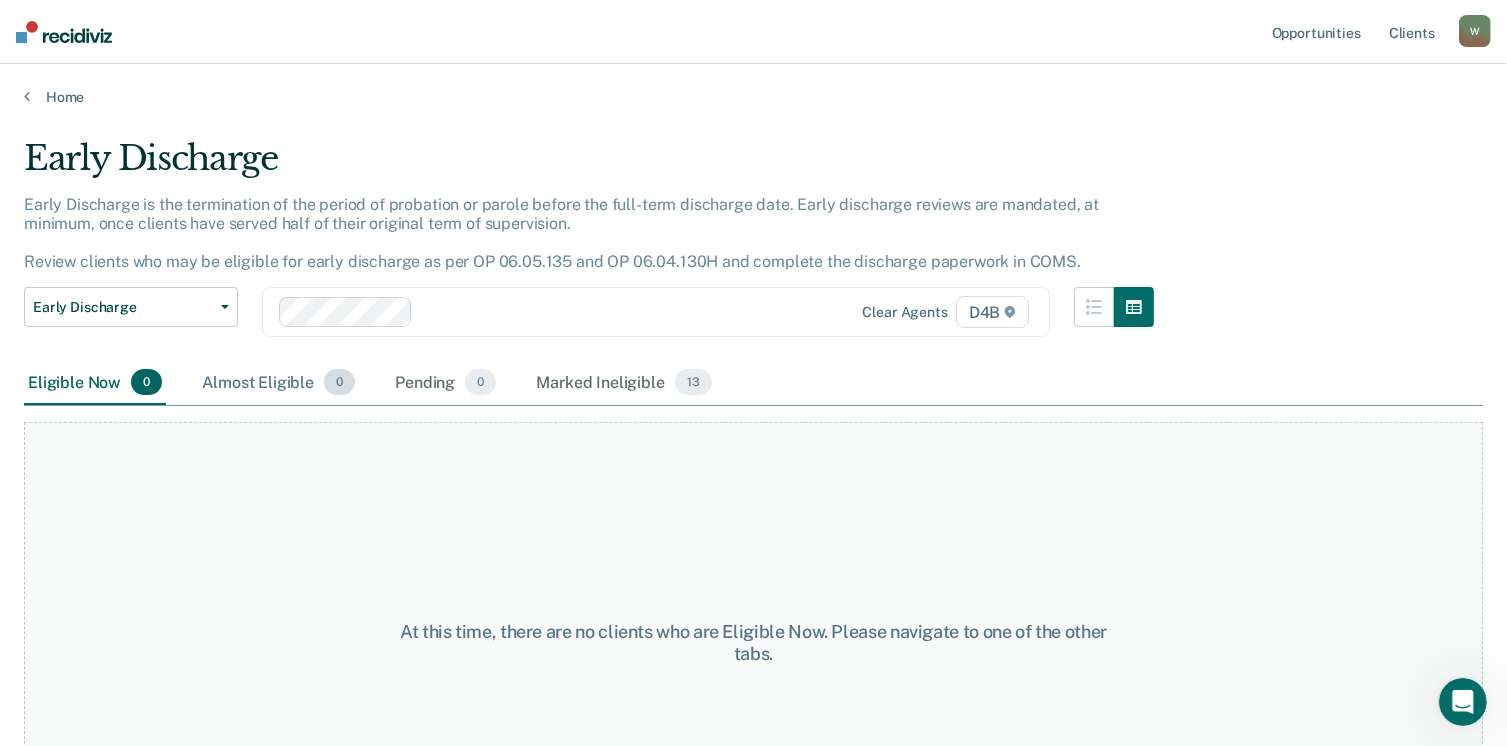 click on "Almost Eligible 0" at bounding box center [278, 383] 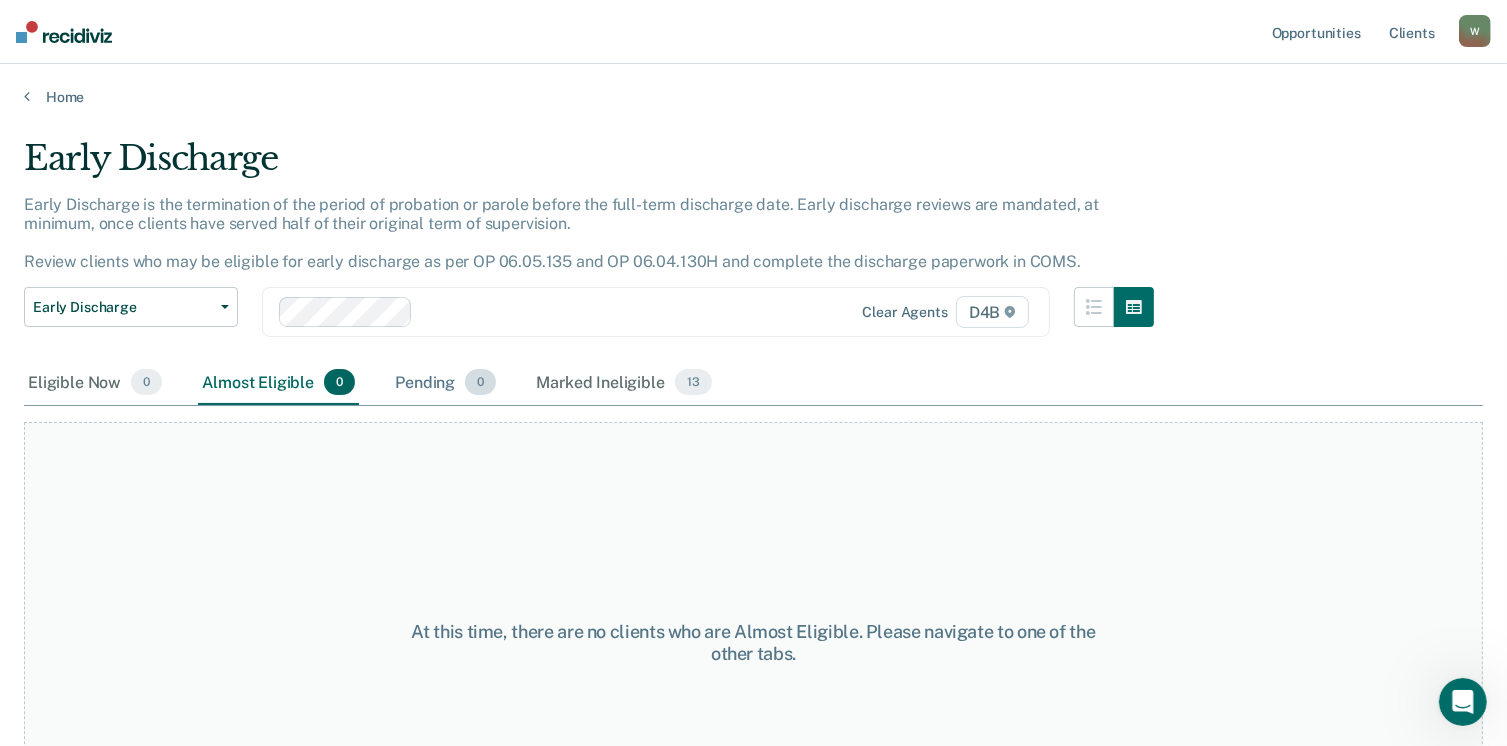 drag, startPoint x: 392, startPoint y: 381, endPoint x: 418, endPoint y: 388, distance: 26.925823 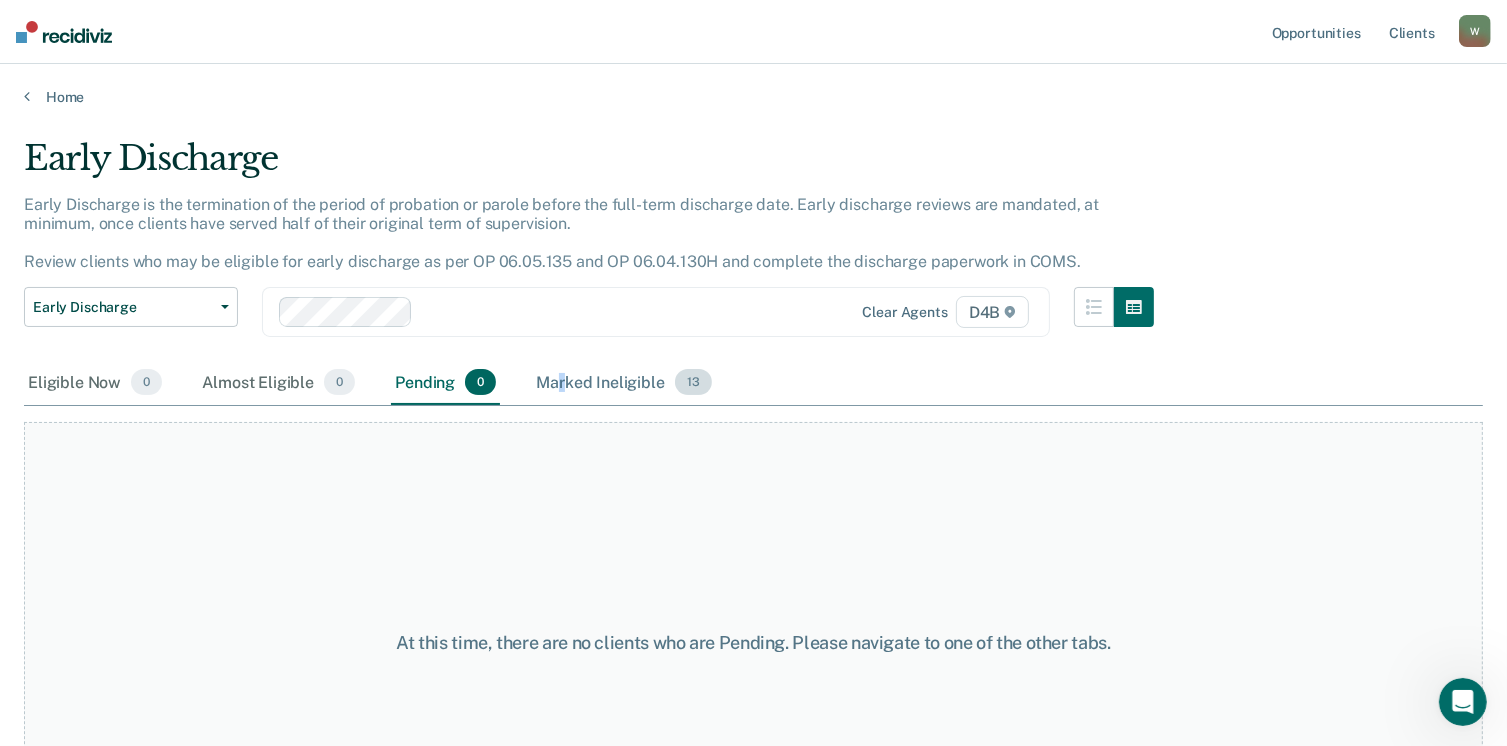 click on "Marked Ineligible 13" at bounding box center [623, 383] 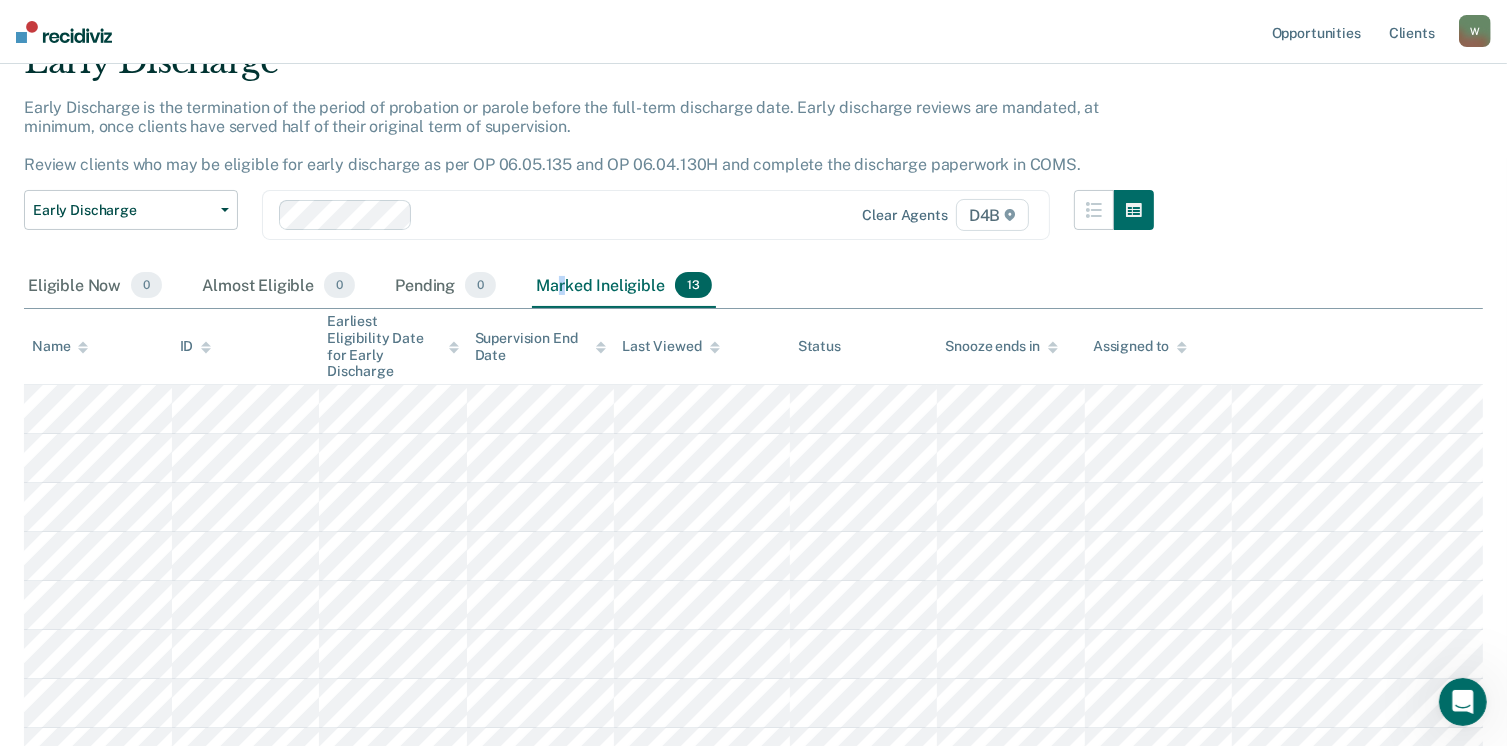 scroll, scrollTop: 0, scrollLeft: 0, axis: both 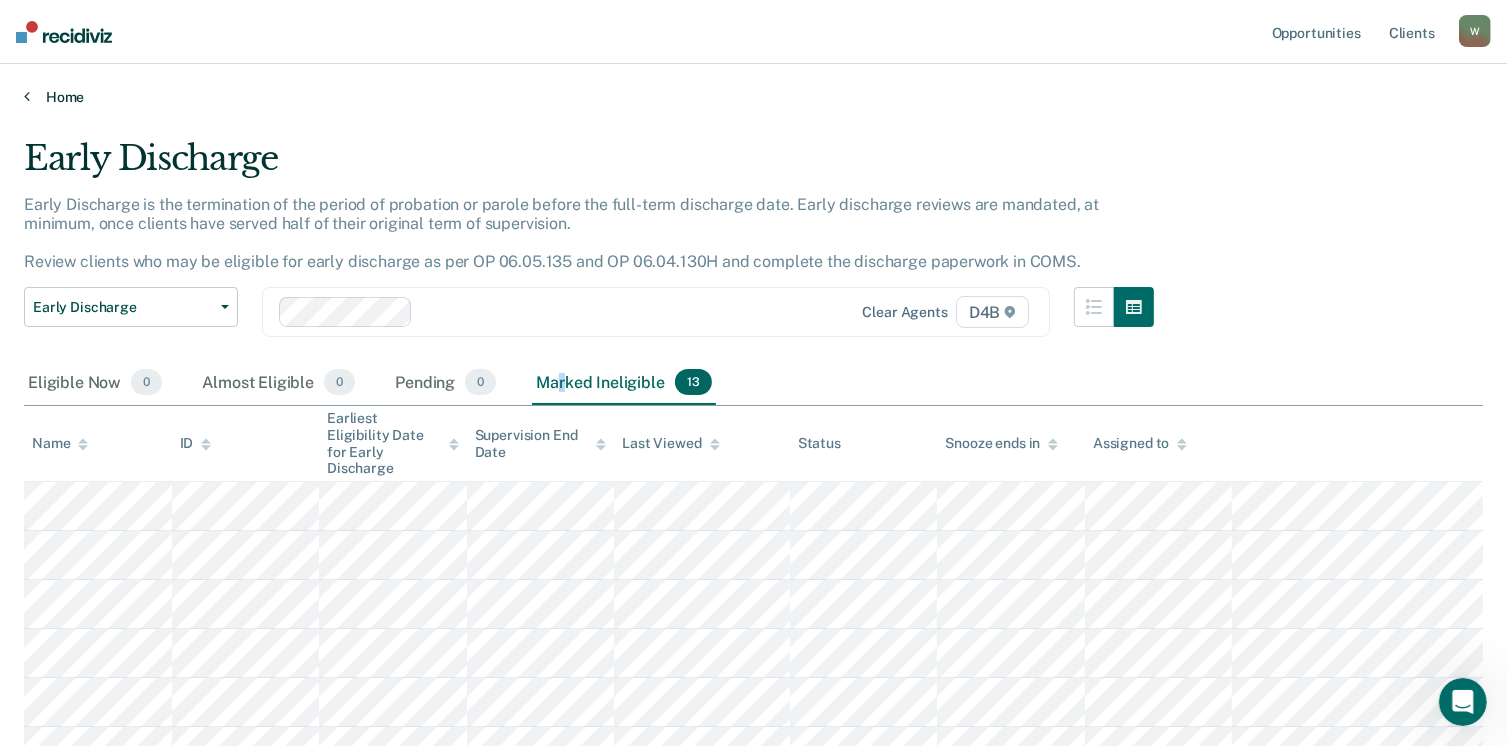 click at bounding box center (27, 96) 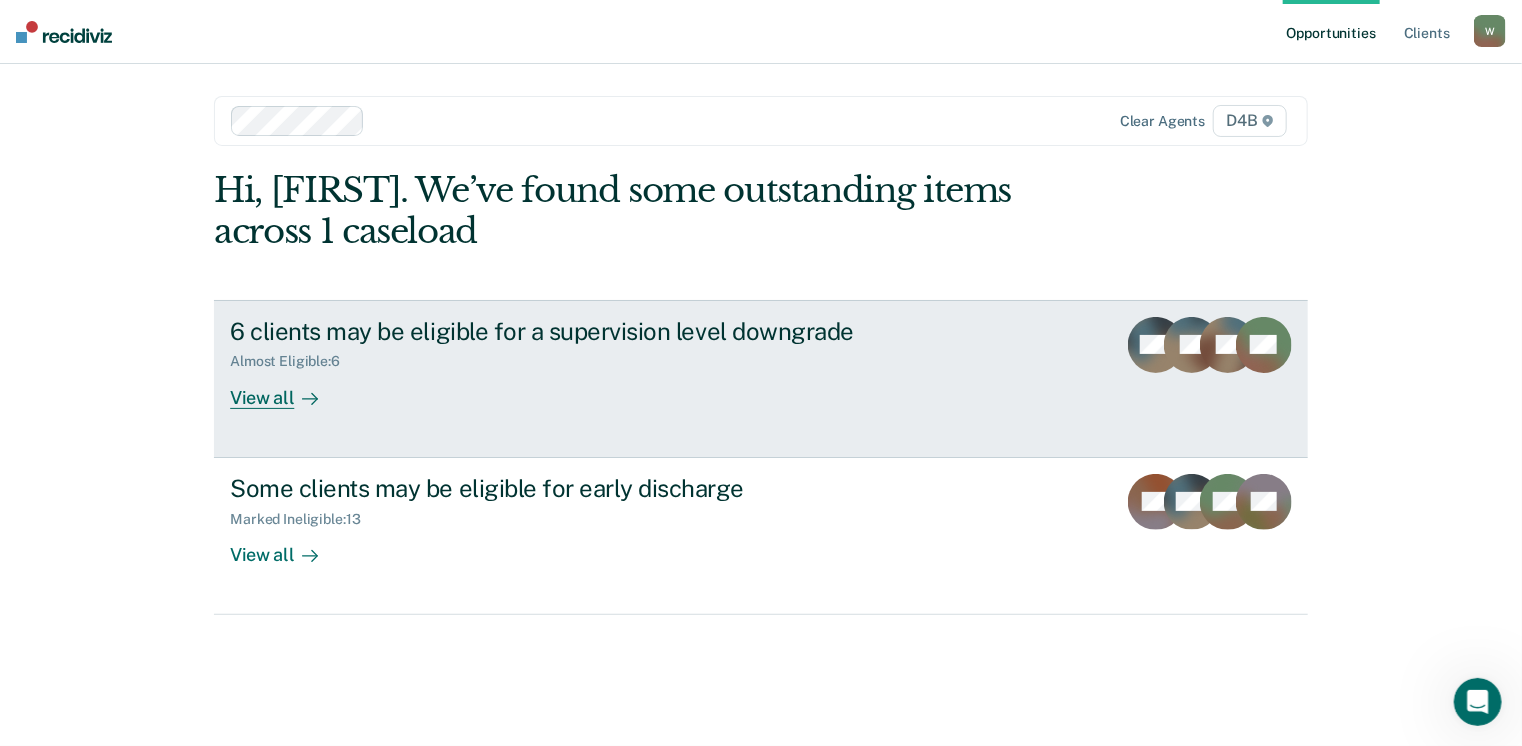 click on "View all" at bounding box center (286, 389) 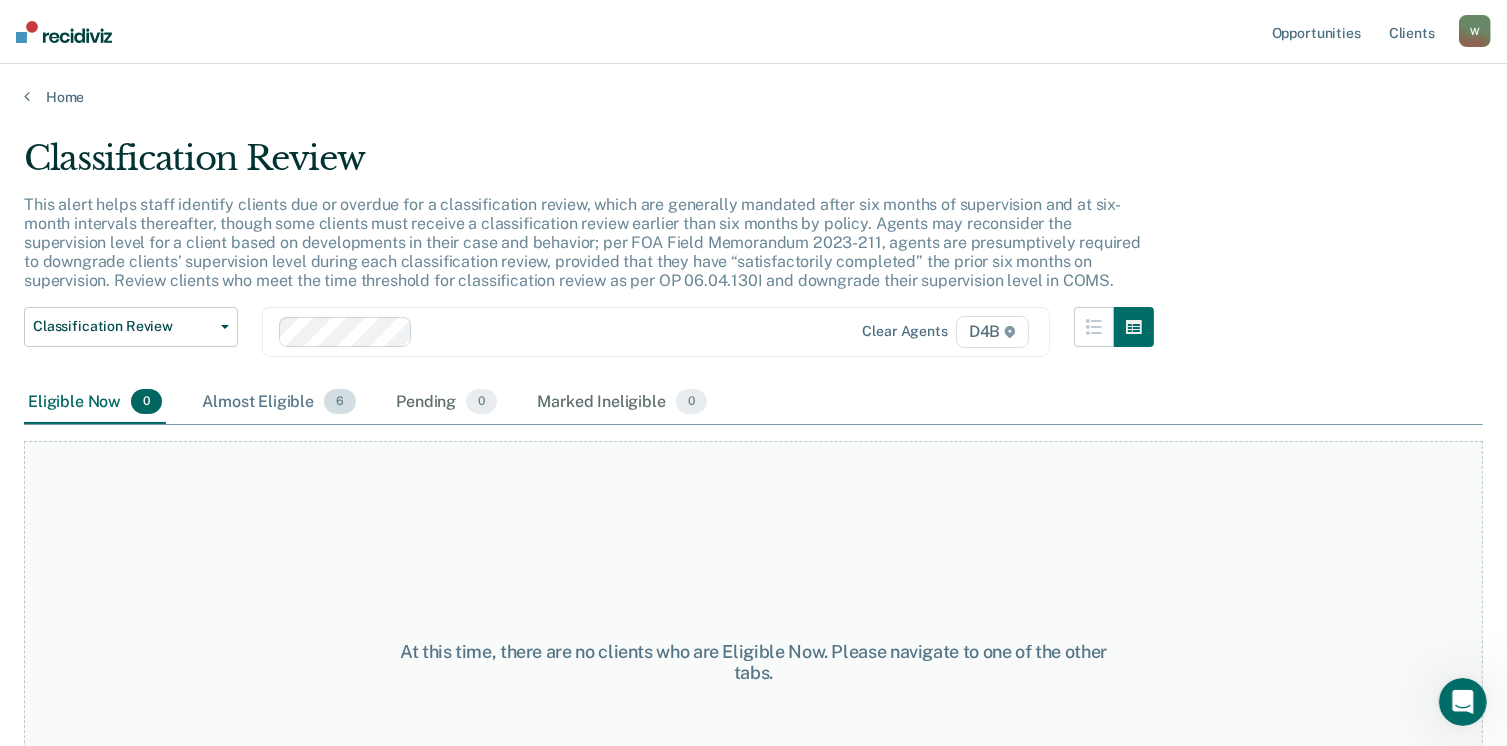 click on "Almost Eligible 6" at bounding box center (279, 403) 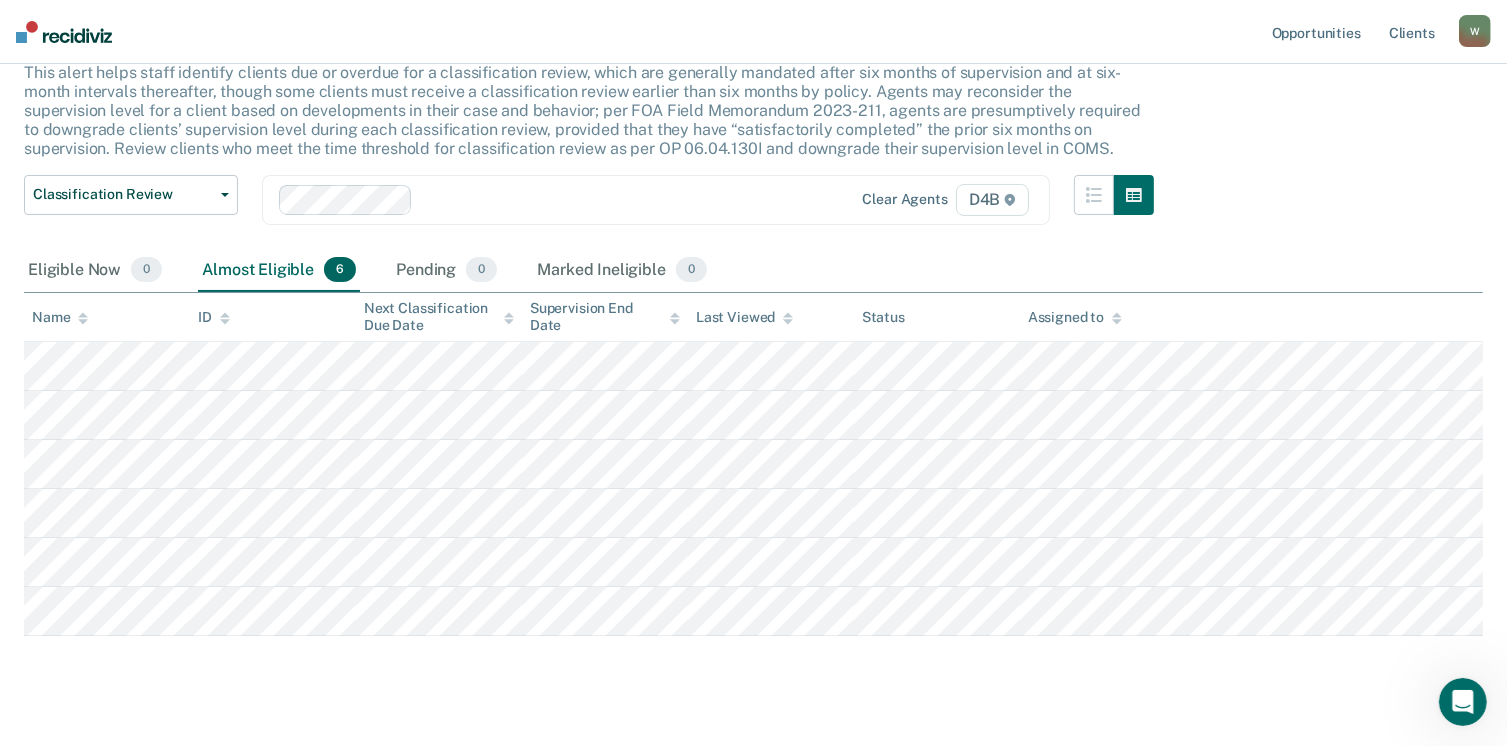 scroll, scrollTop: 164, scrollLeft: 0, axis: vertical 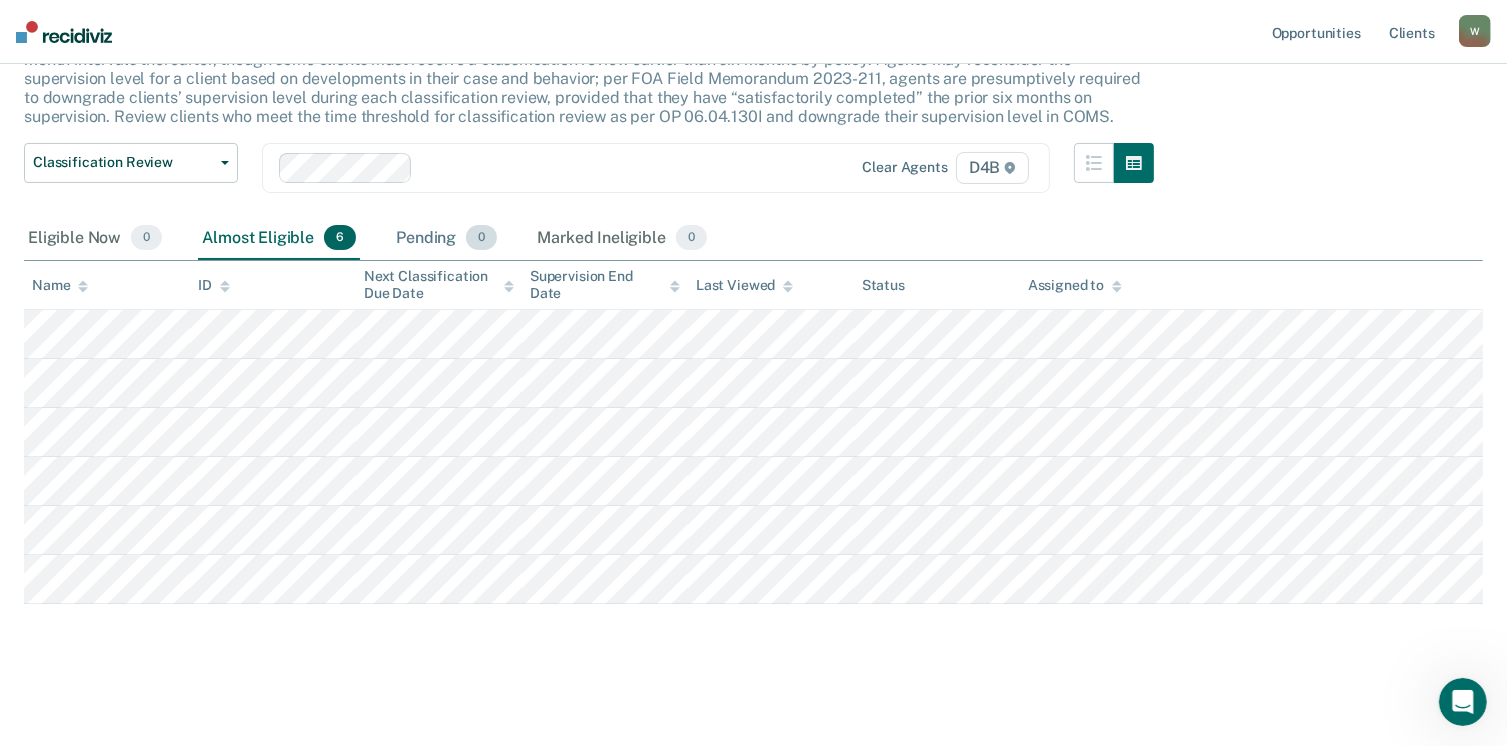 click on "Pending 0" at bounding box center (446, 239) 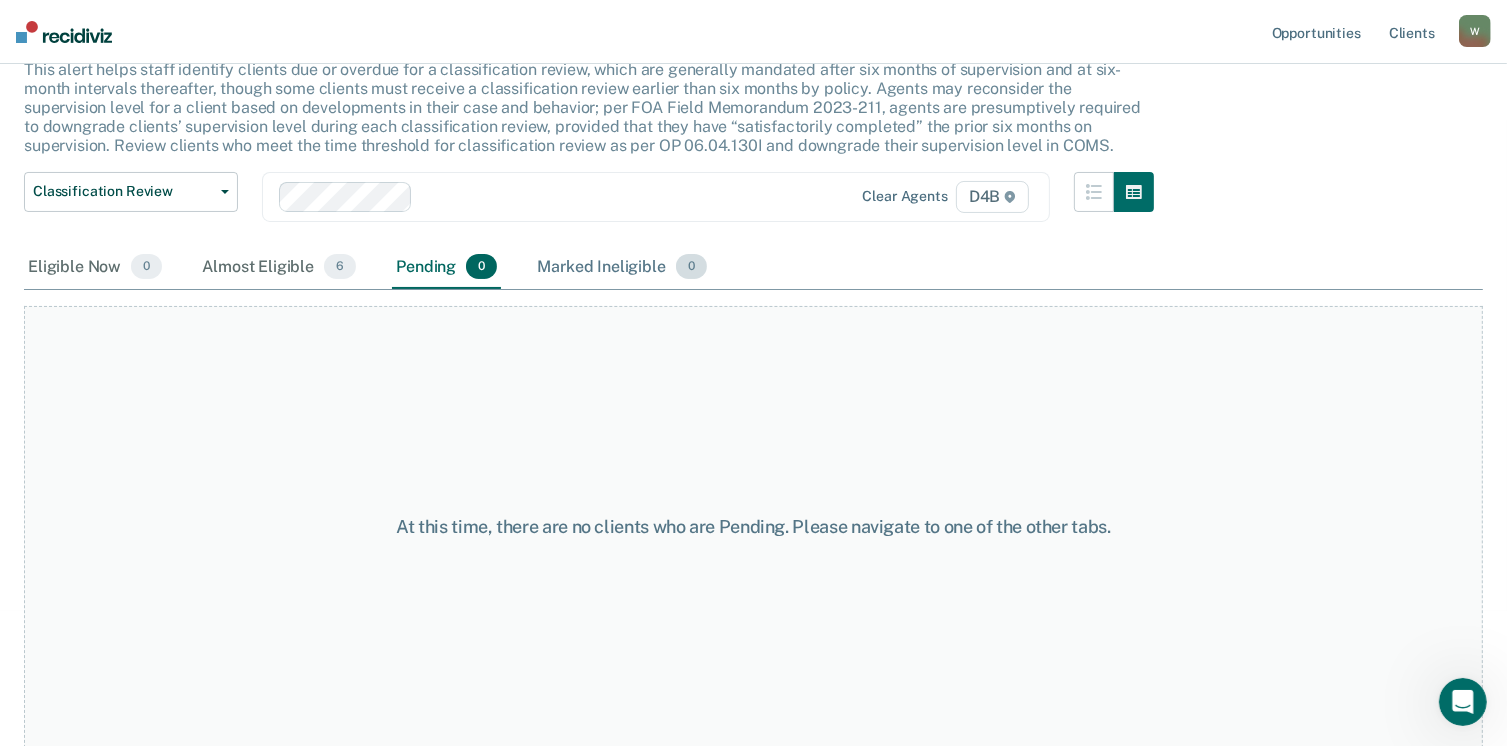 click on "Marked Ineligible 0" at bounding box center (622, 268) 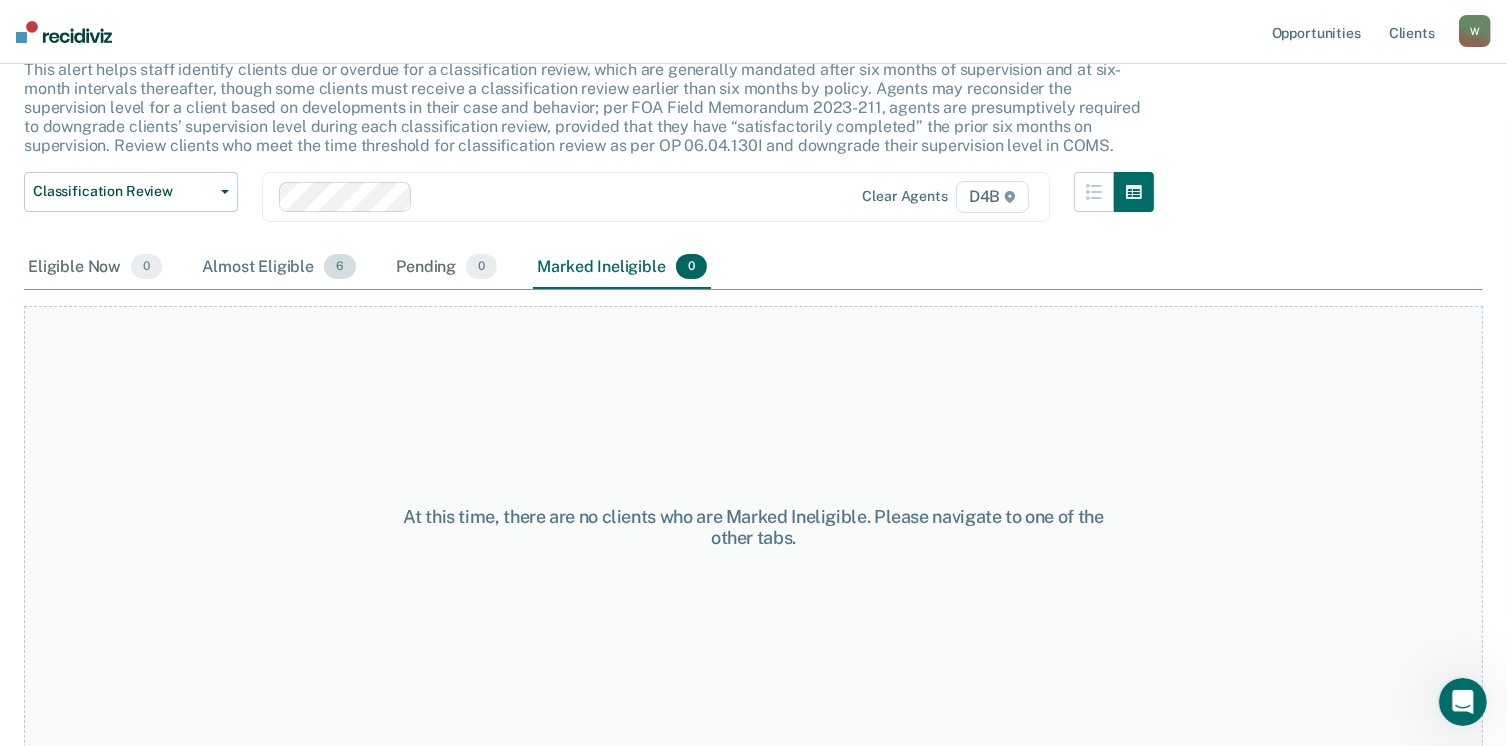 click on "Almost Eligible 6" at bounding box center [279, 268] 